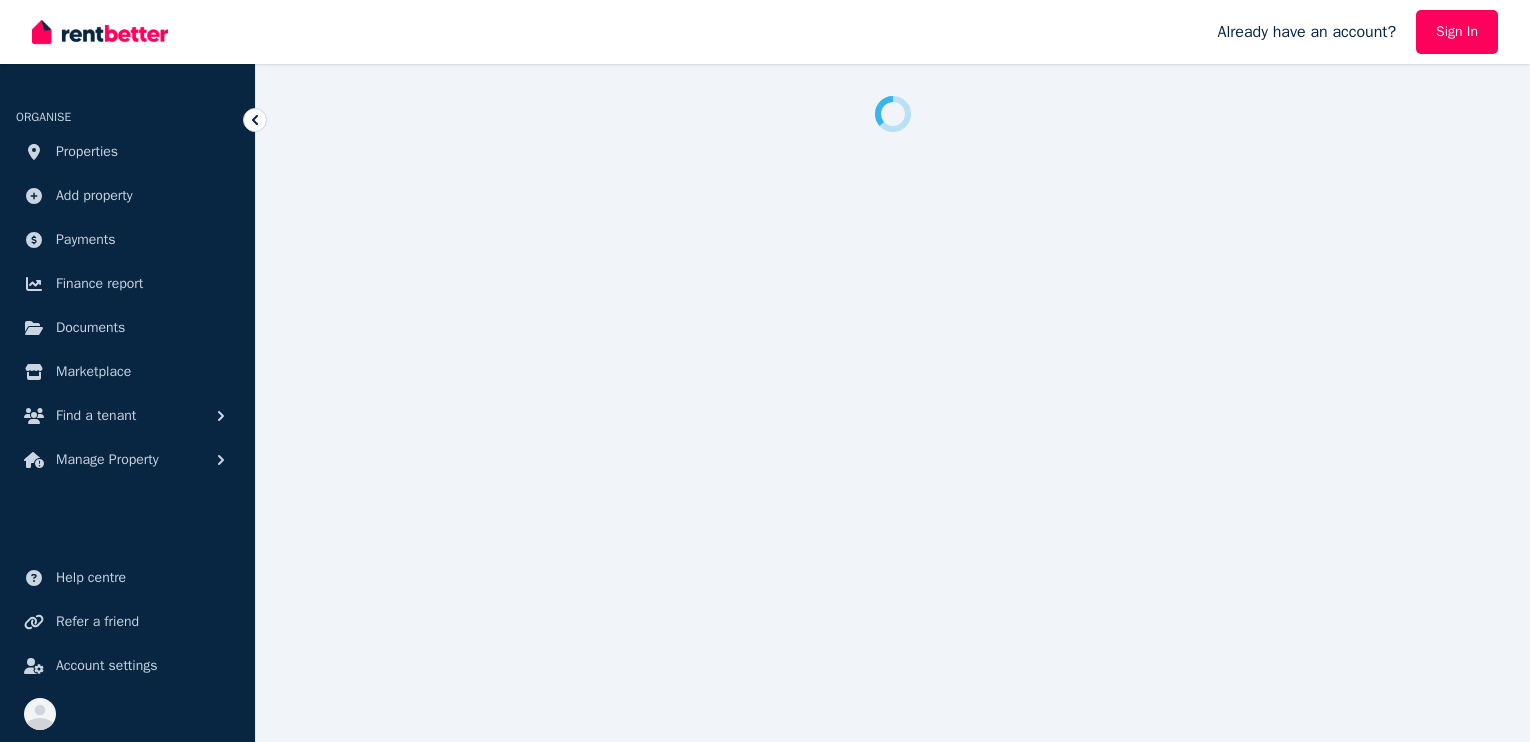 scroll, scrollTop: 0, scrollLeft: 0, axis: both 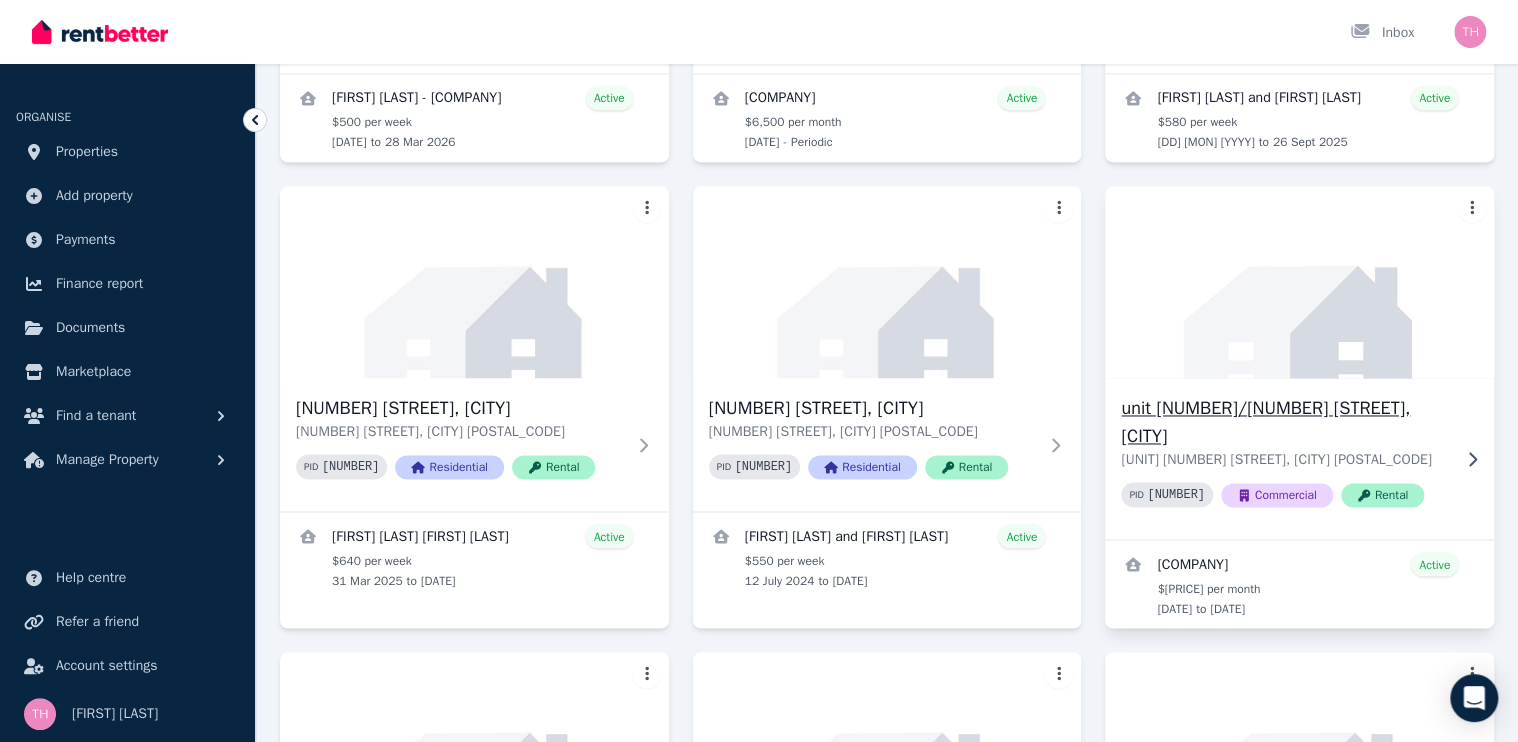 click on "unit [NUMBER]/[NUMBER] [STREET], [CITY]" at bounding box center [1285, 422] 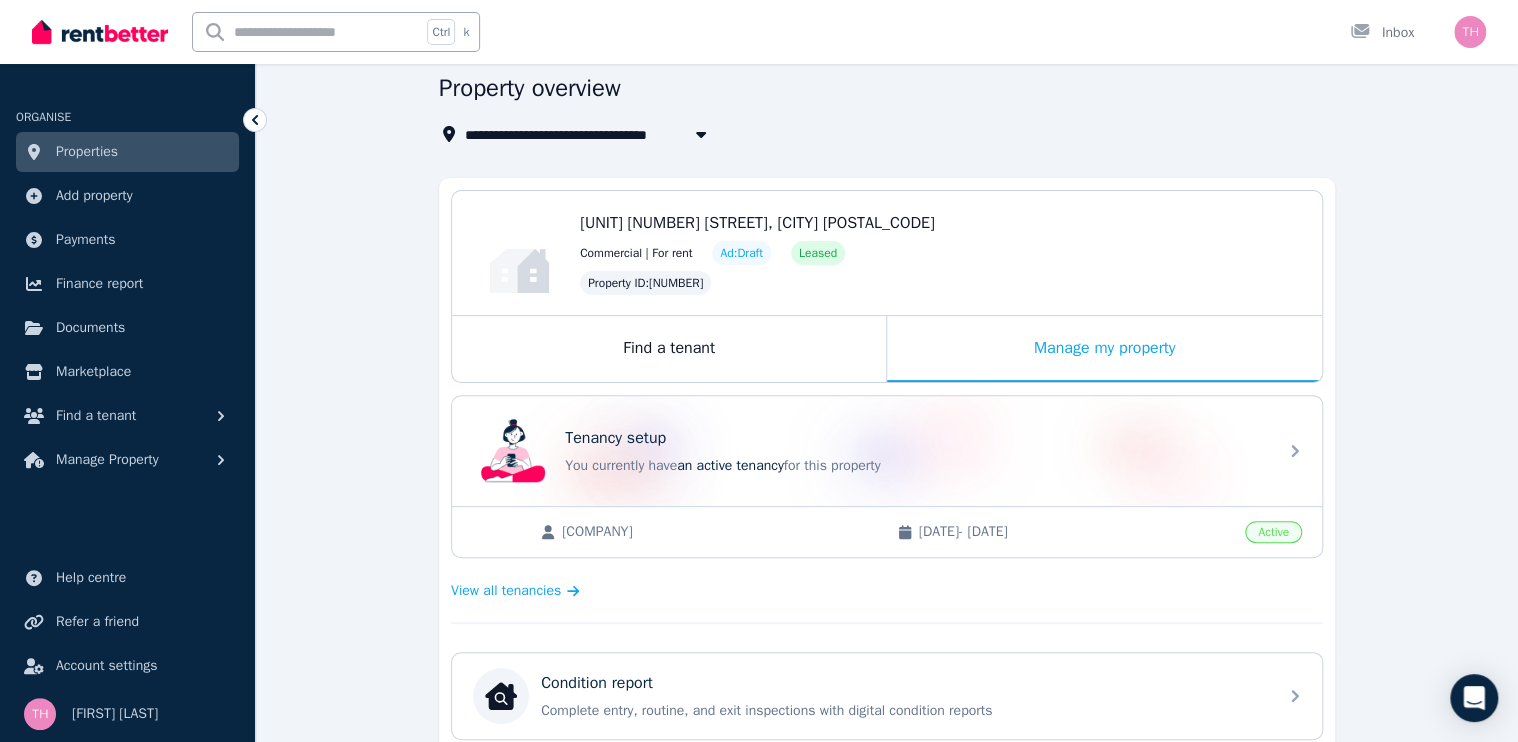 scroll, scrollTop: 480, scrollLeft: 0, axis: vertical 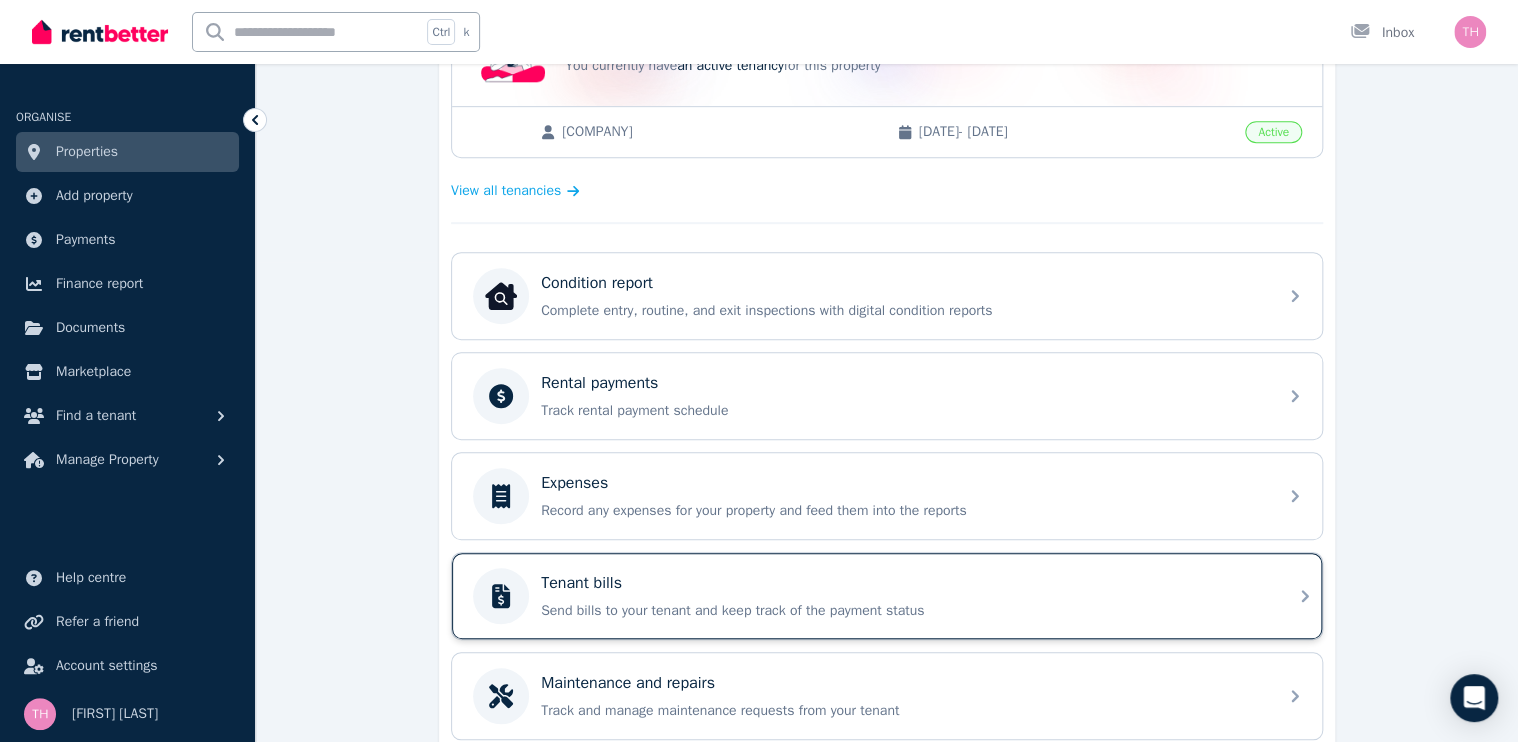 click on "Send bills to your tenant and keep track of the payment status" at bounding box center (903, 611) 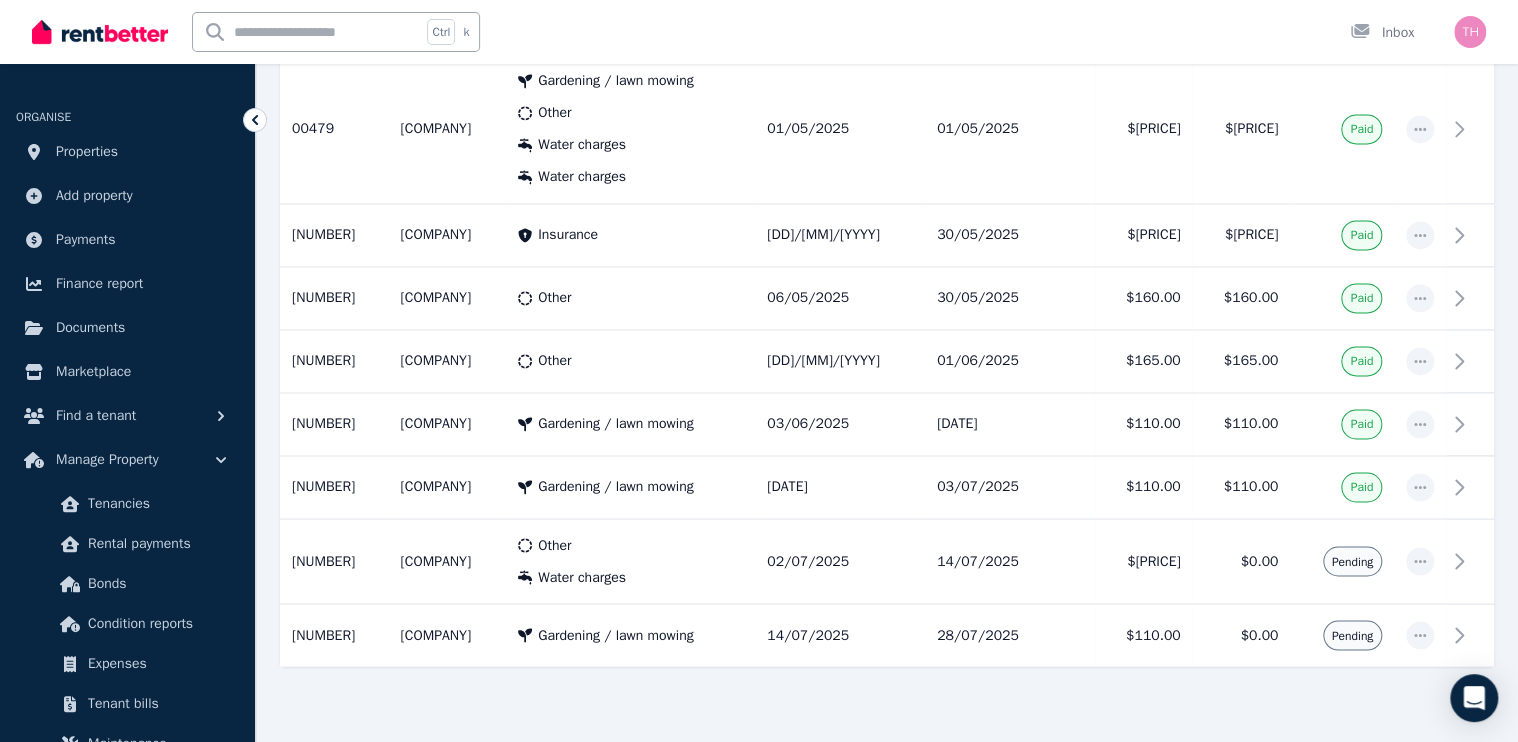 scroll, scrollTop: 1404, scrollLeft: 0, axis: vertical 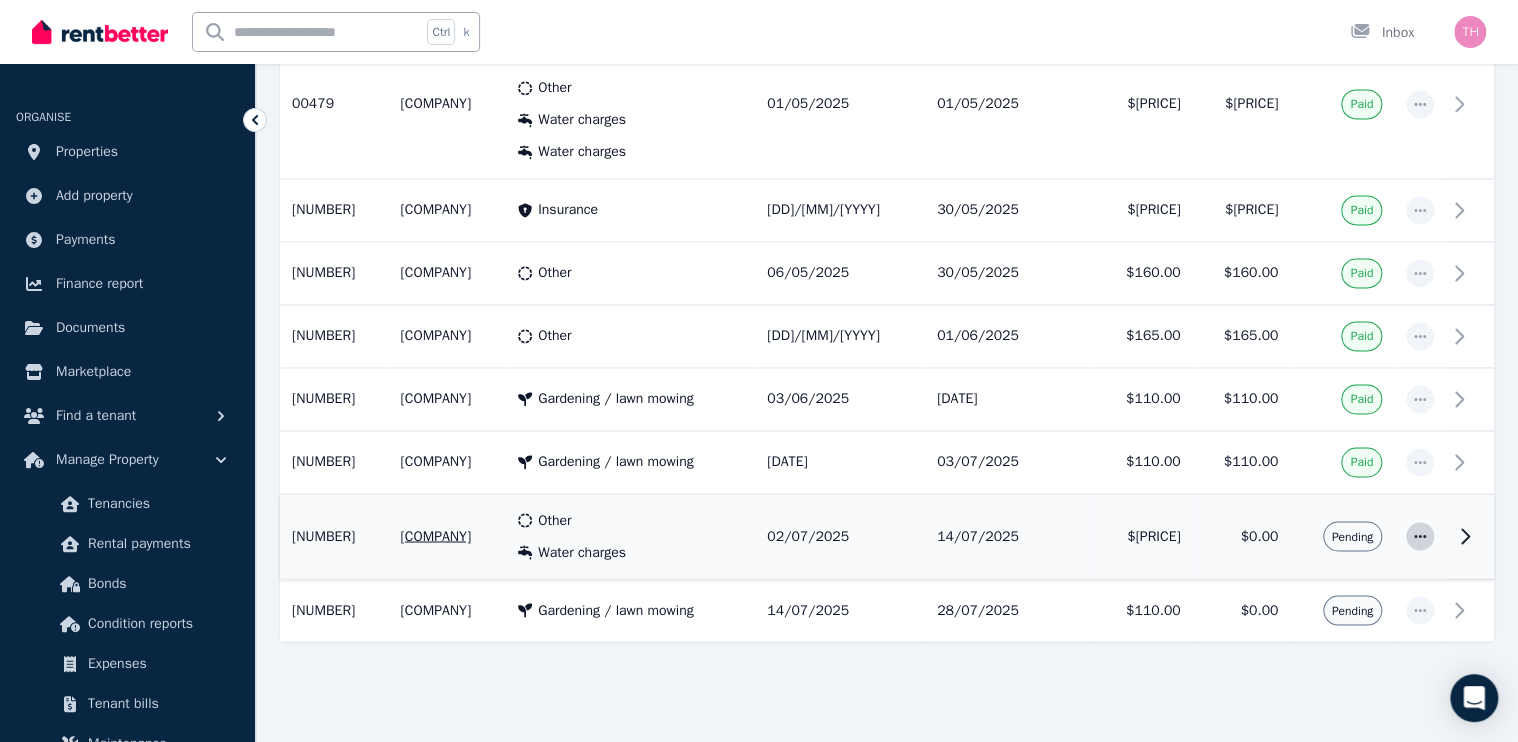 click 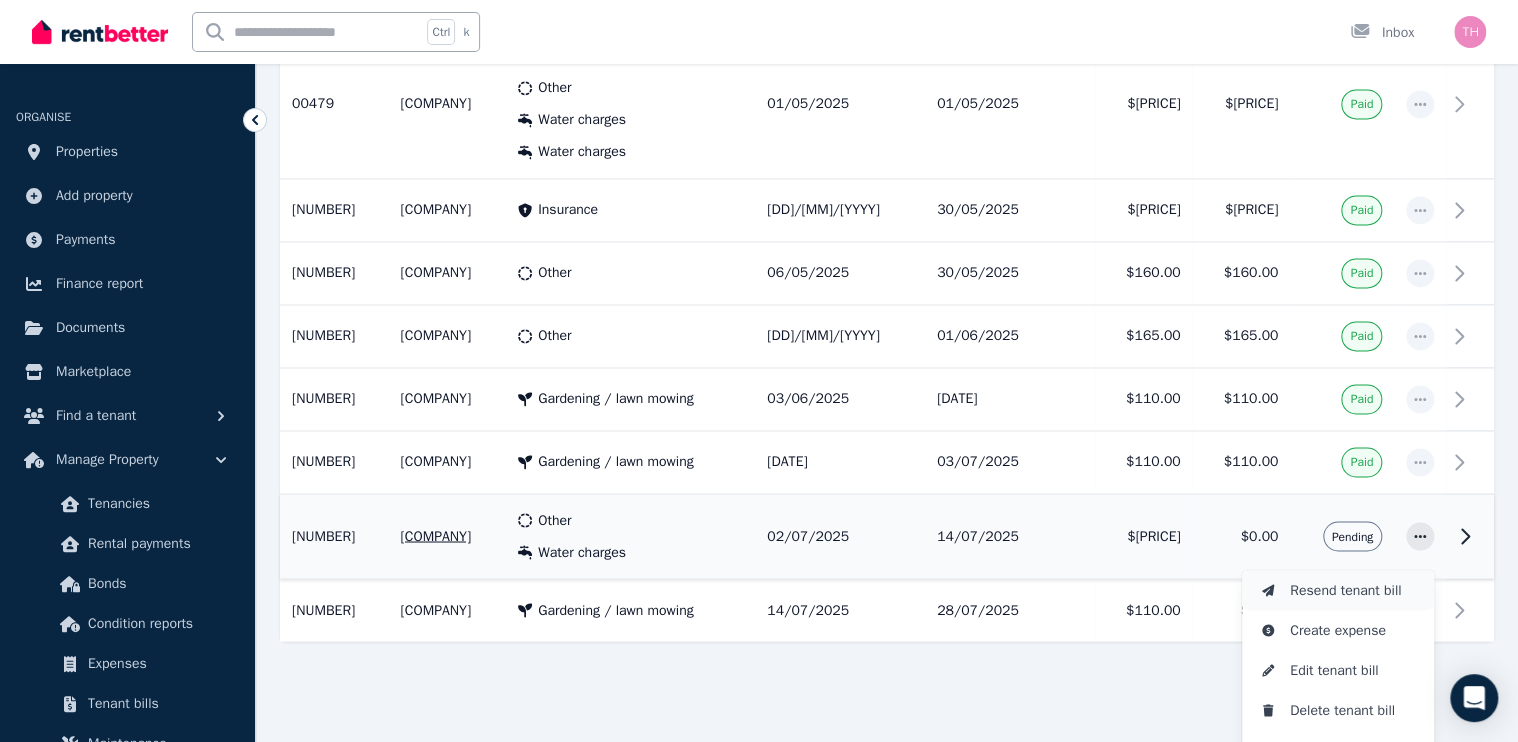 click on "Resend tenant bill" at bounding box center [1354, 590] 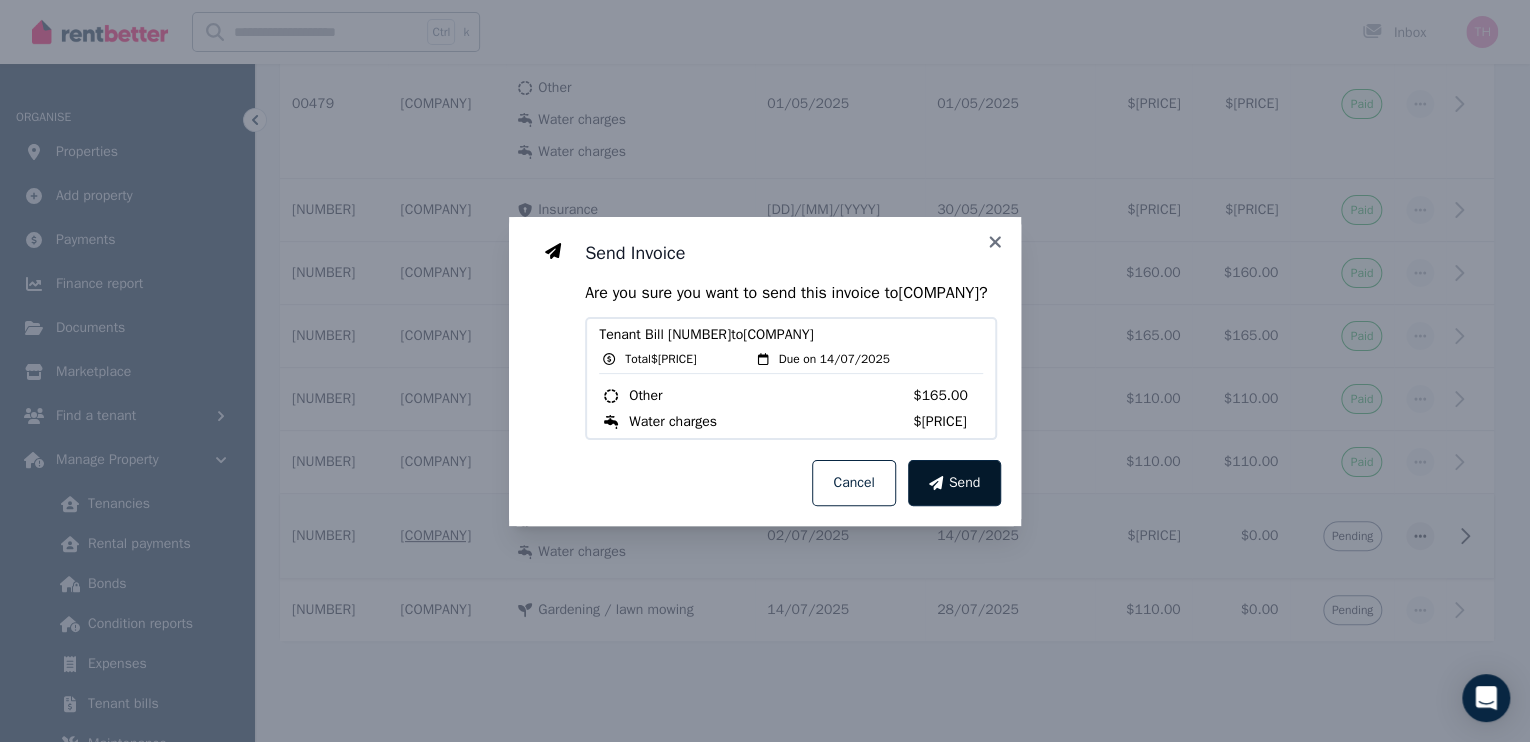 click on "Send" at bounding box center [964, 483] 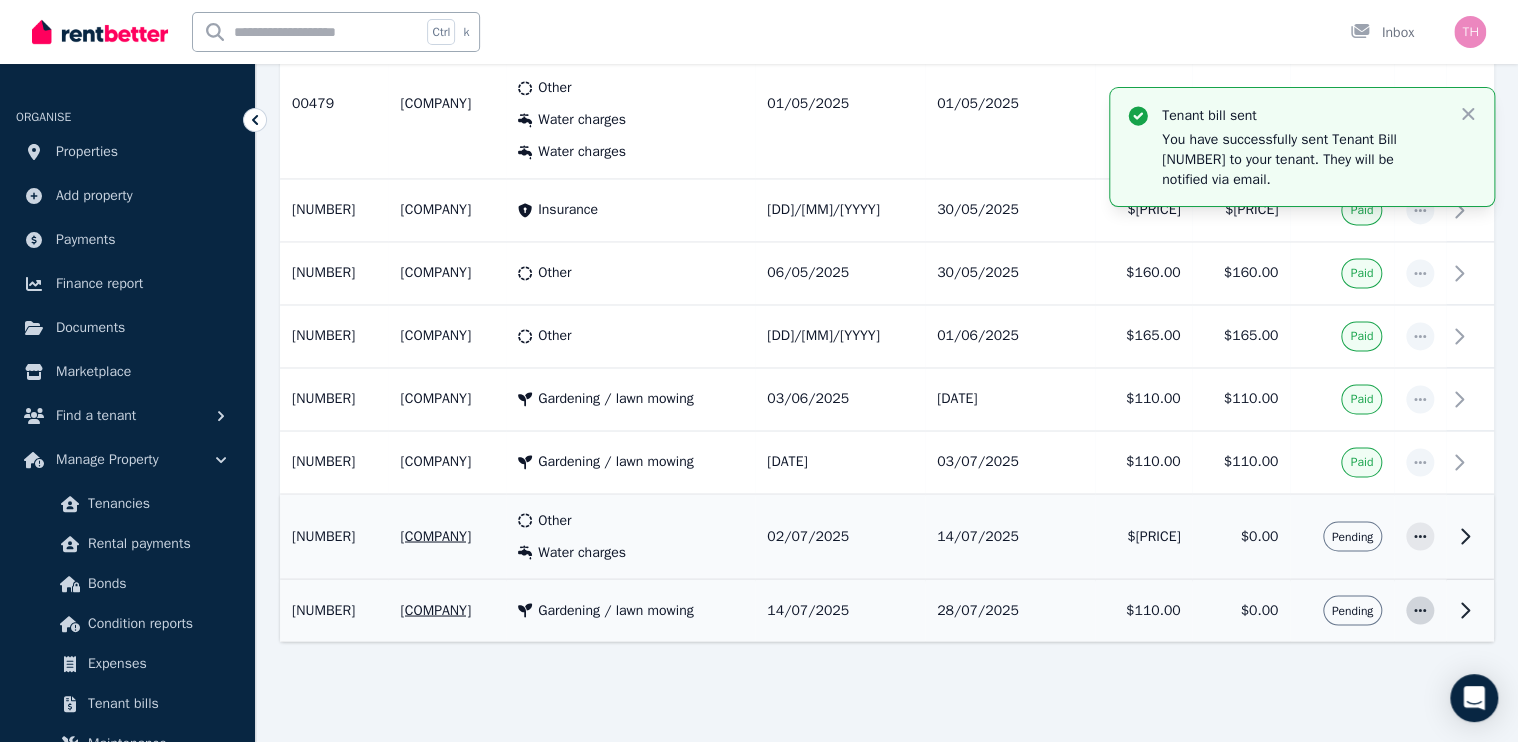 click 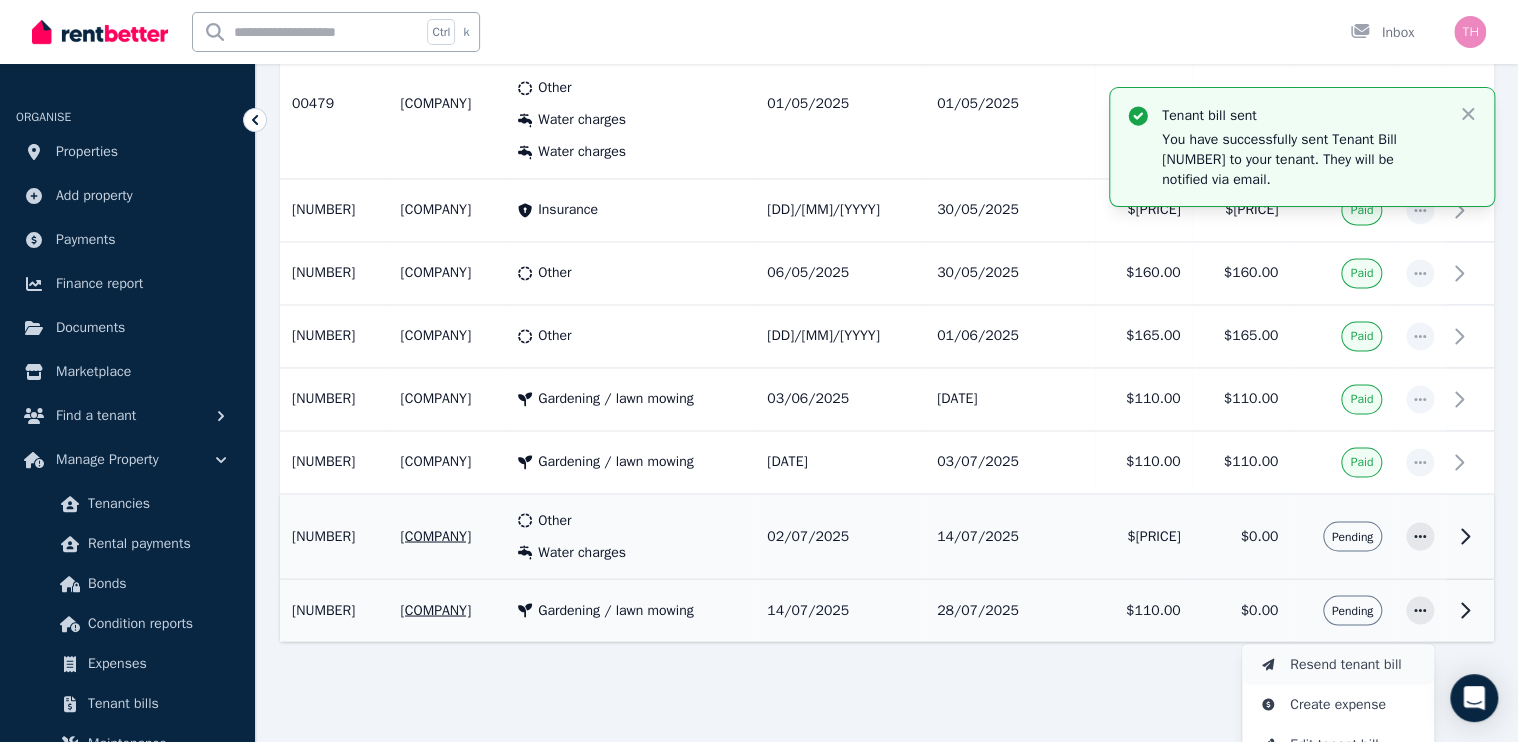 click on "Resend tenant bill" at bounding box center [1354, 664] 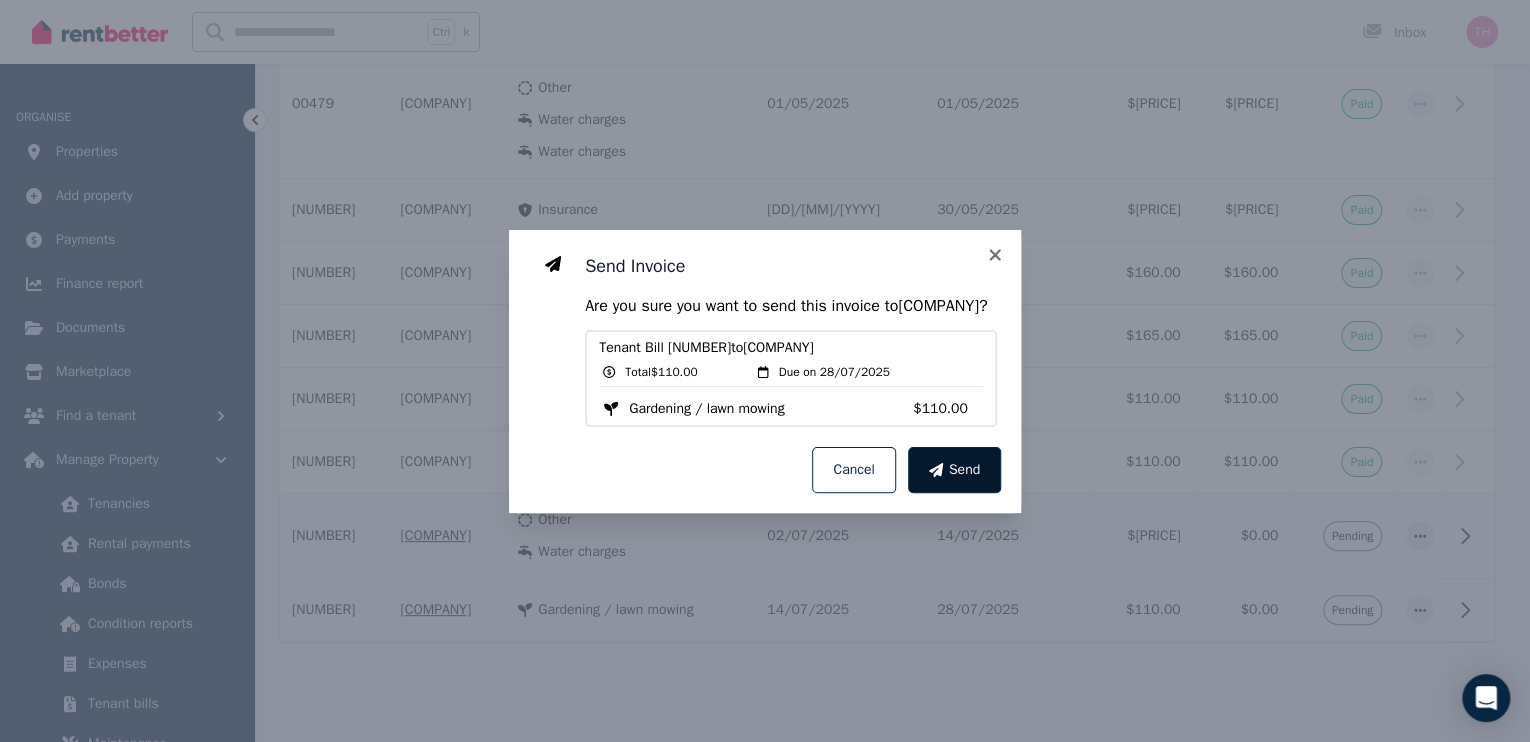 click on "Send" at bounding box center [954, 470] 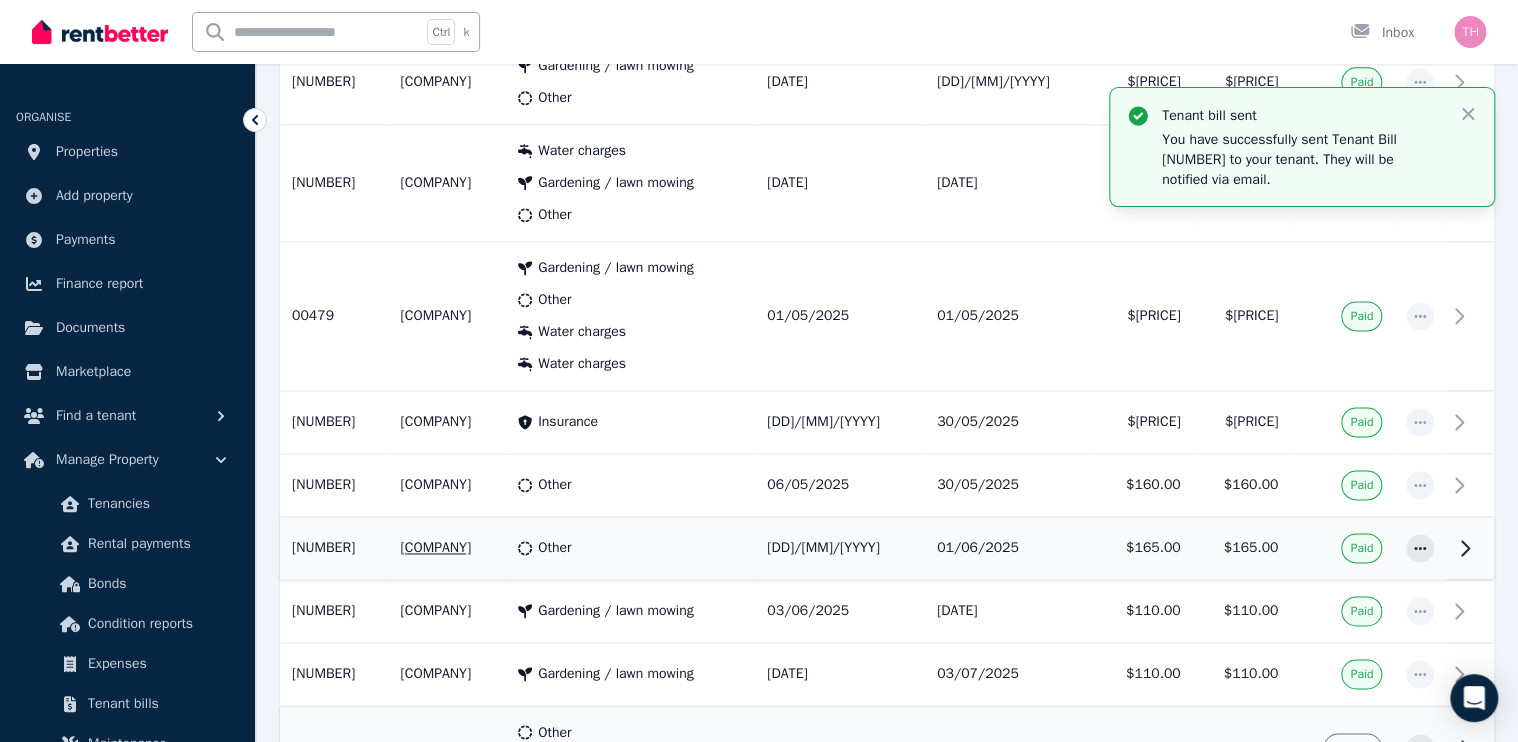 scroll, scrollTop: 1404, scrollLeft: 0, axis: vertical 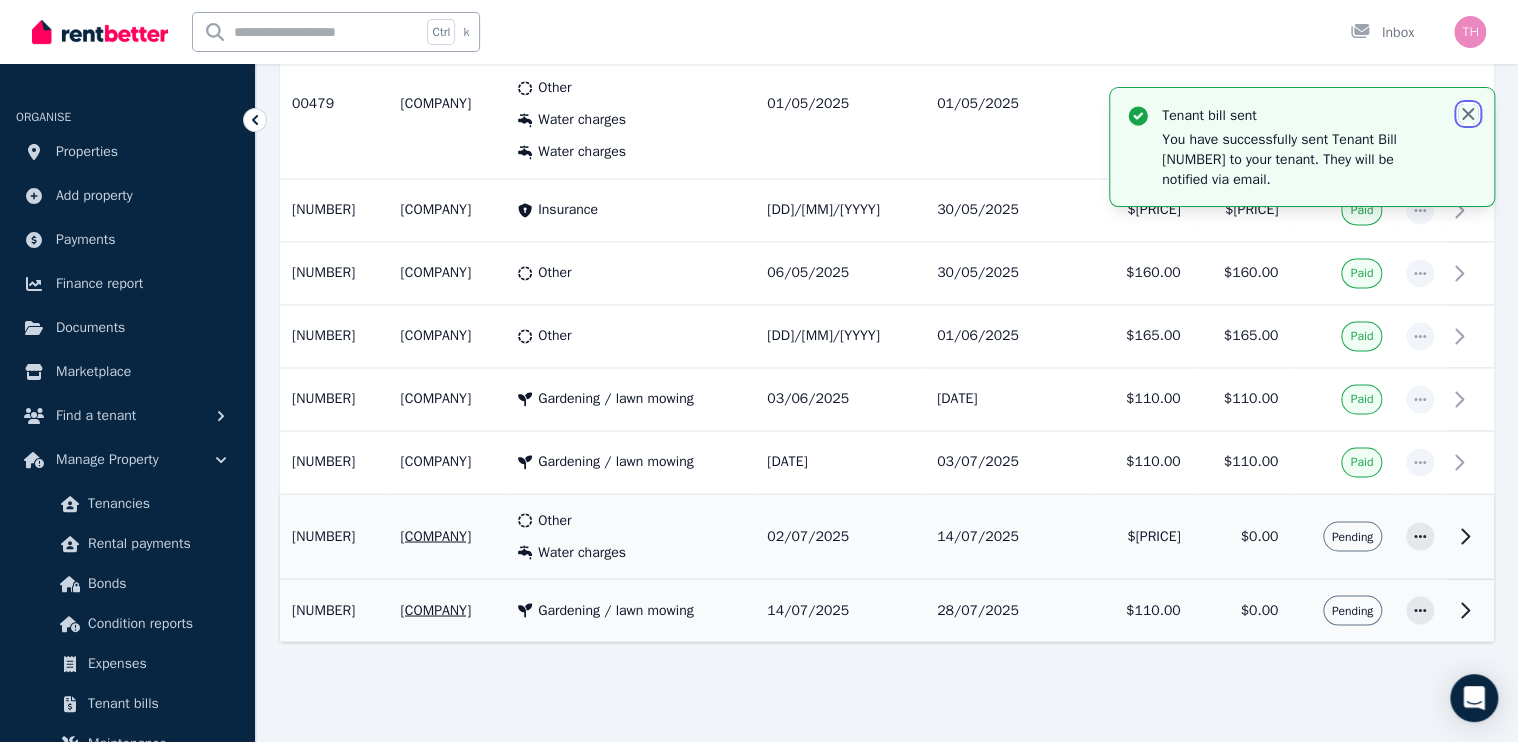 click 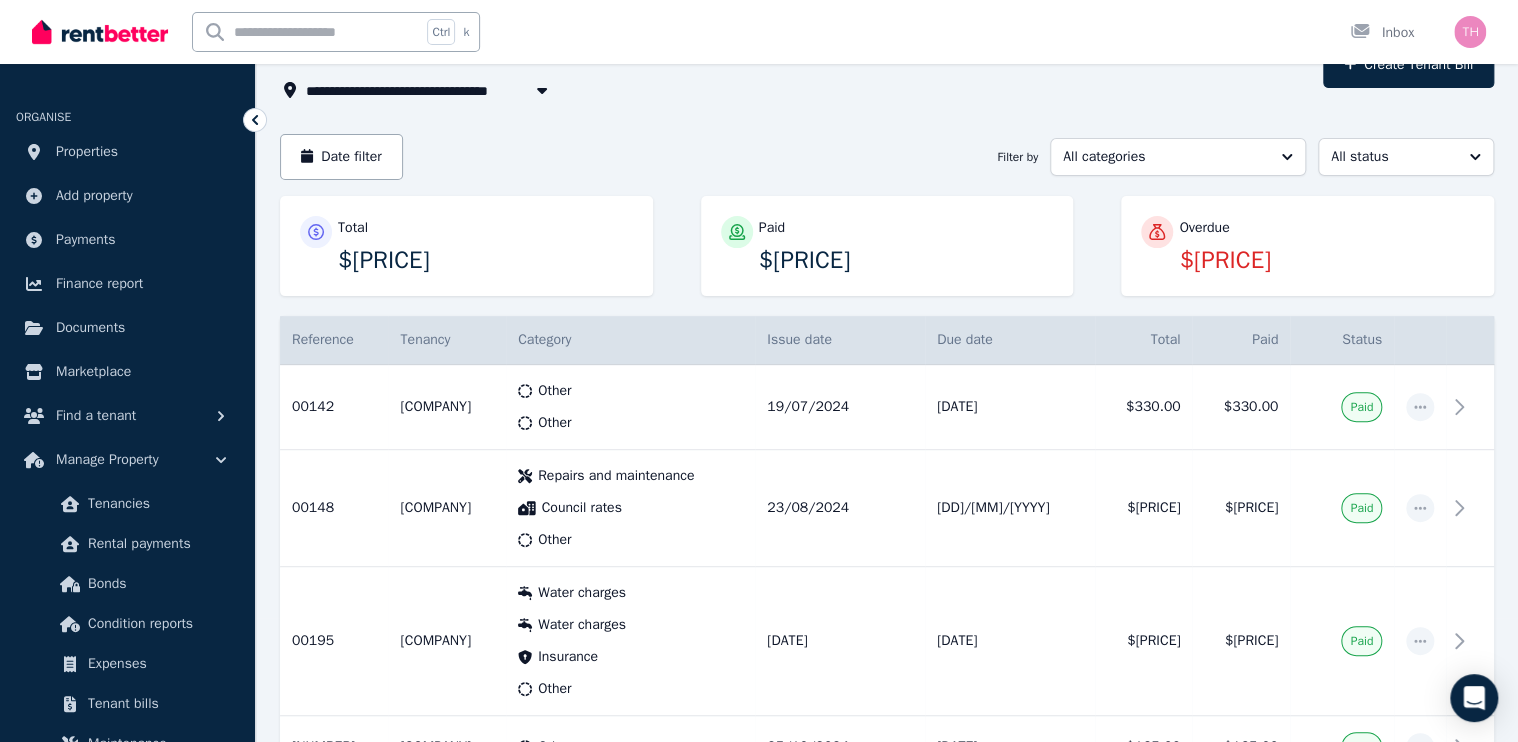 scroll, scrollTop: 0, scrollLeft: 0, axis: both 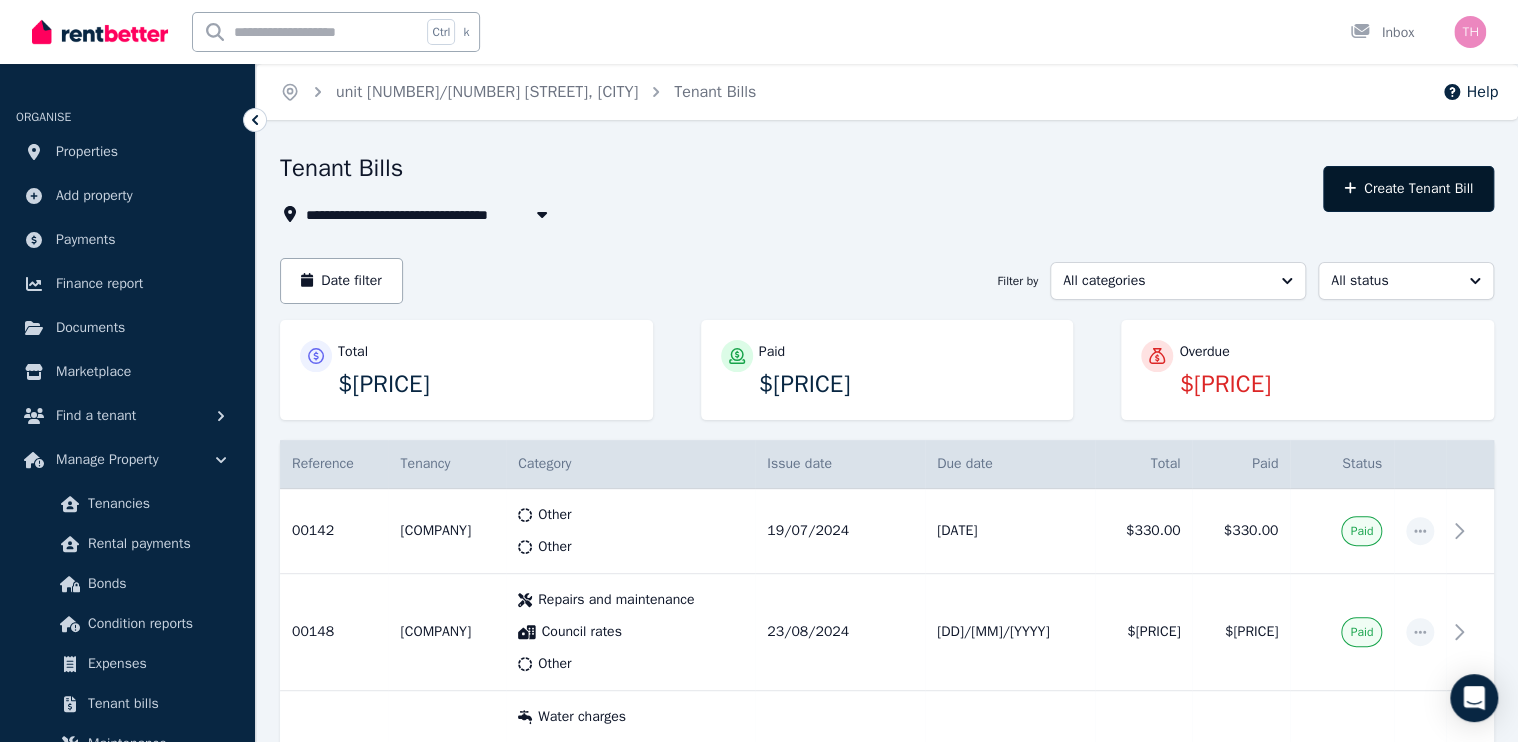 click on "Create Tenant Bill" at bounding box center [1408, 189] 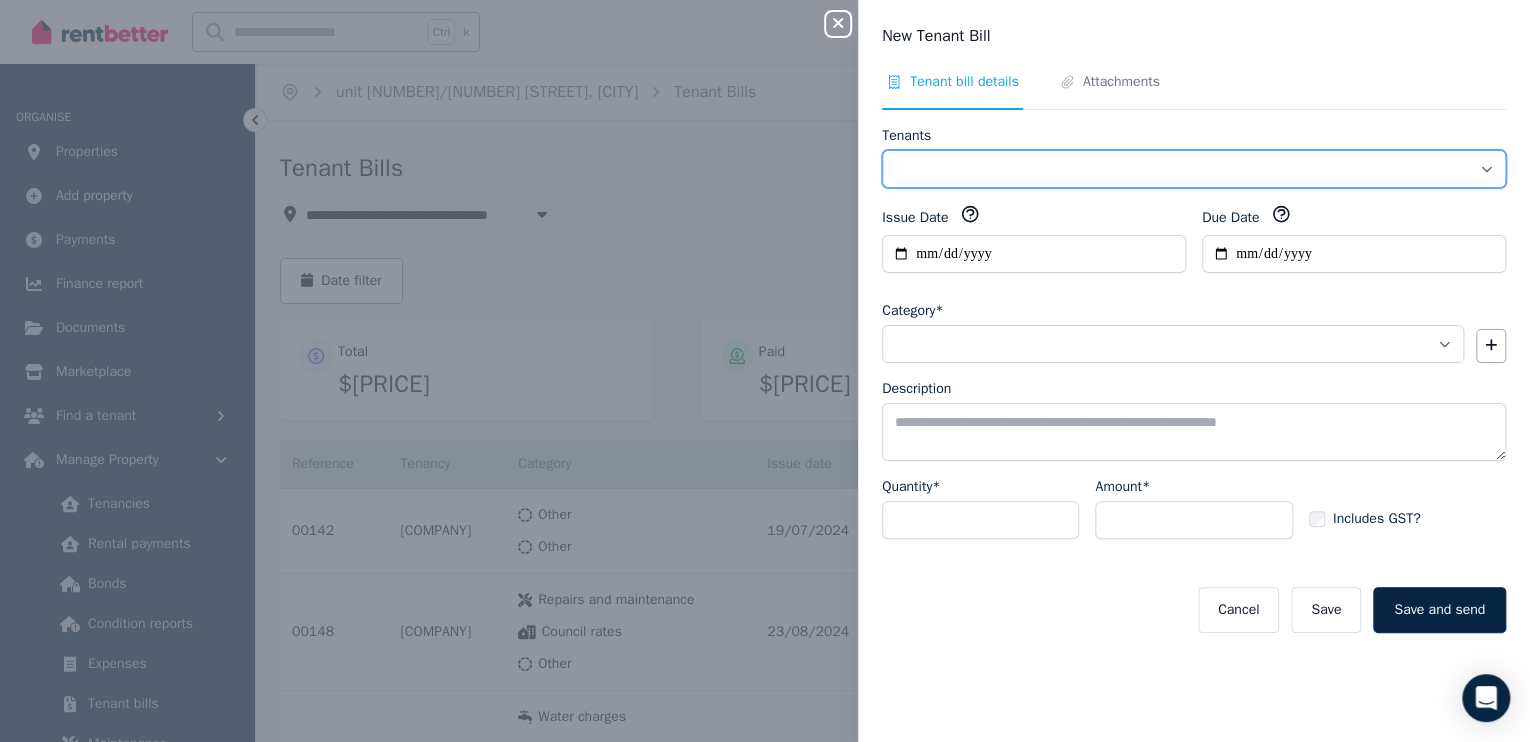 click on "**********" at bounding box center (1194, 169) 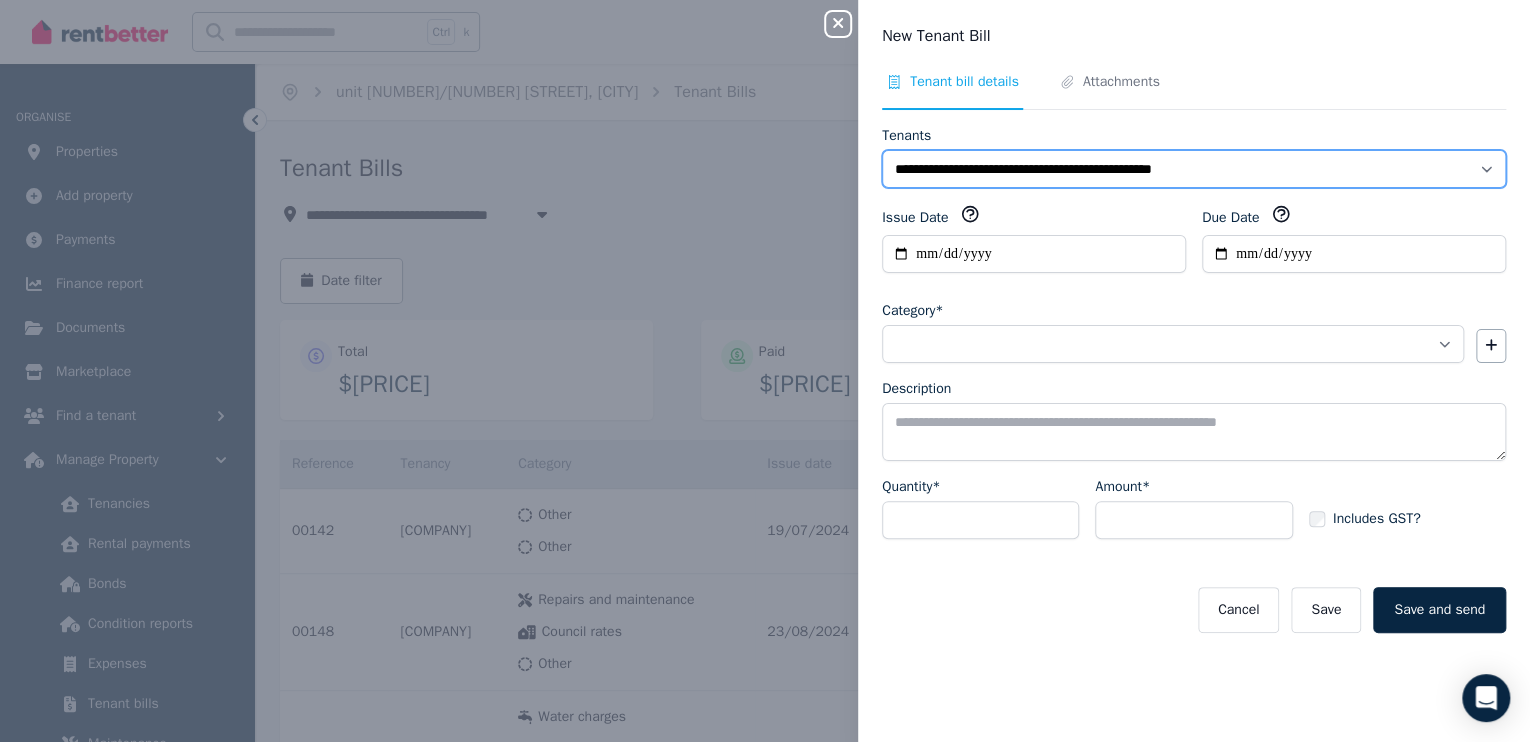 click on "**********" at bounding box center [1194, 169] 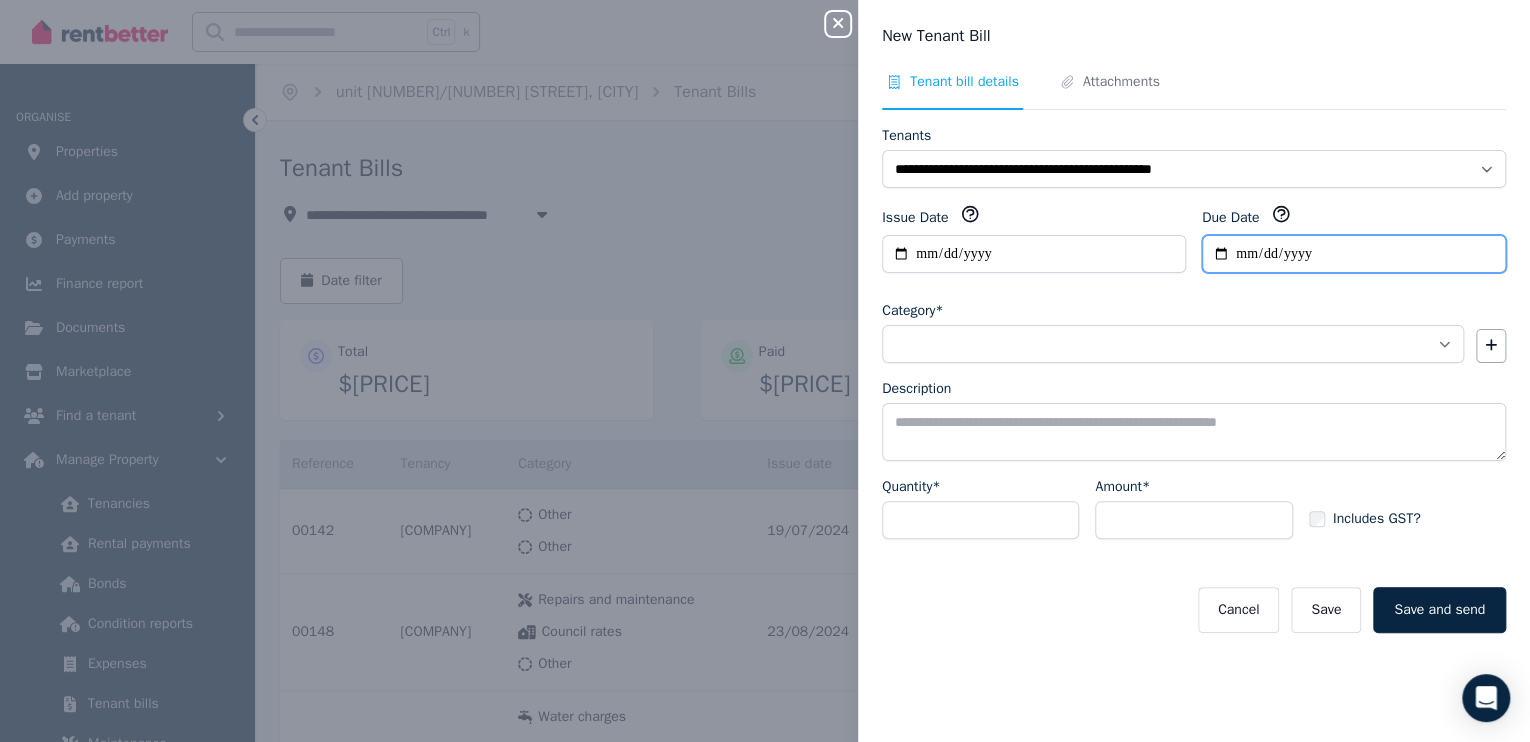 click on "Due Date" at bounding box center (1354, 254) 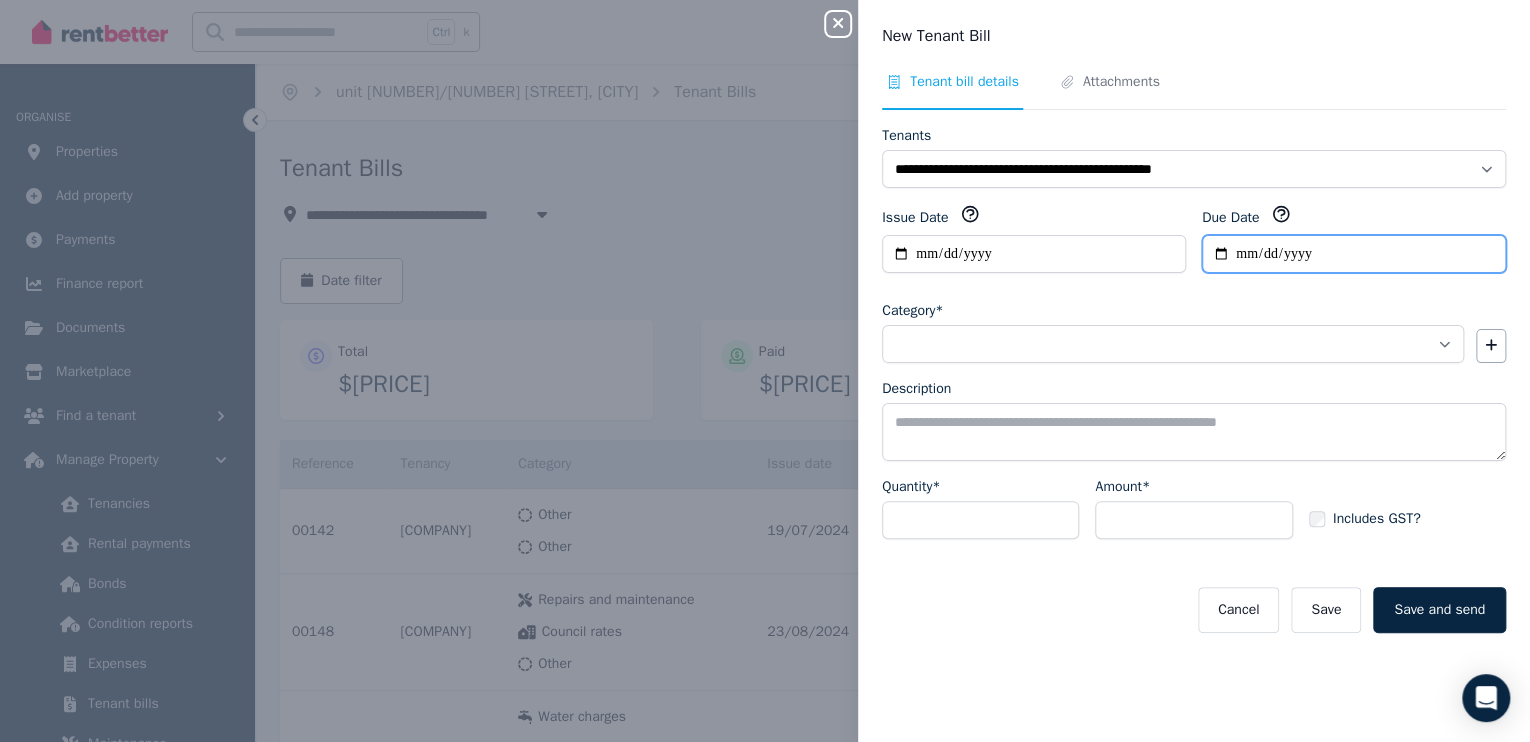 type on "**********" 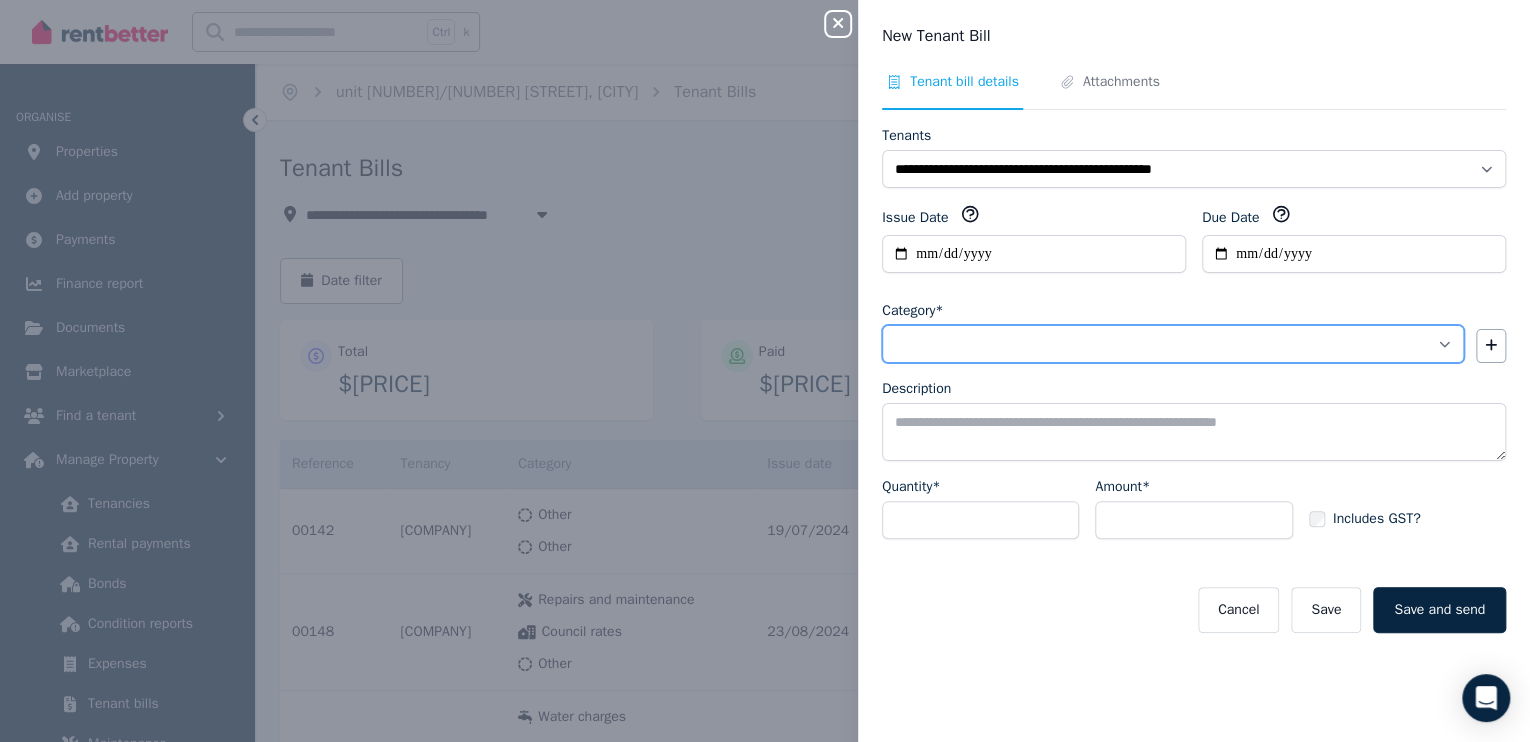 click on "**********" at bounding box center [1173, 344] 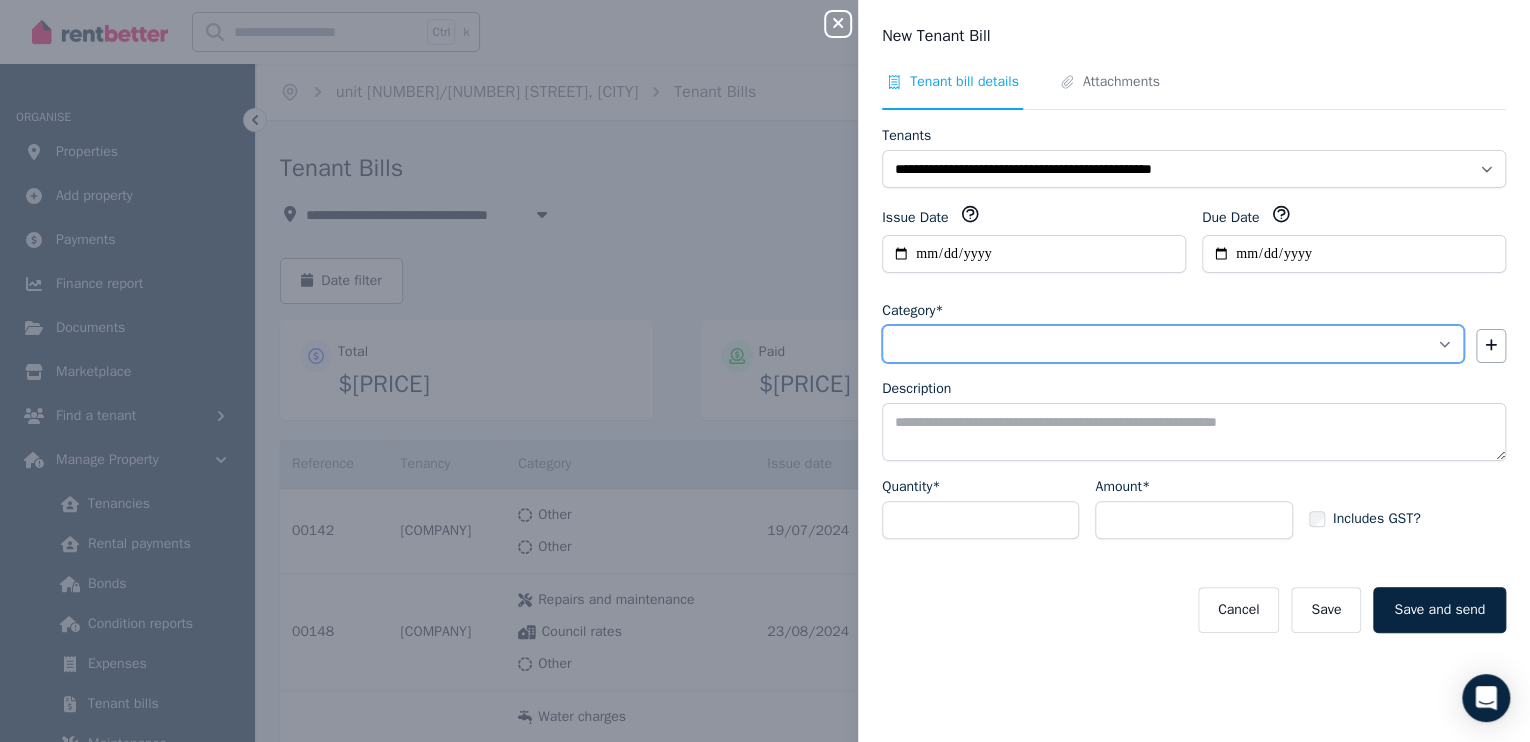 select on "**********" 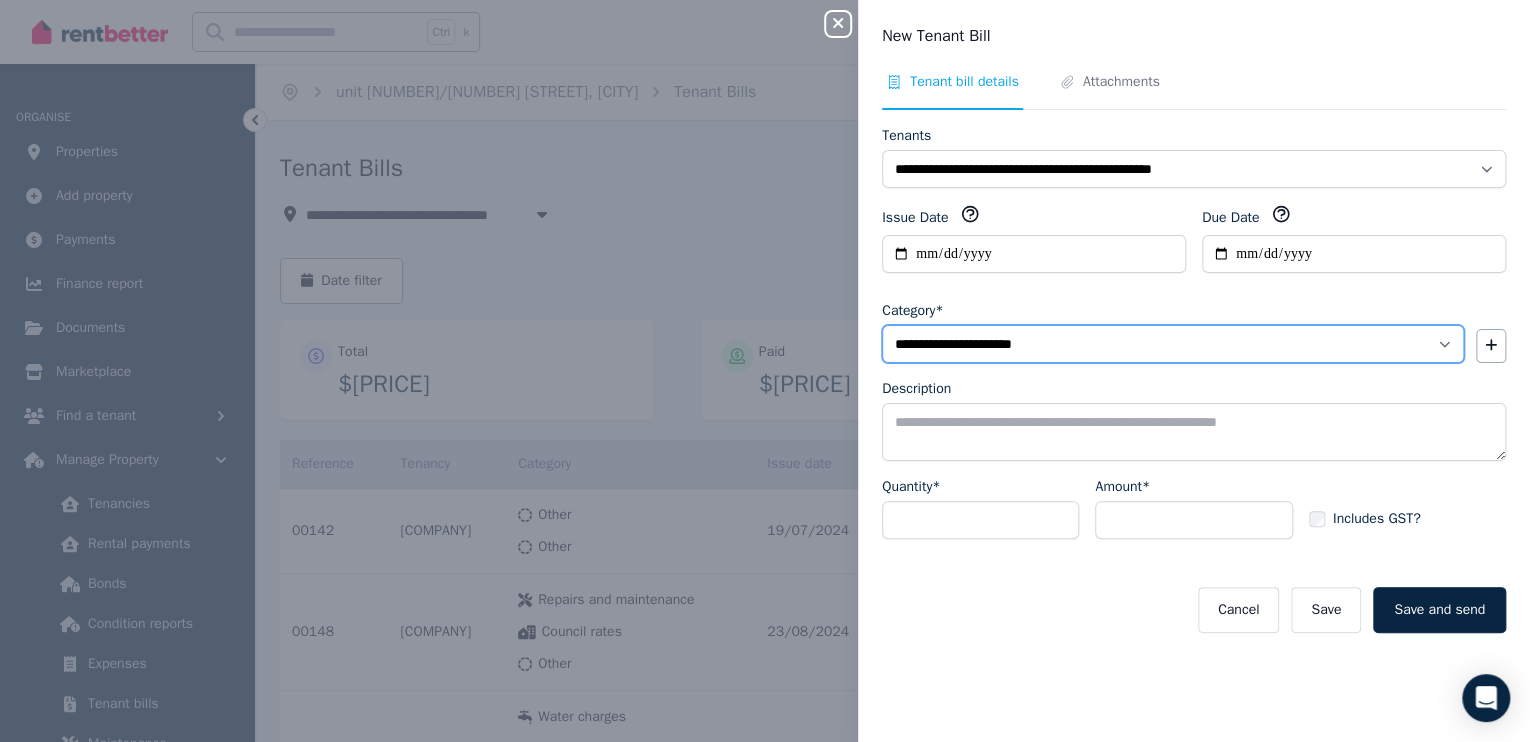 click on "**********" at bounding box center [1173, 344] 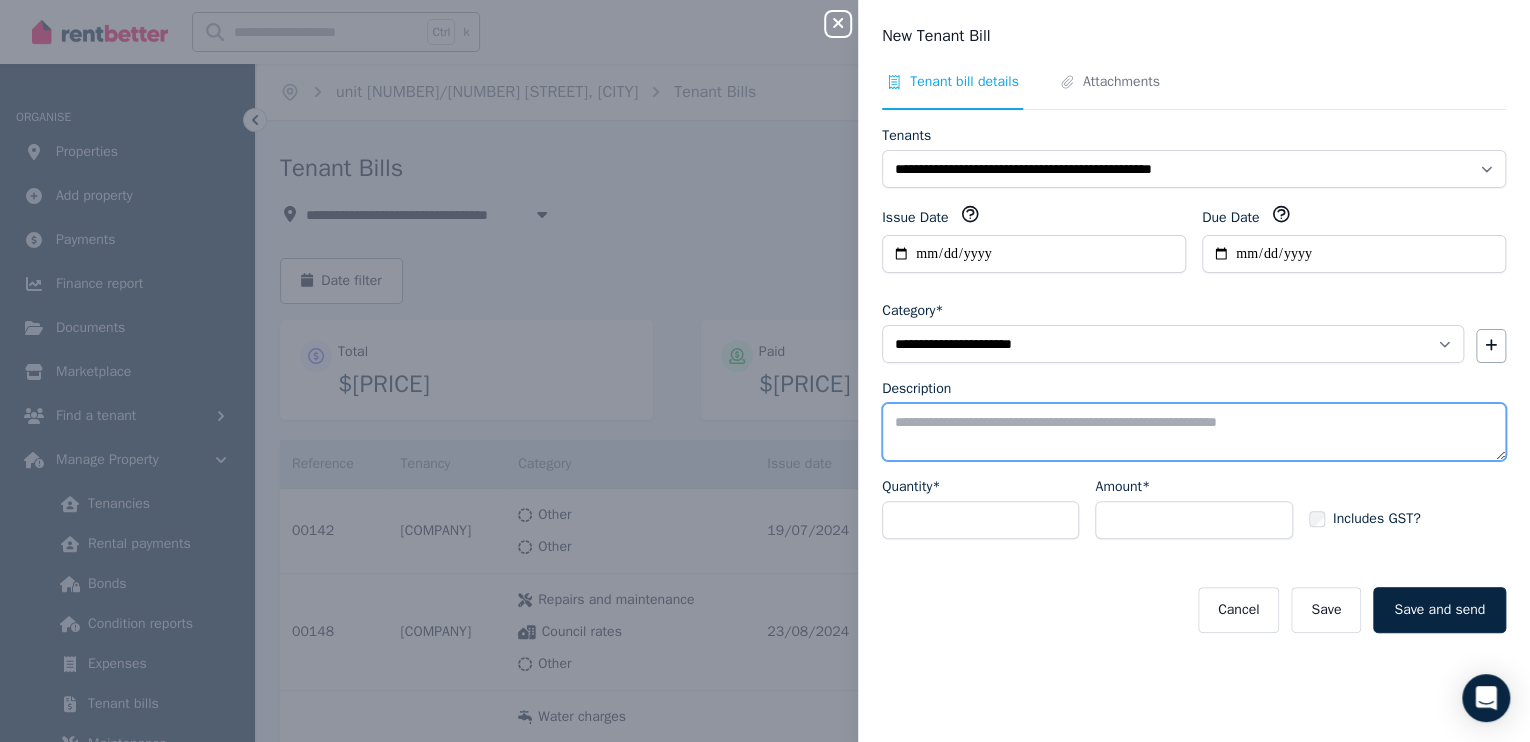 click on "Description" at bounding box center [1194, 432] 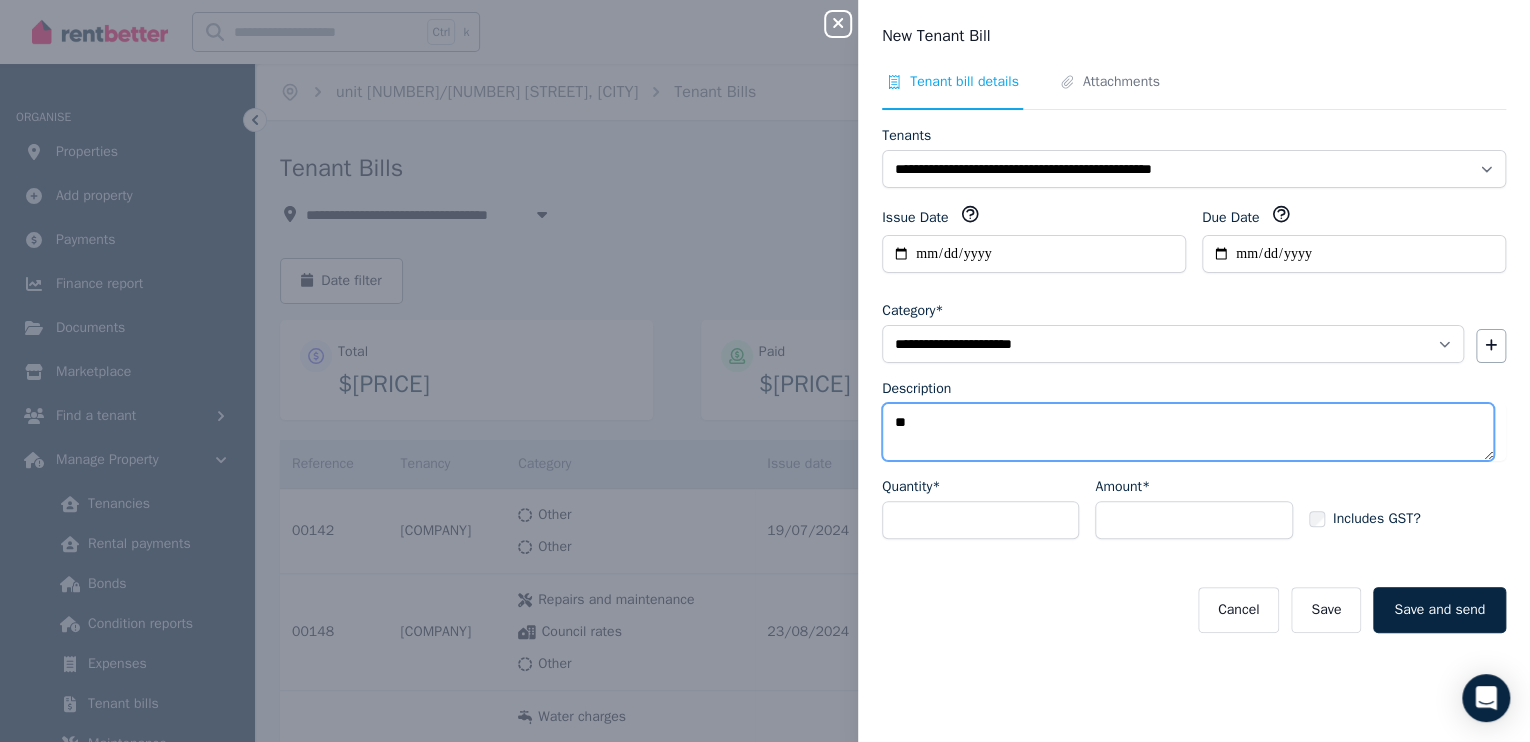 type on "*" 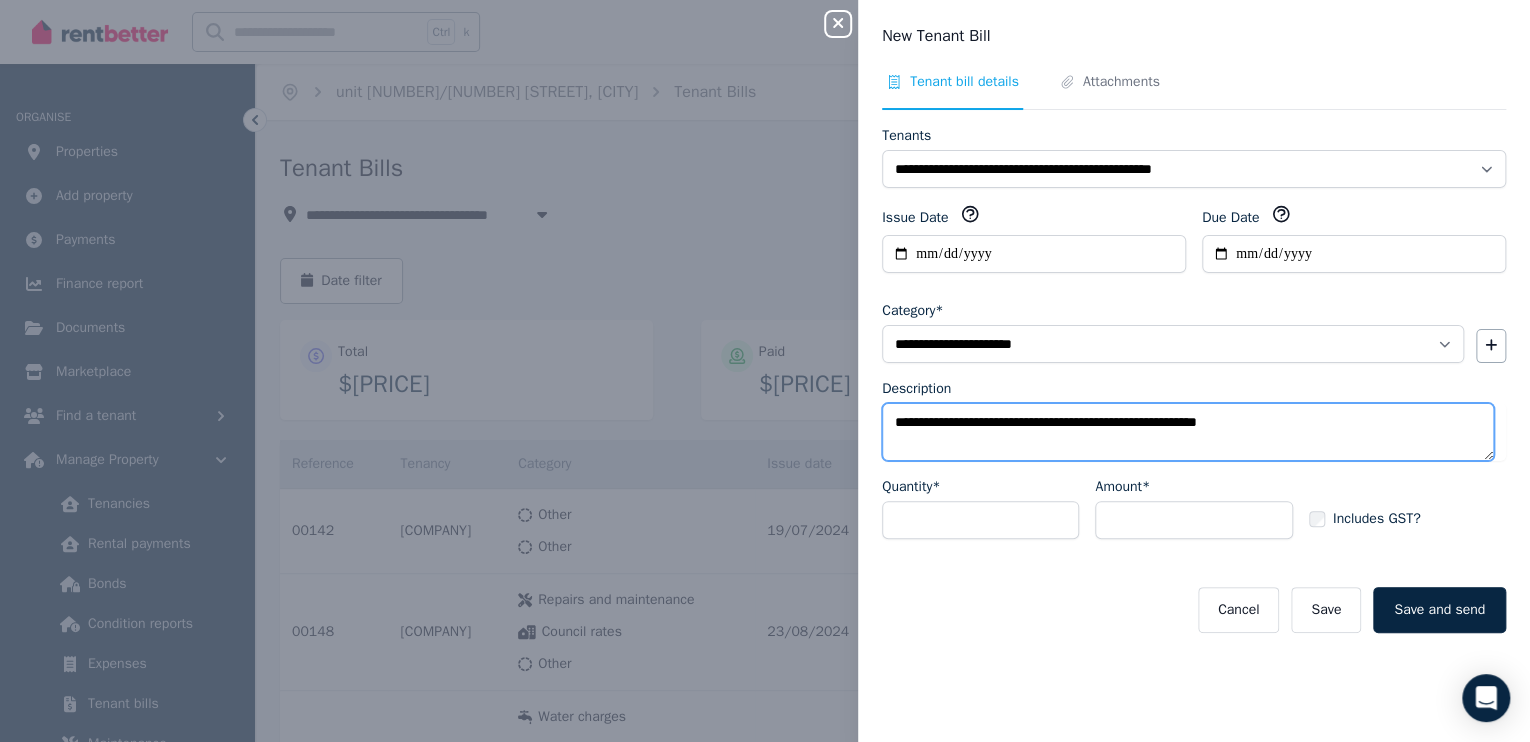 drag, startPoint x: 1307, startPoint y: 423, endPoint x: 765, endPoint y: 433, distance: 542.0922 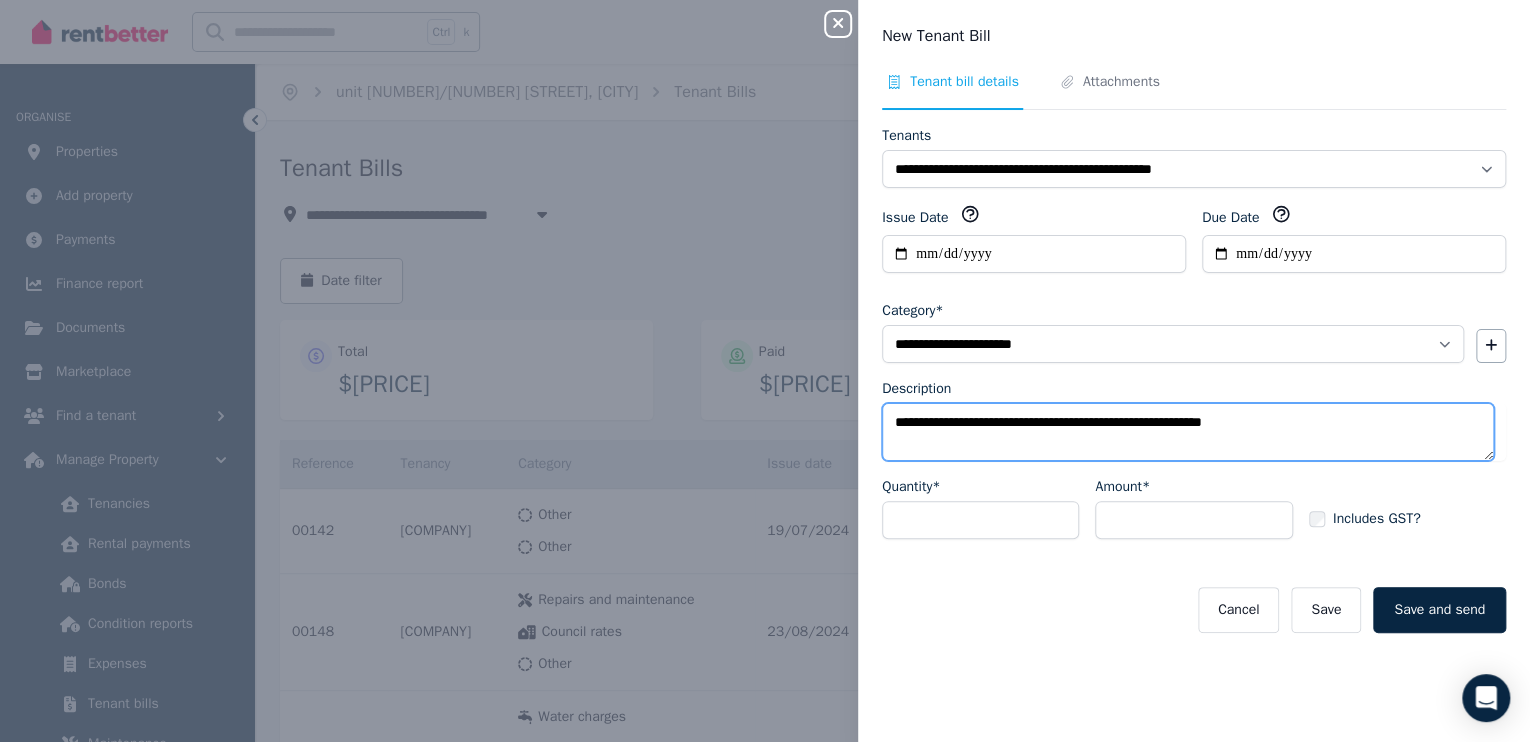 click on "**********" at bounding box center (1188, 432) 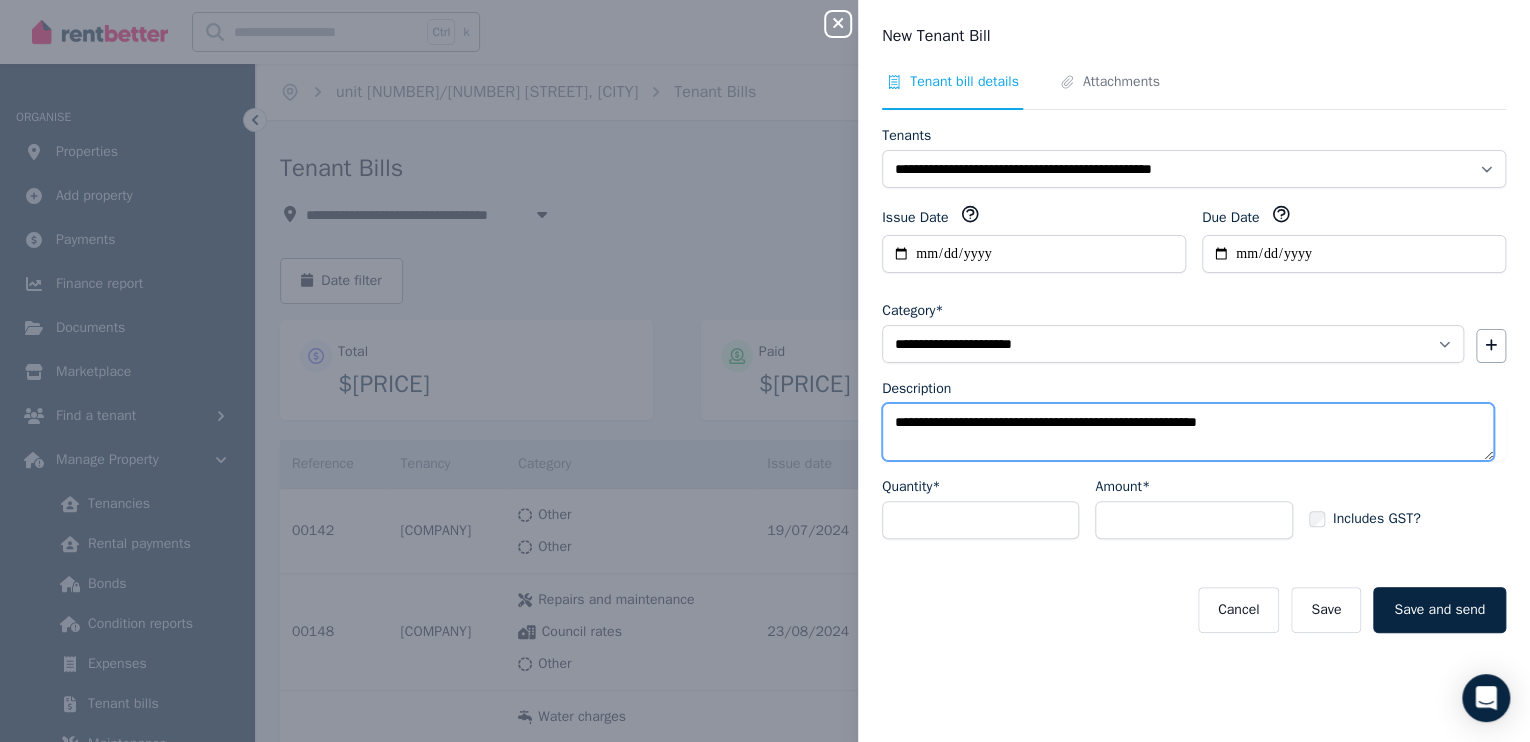 type on "**********" 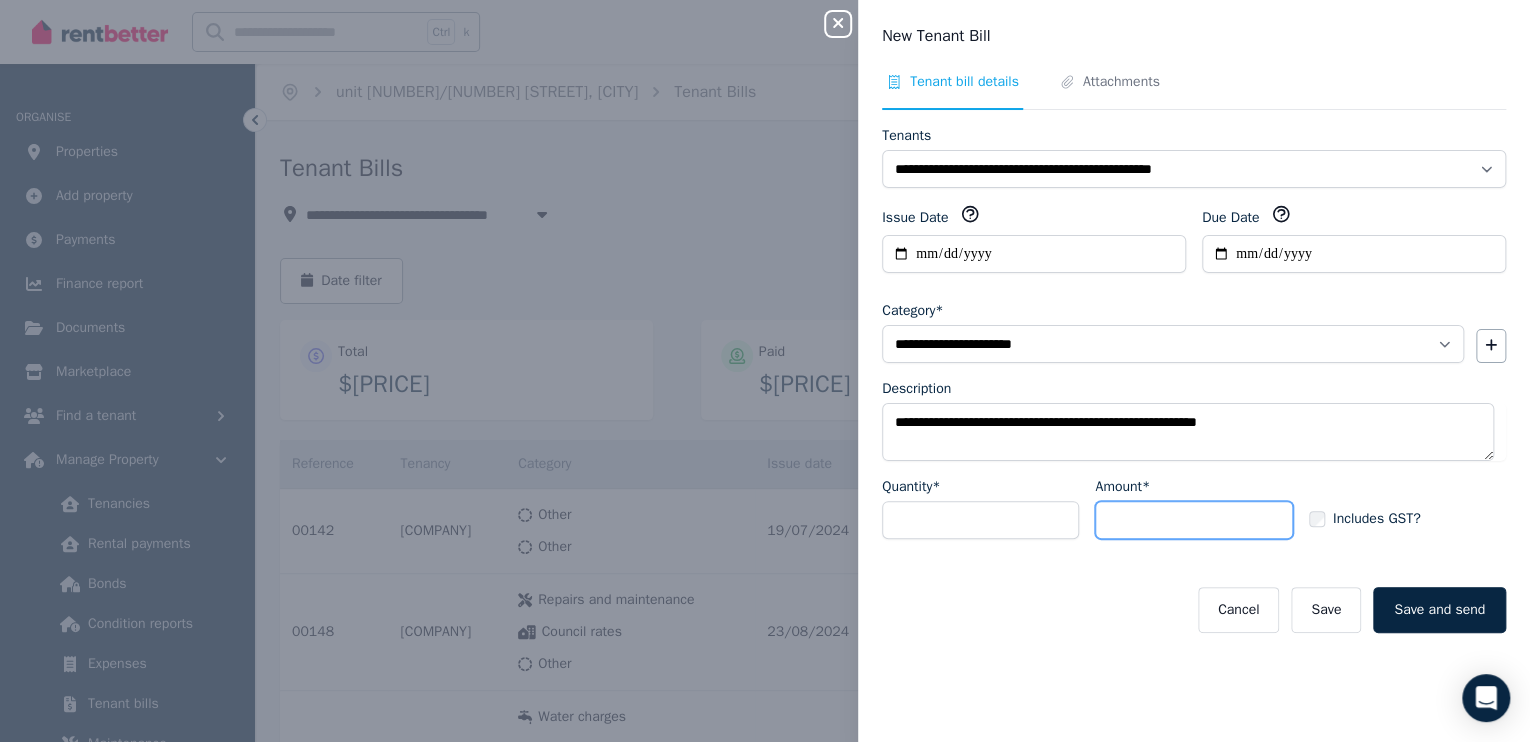 click on "Amount*" at bounding box center [1193, 520] 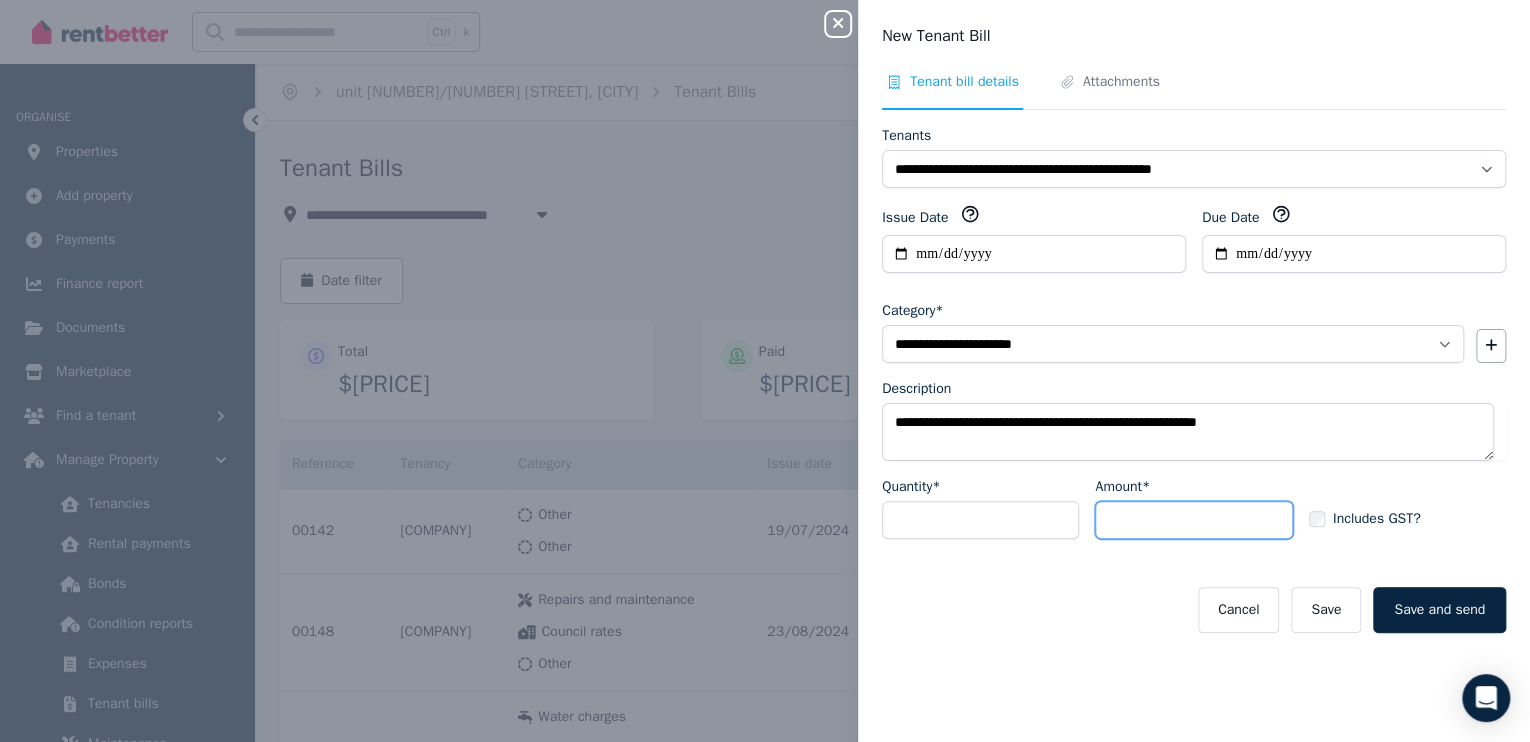 type on "*****" 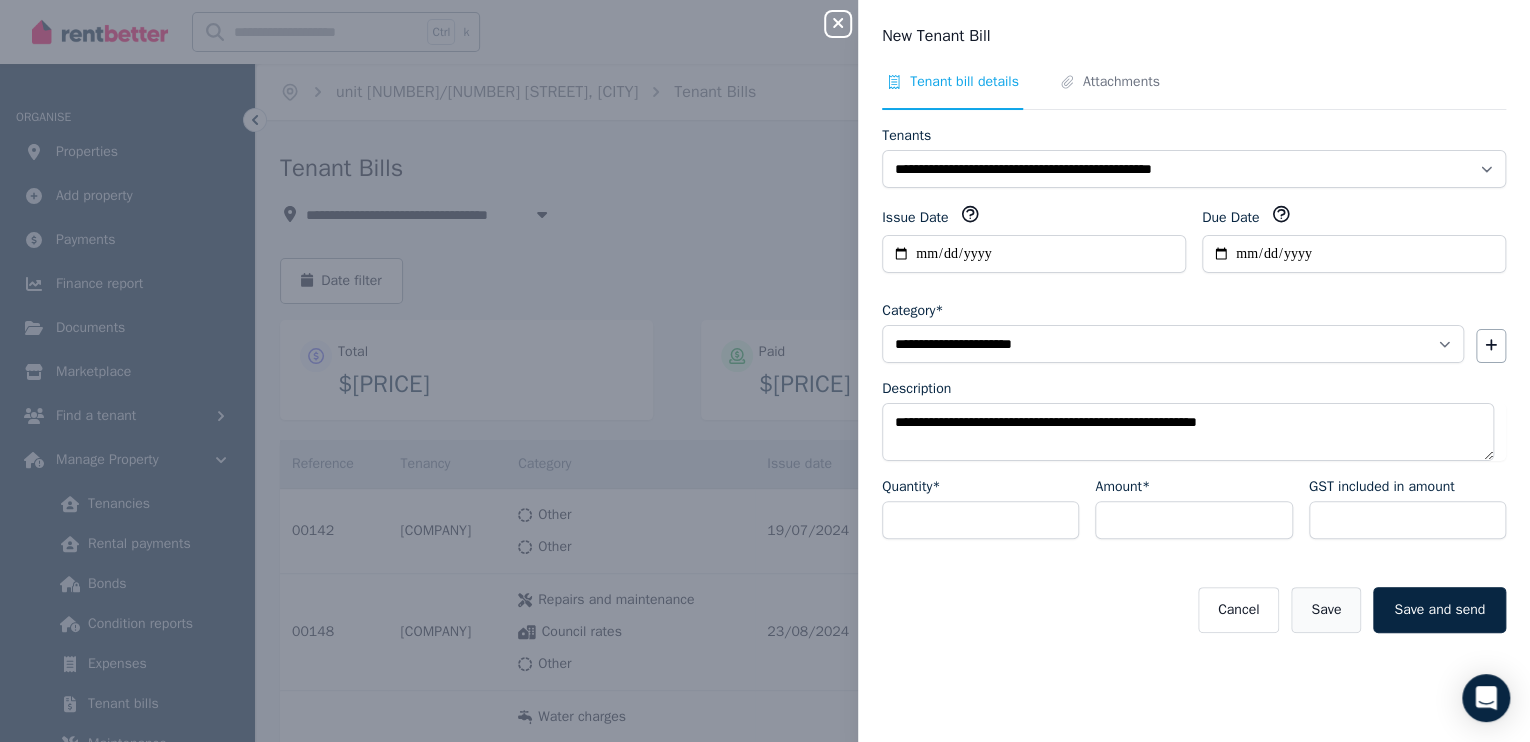 click on "Save" at bounding box center [1326, 610] 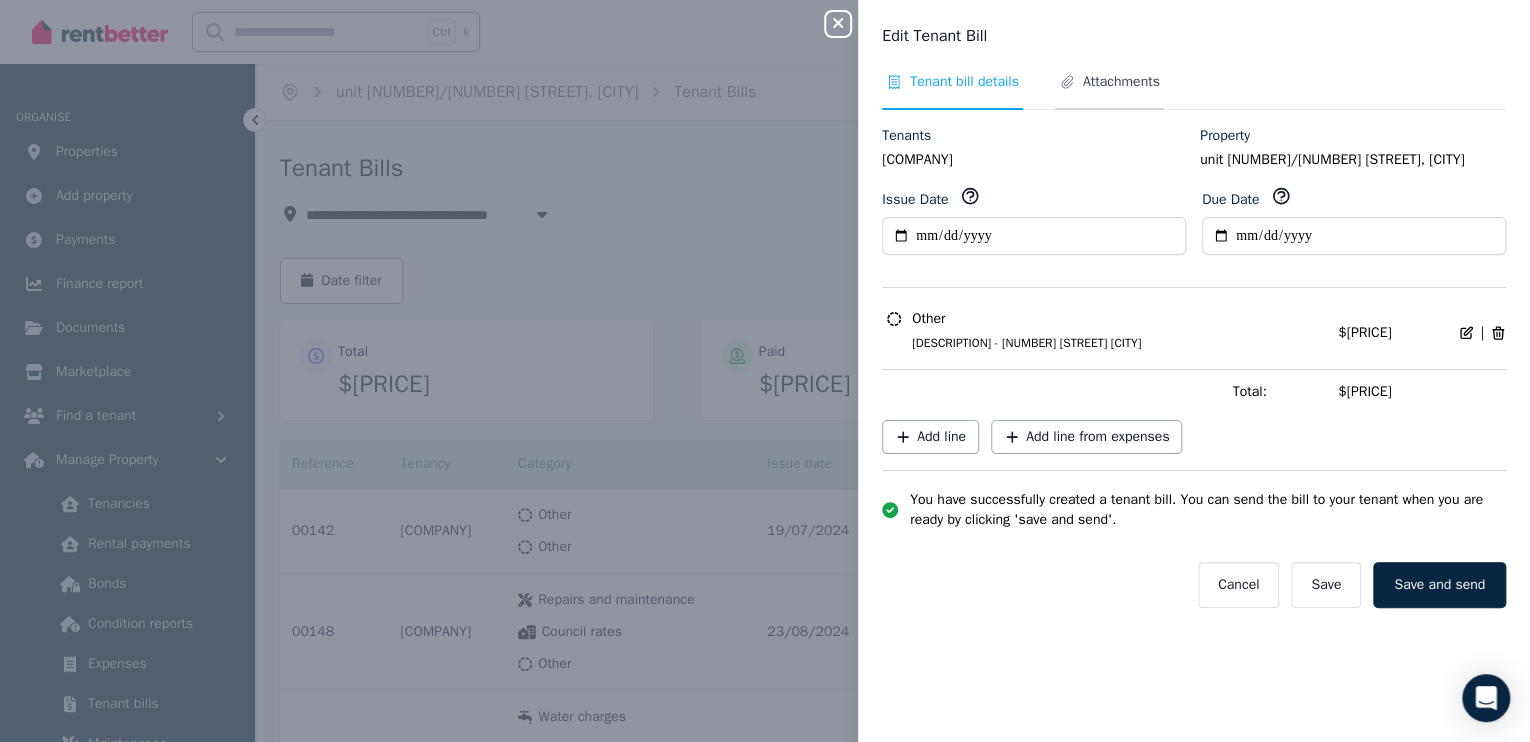 click on "Attachments" at bounding box center [1121, 82] 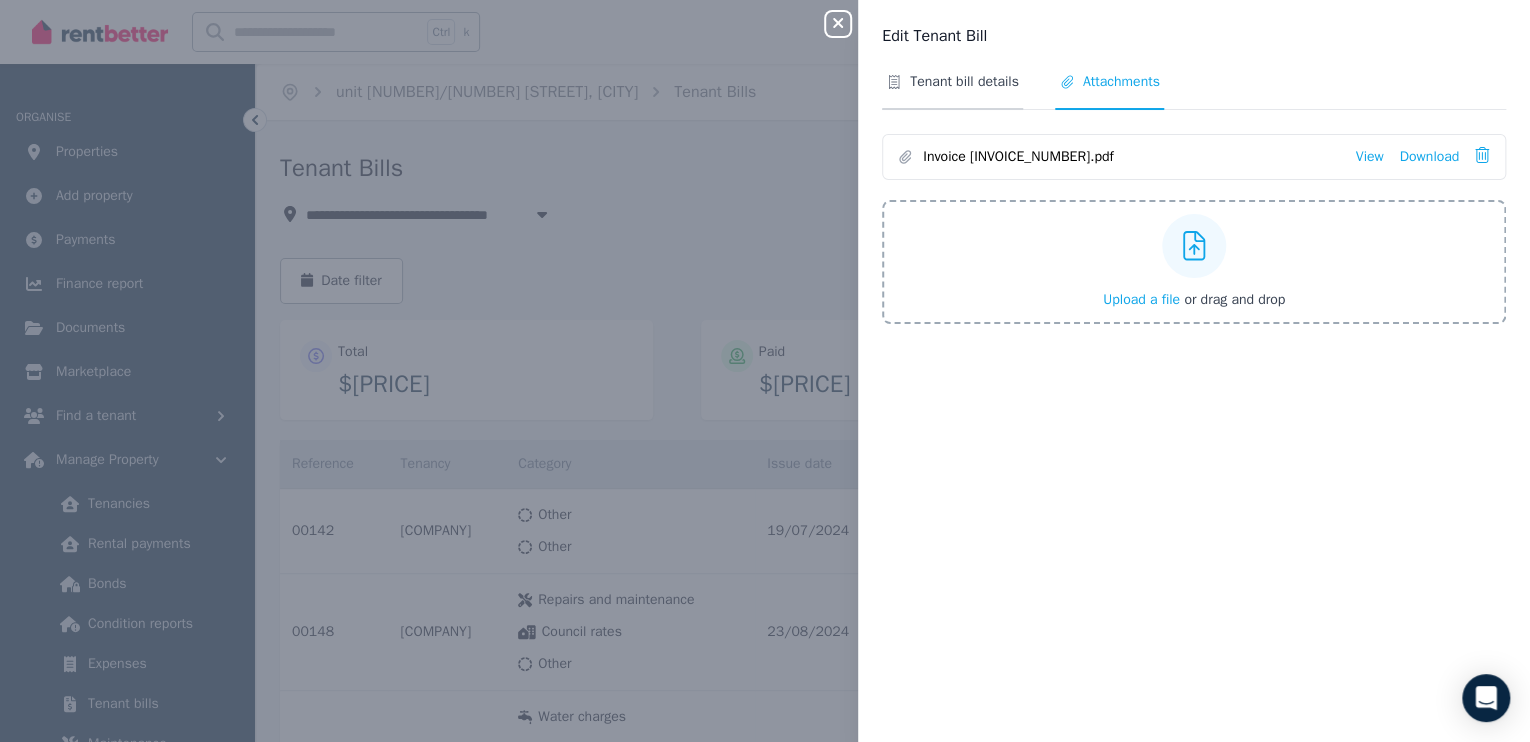 click on "Tenant bill details" at bounding box center [964, 82] 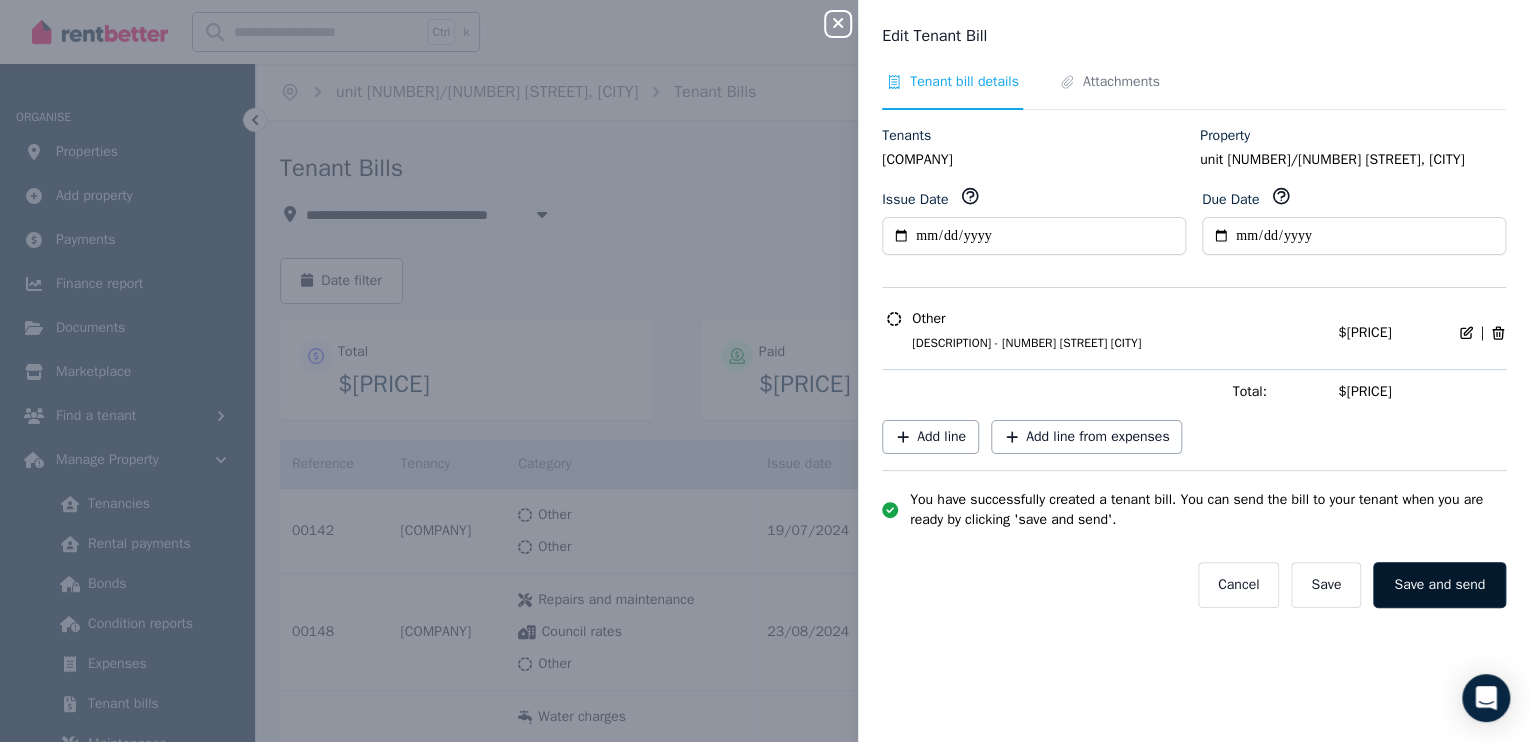 click on "Save and send" at bounding box center (1439, 585) 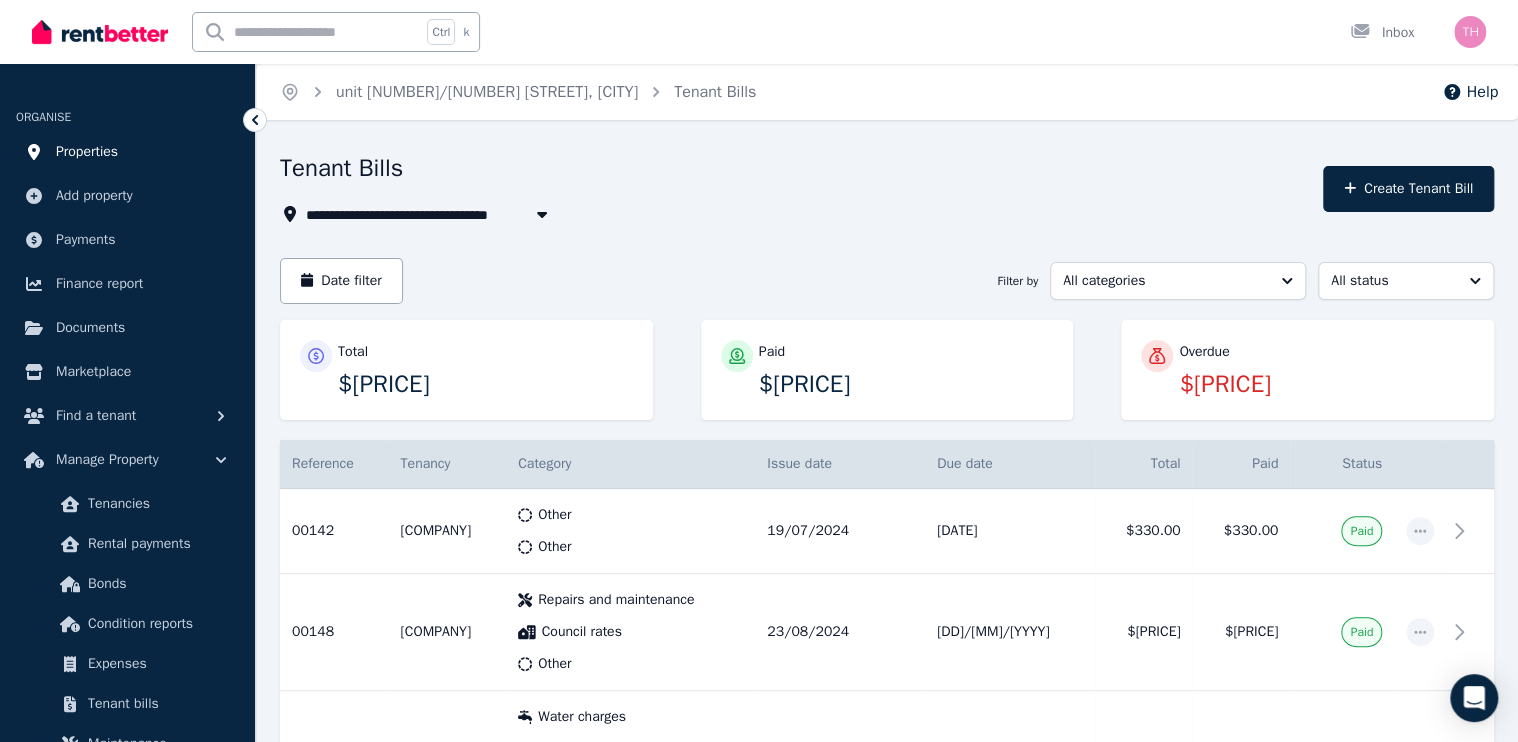 click on "Properties" at bounding box center [87, 152] 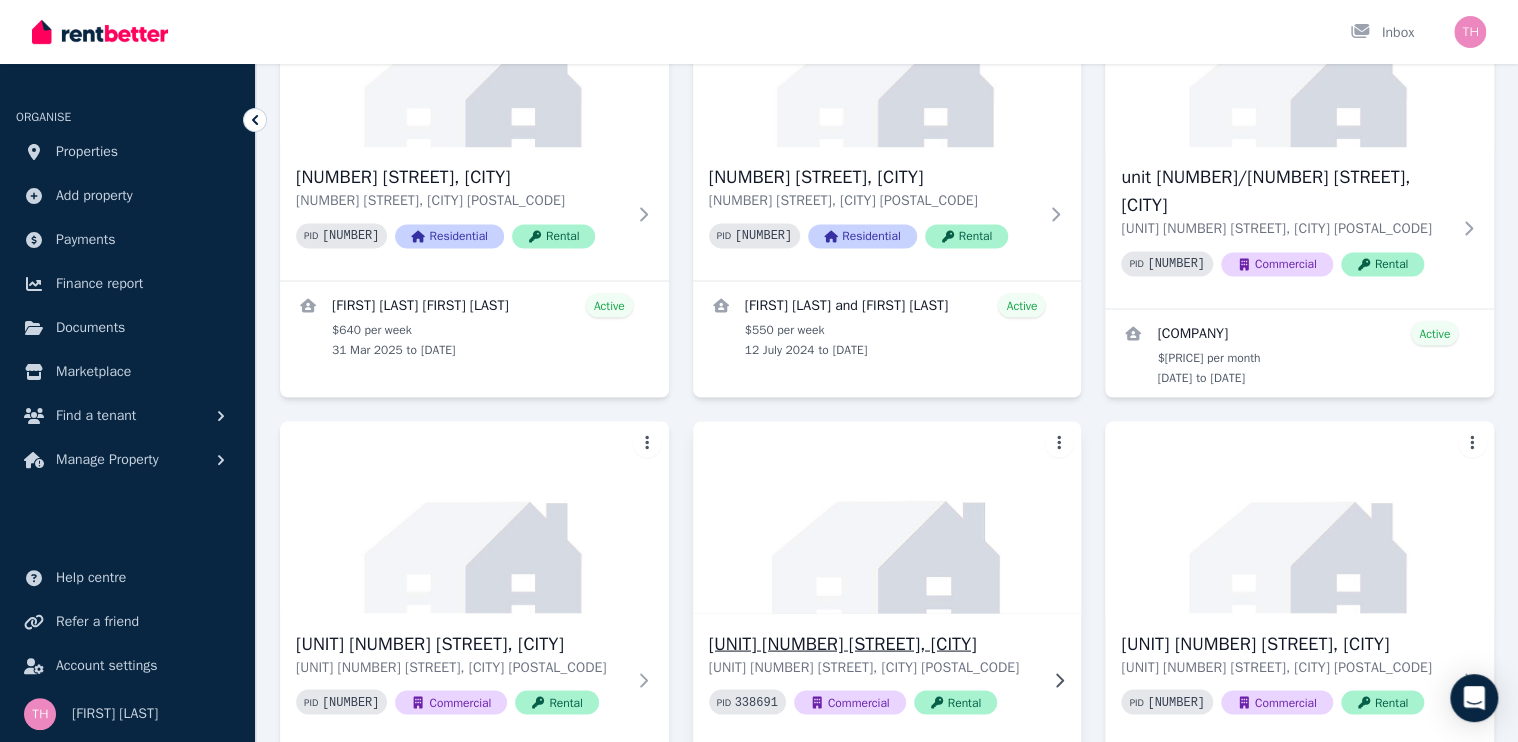 scroll, scrollTop: 1600, scrollLeft: 0, axis: vertical 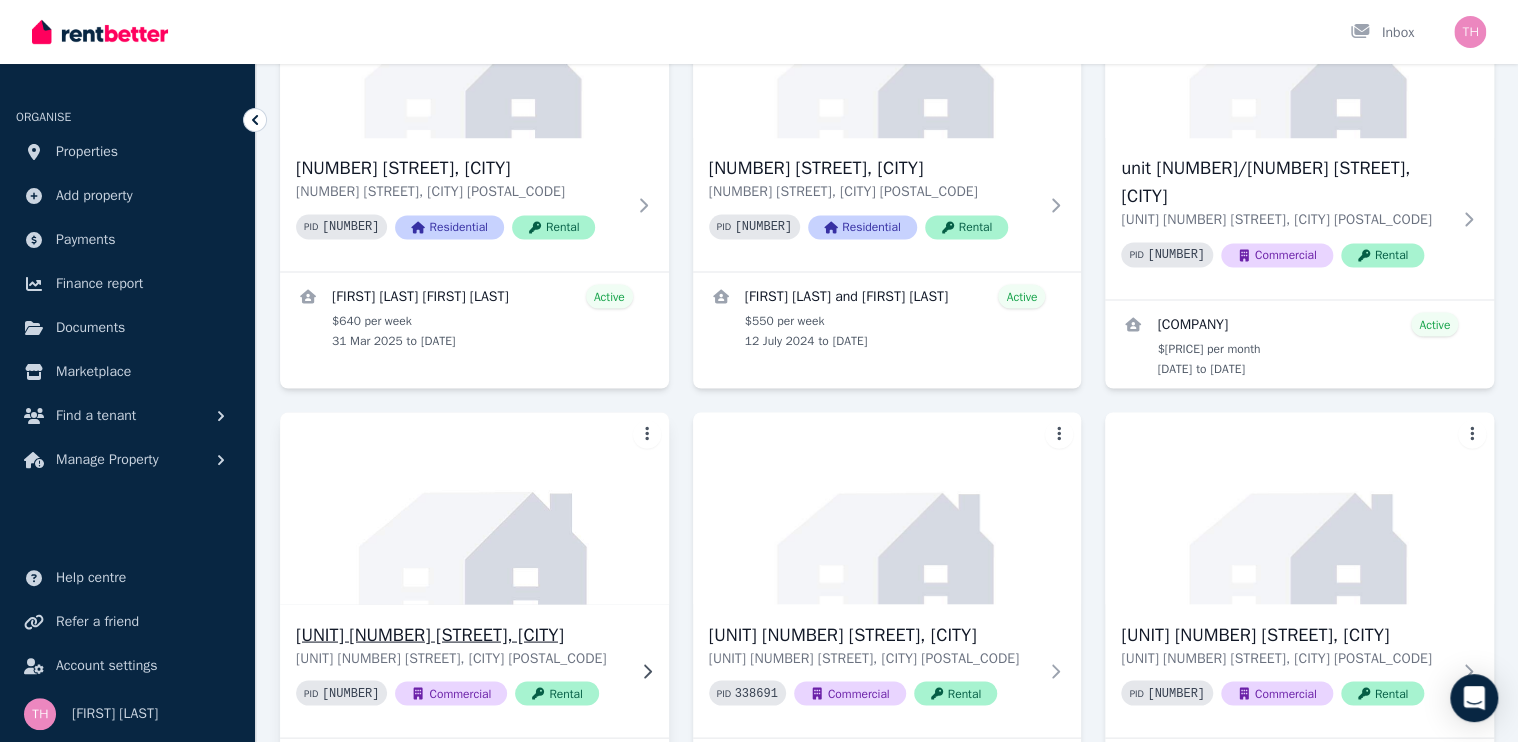 click on "[UNIT] [NUMBER] [STREET], [CITY]" at bounding box center [460, 634] 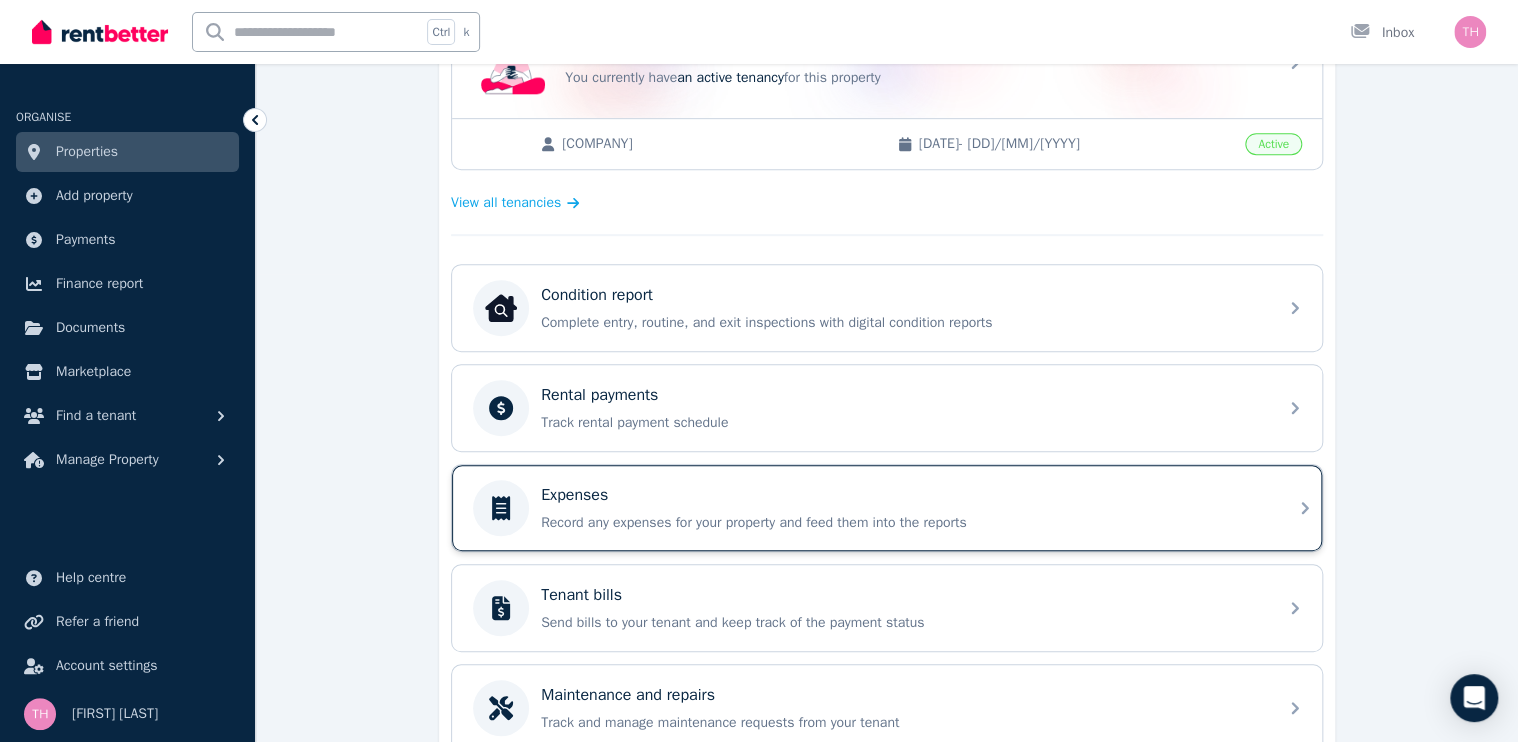 scroll, scrollTop: 480, scrollLeft: 0, axis: vertical 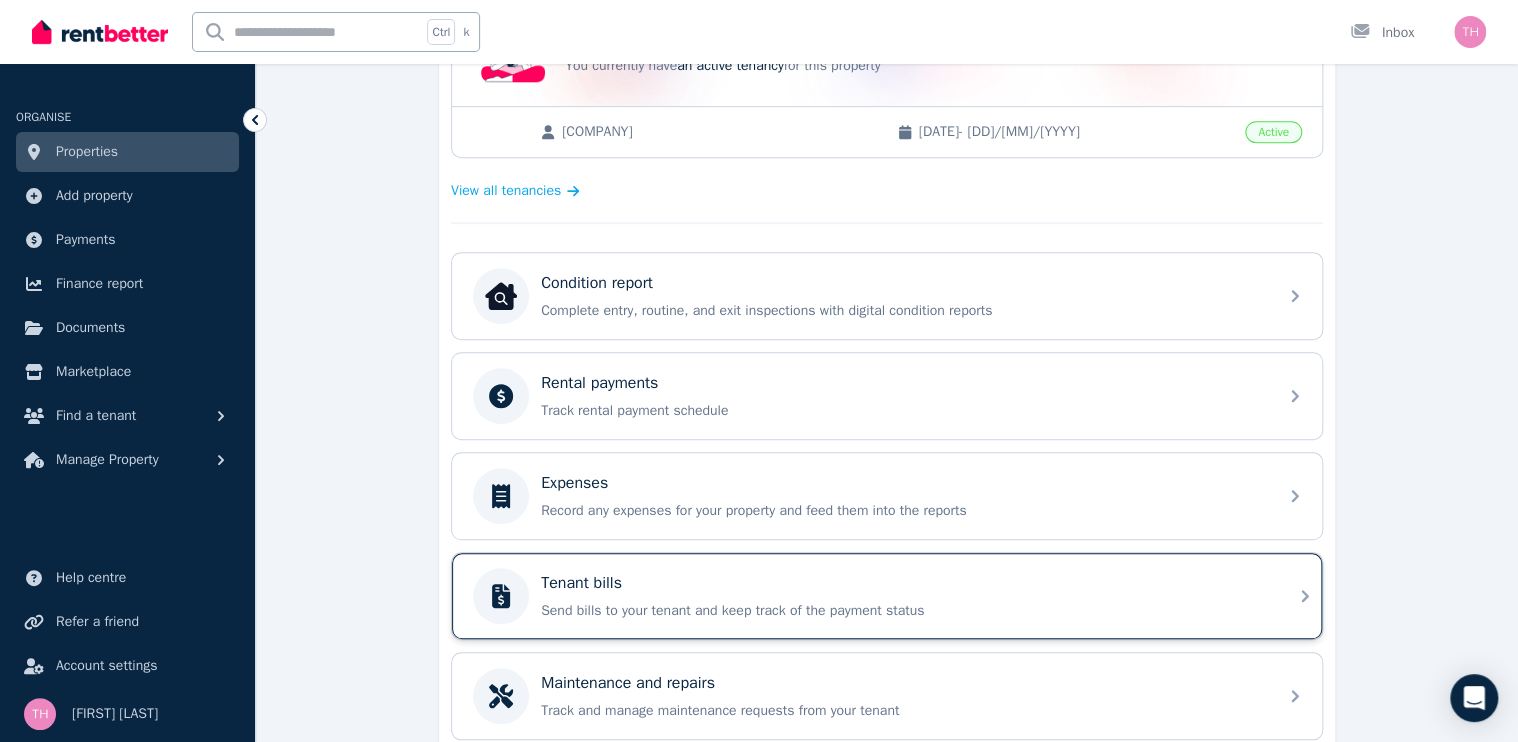 click on "Tenant bills Send bills to your tenant and keep track of the payment status" at bounding box center [903, 596] 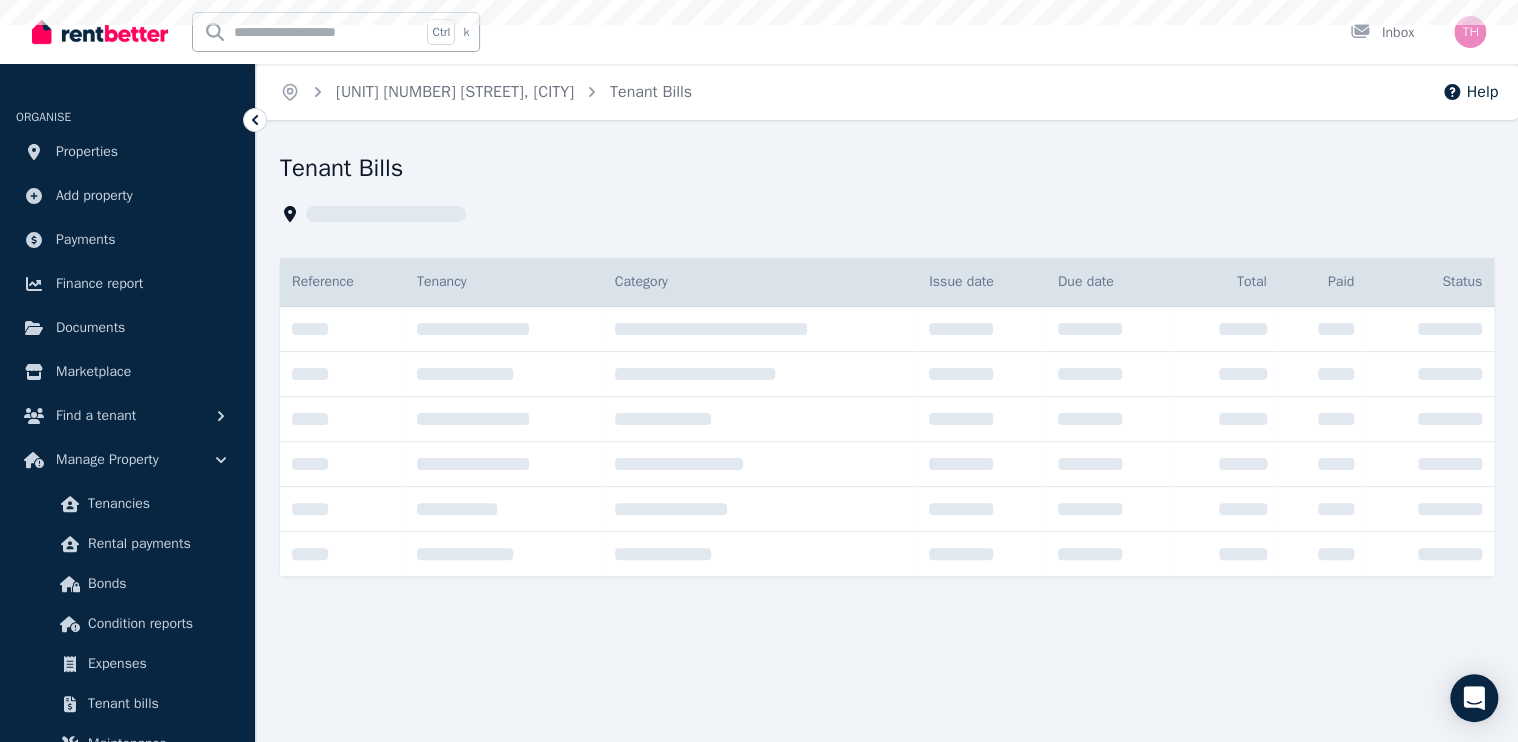 scroll, scrollTop: 0, scrollLeft: 0, axis: both 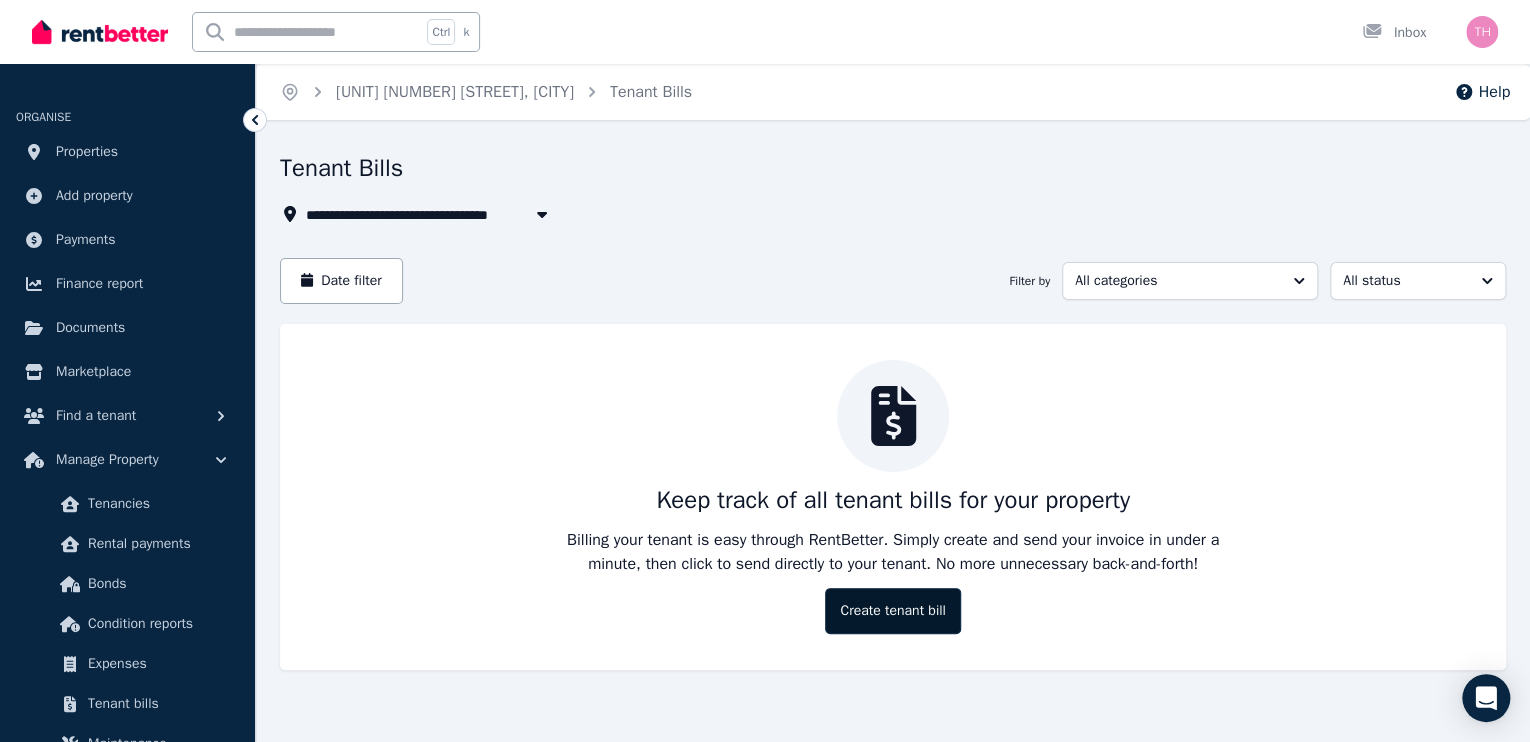 click on "Create tenant bill" at bounding box center [892, 611] 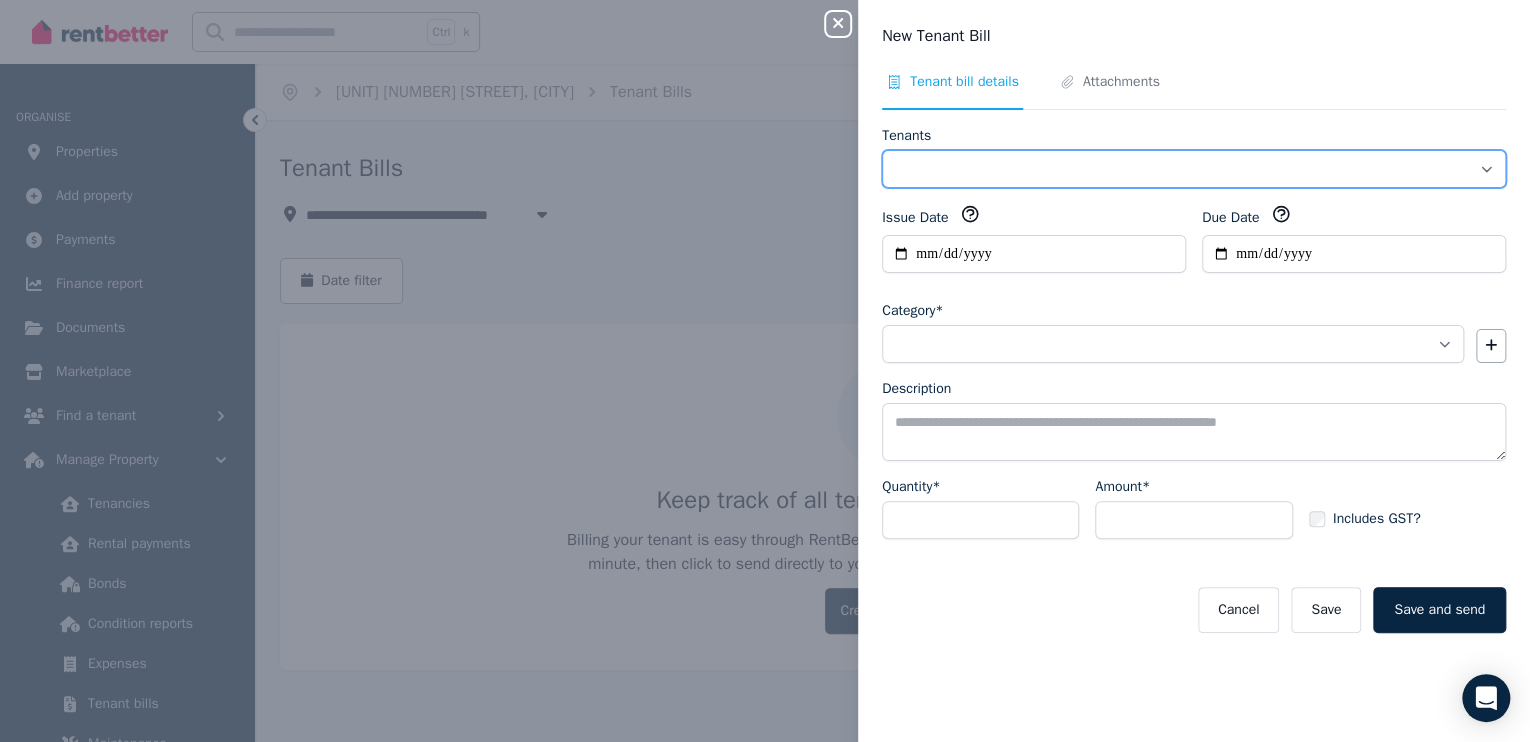 click on "**********" at bounding box center (1194, 169) 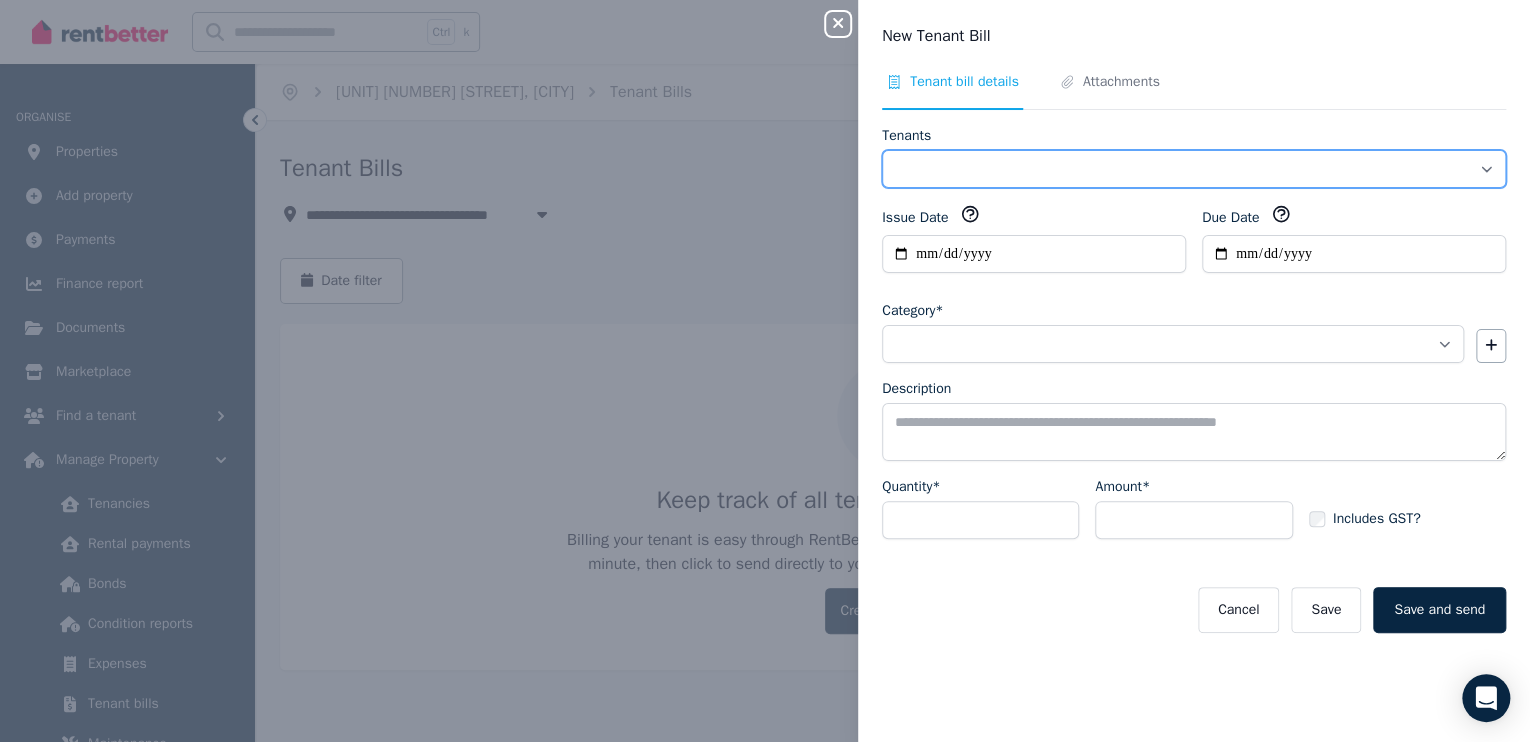 select on "**********" 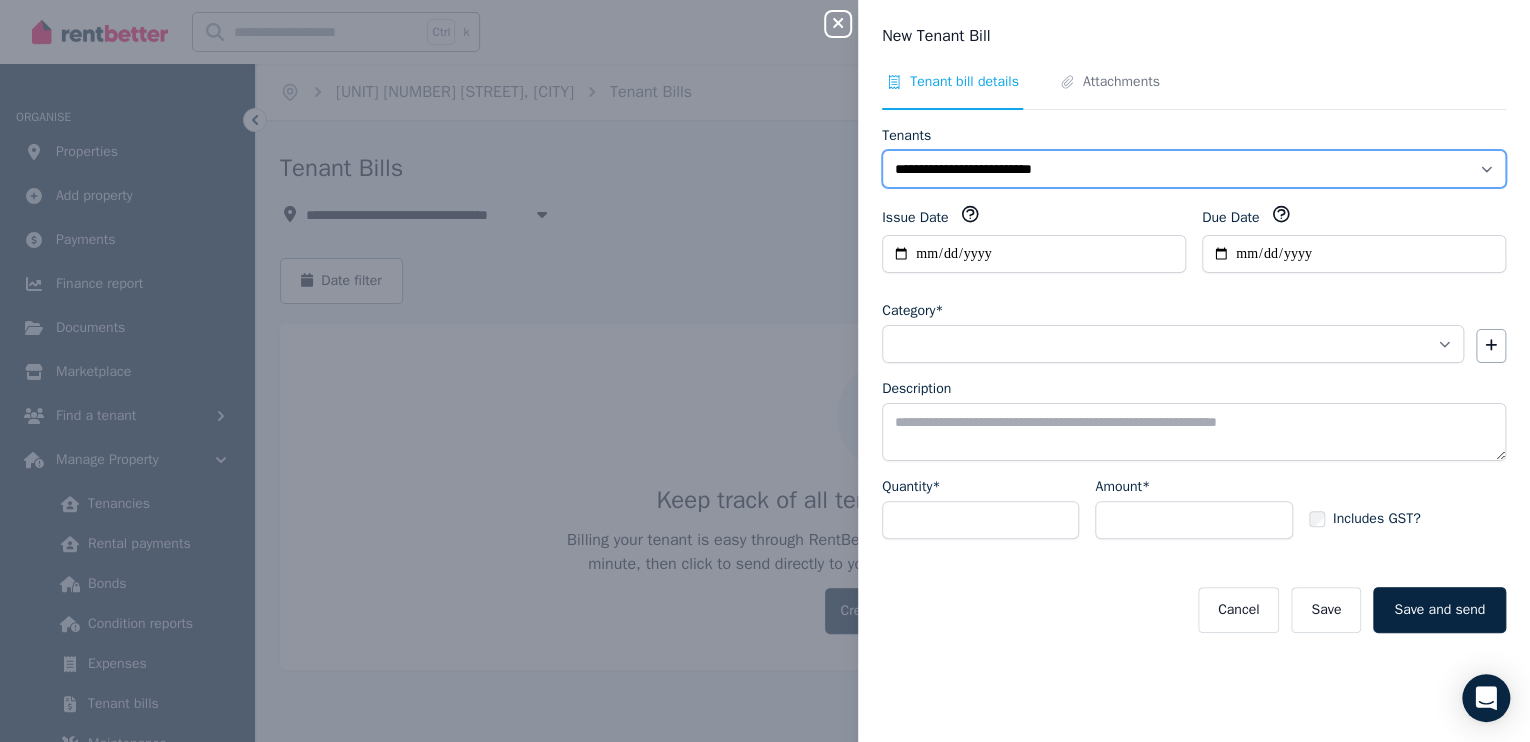 click on "**********" at bounding box center [1194, 169] 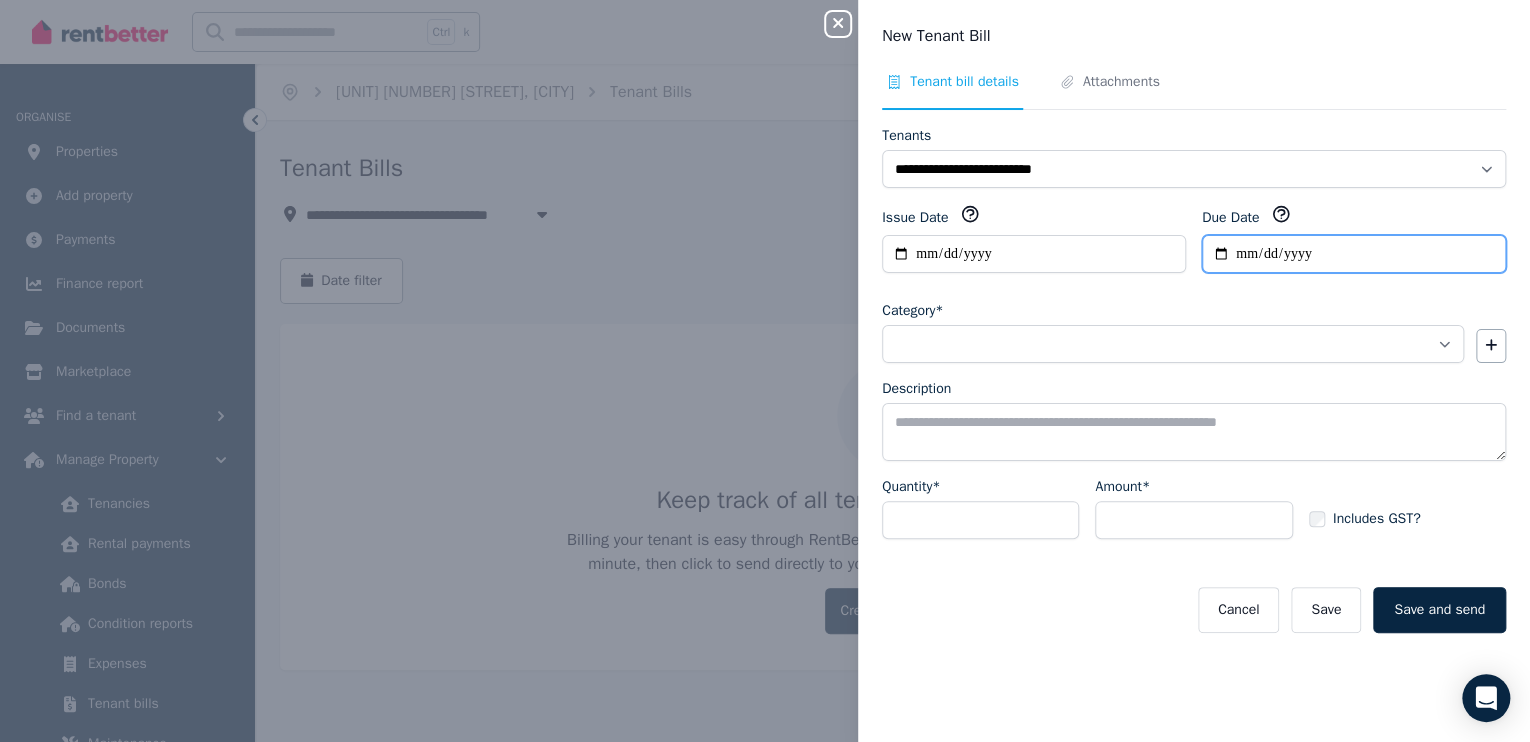 click on "Due Date" at bounding box center [1354, 254] 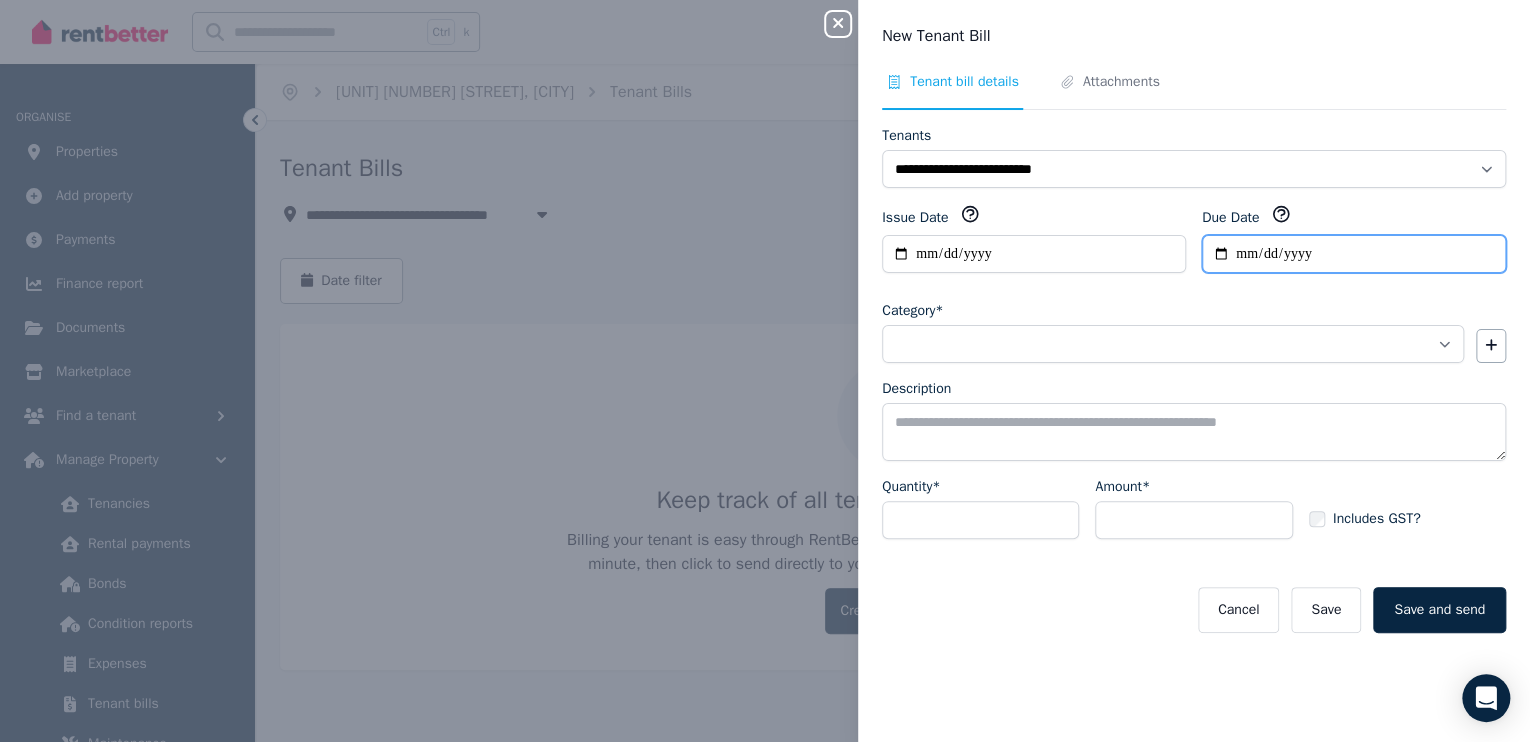 type on "**********" 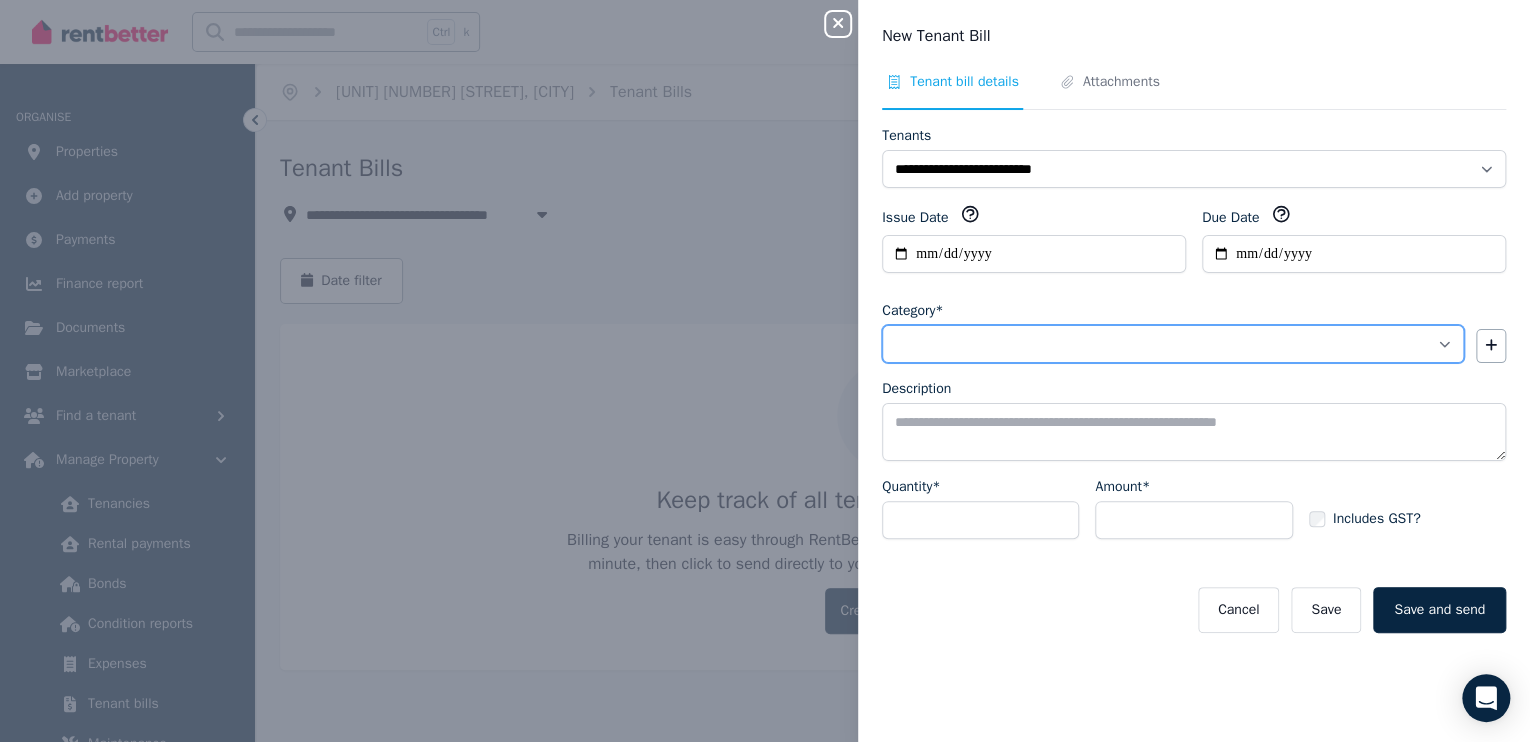 click on "**********" at bounding box center (1173, 344) 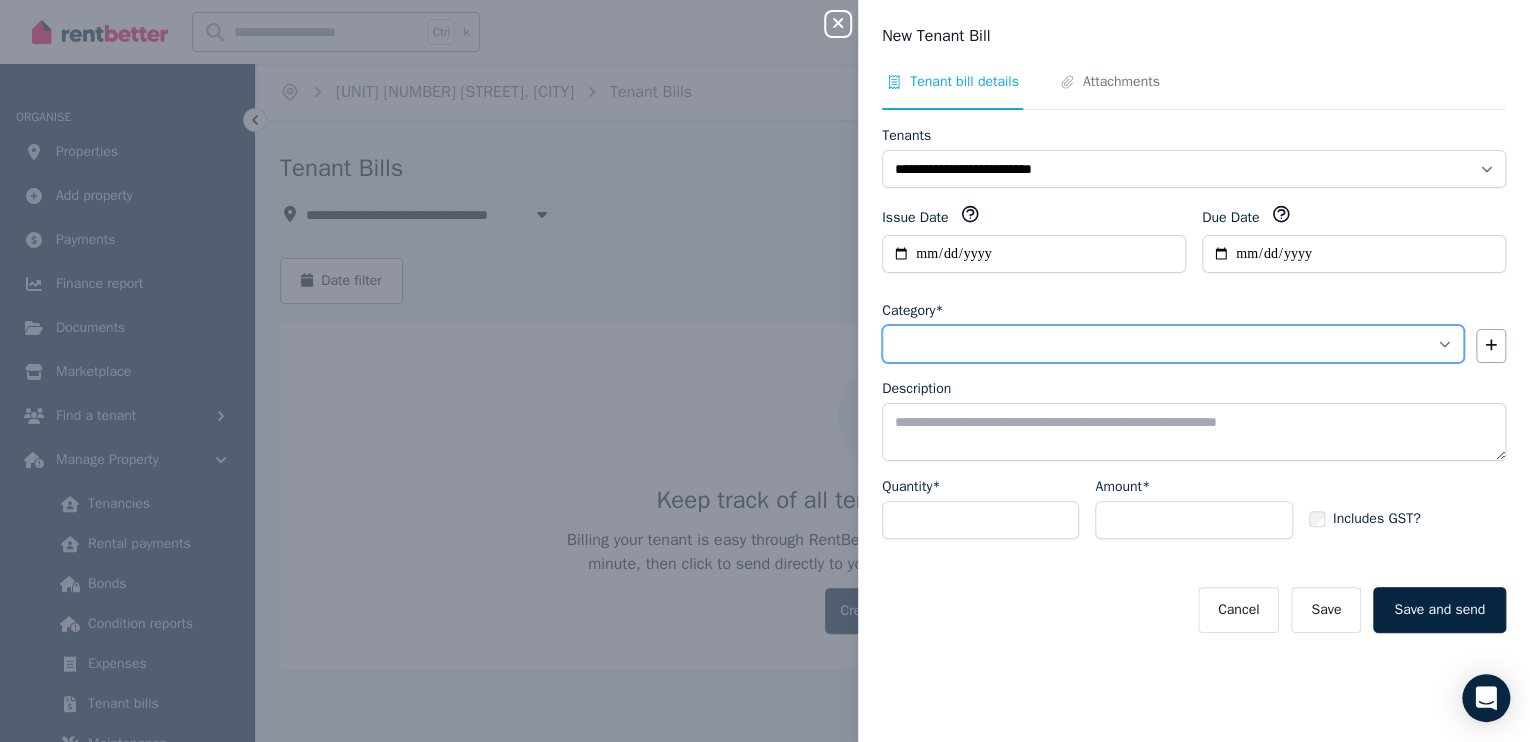 select on "**********" 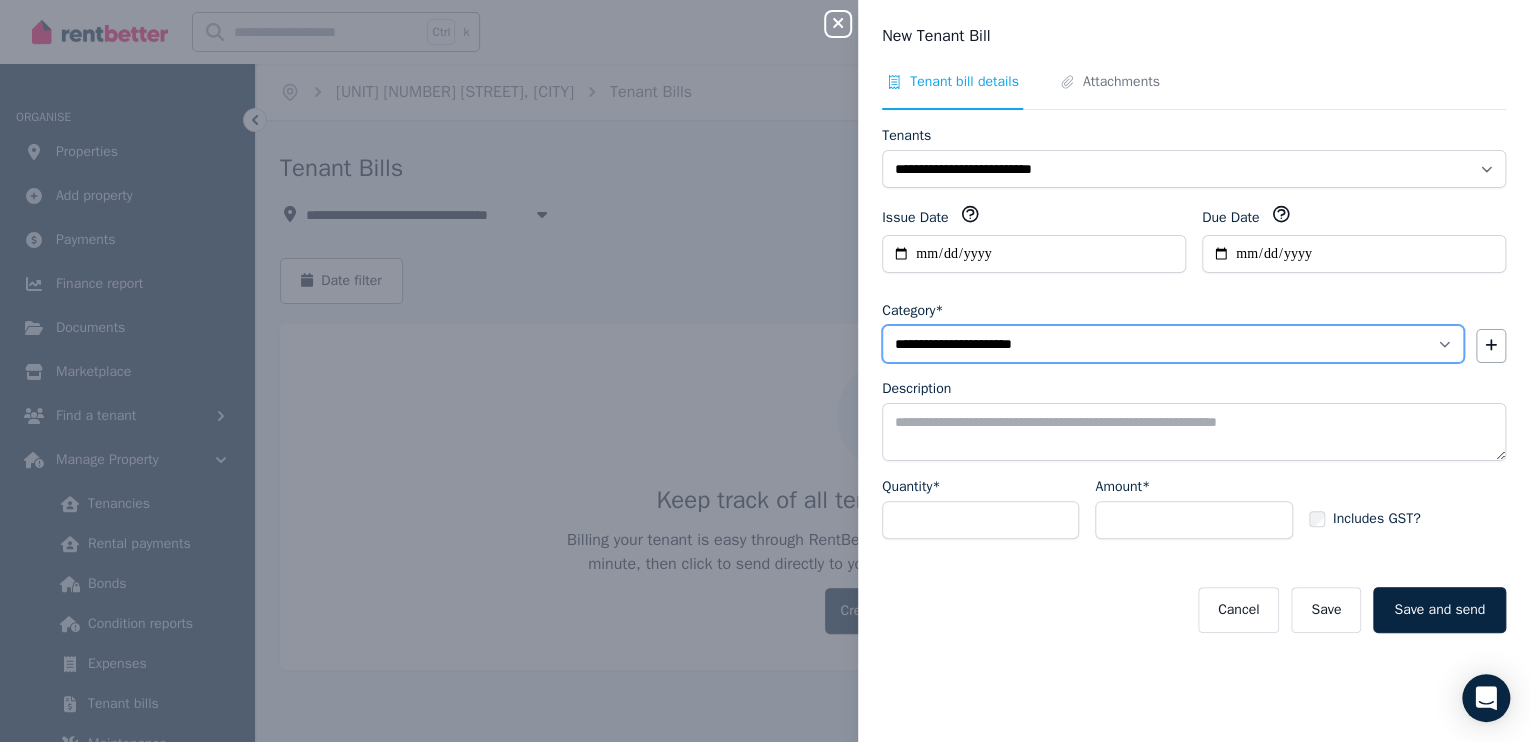 click on "**********" at bounding box center [1173, 344] 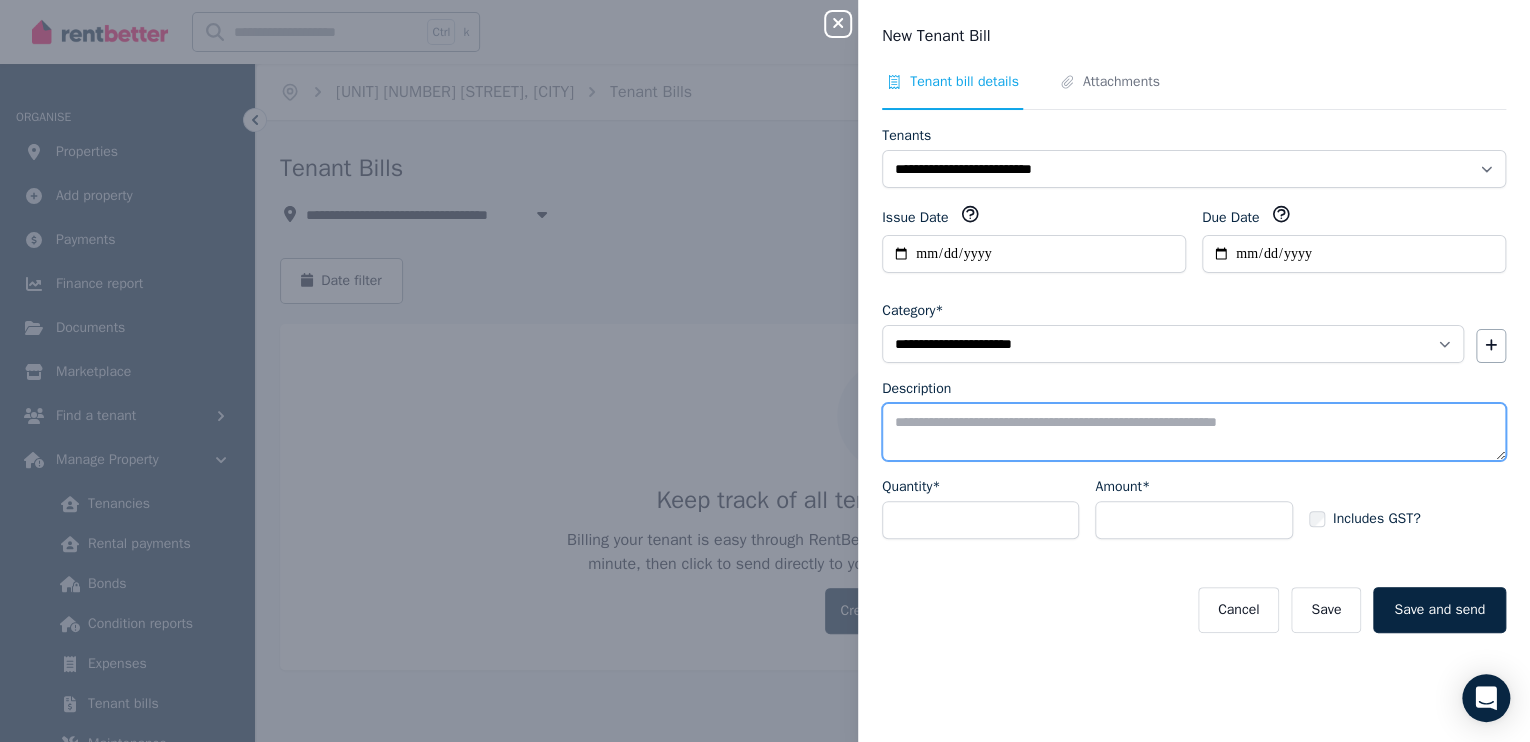 click on "Description" at bounding box center [1194, 432] 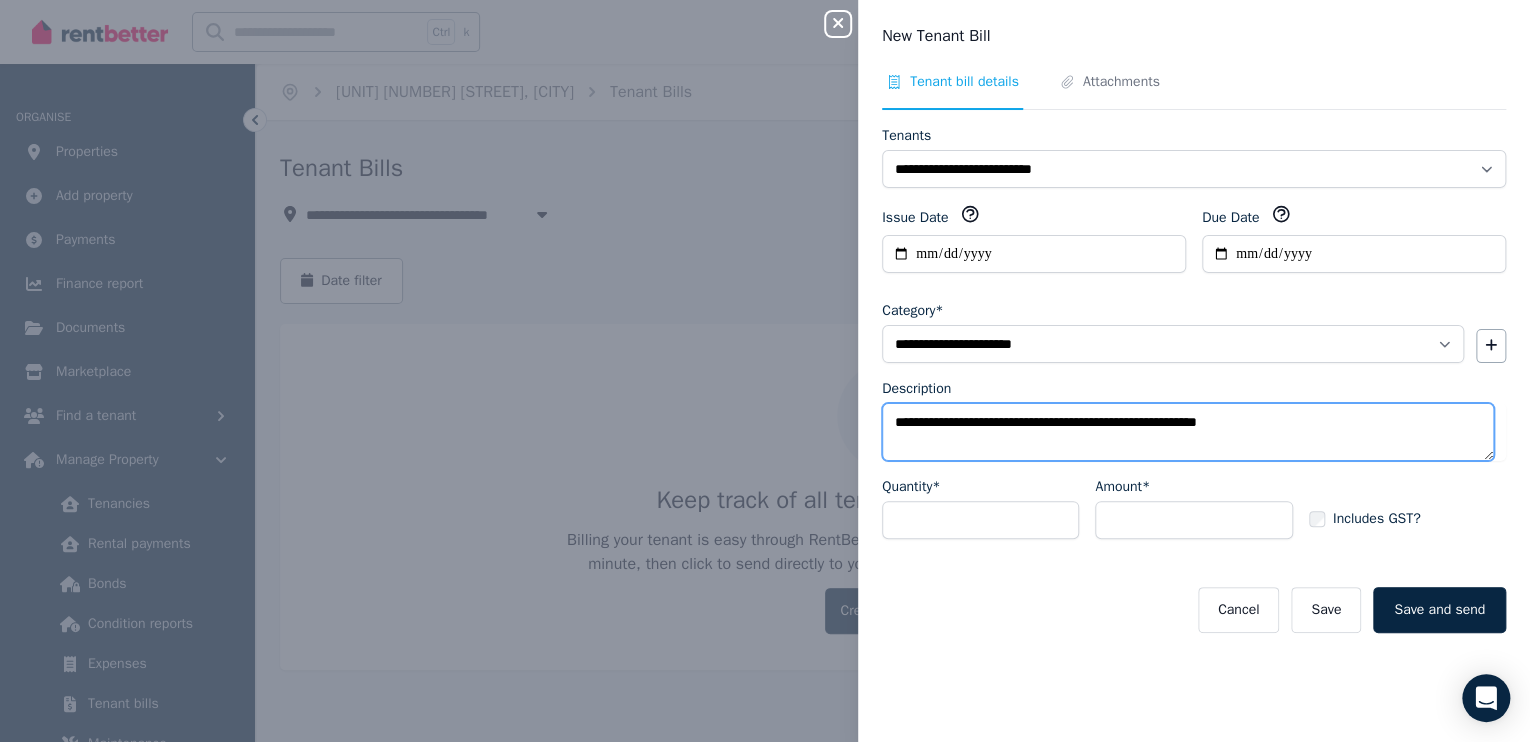 drag, startPoint x: 1310, startPoint y: 419, endPoint x: 888, endPoint y: 428, distance: 422.09595 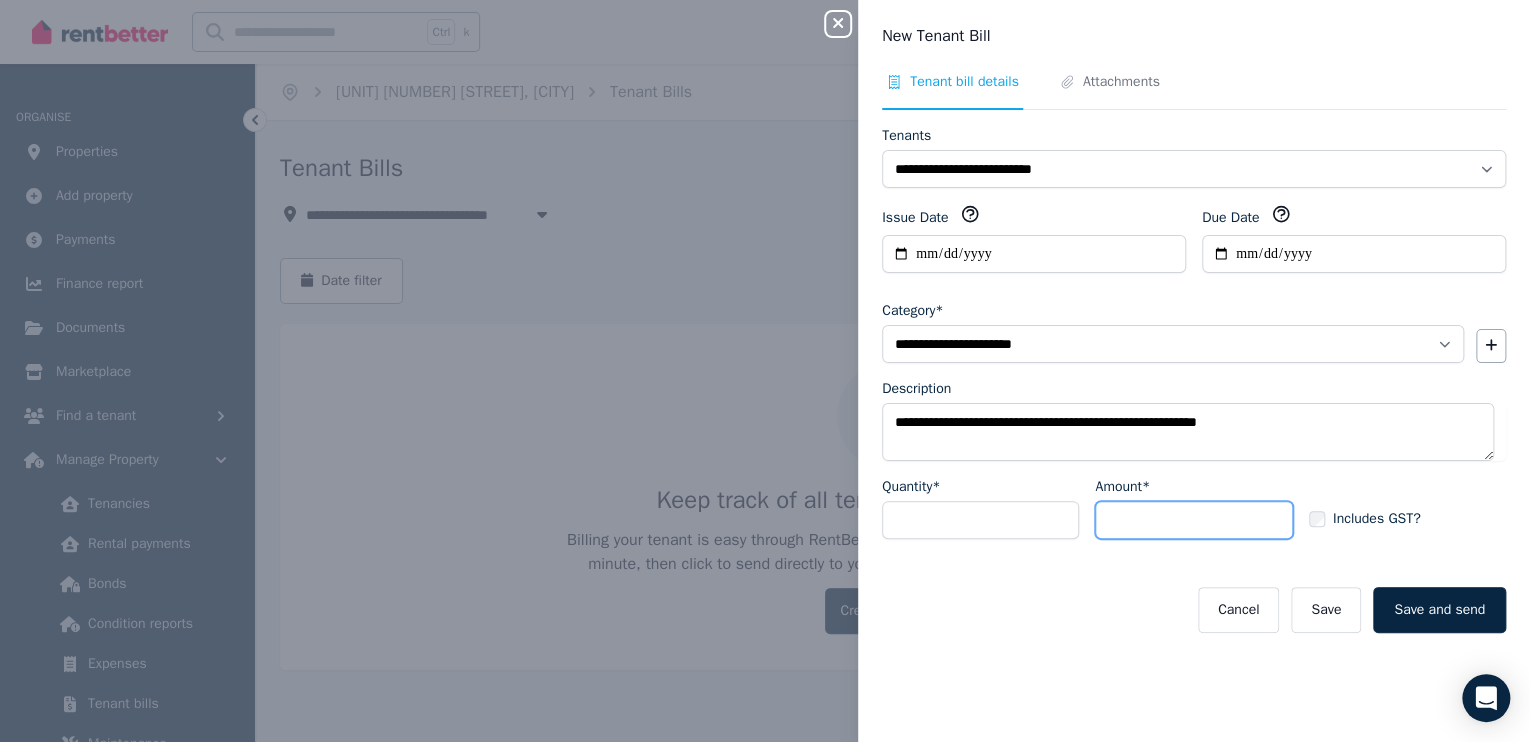 click on "Amount*" at bounding box center [1193, 520] 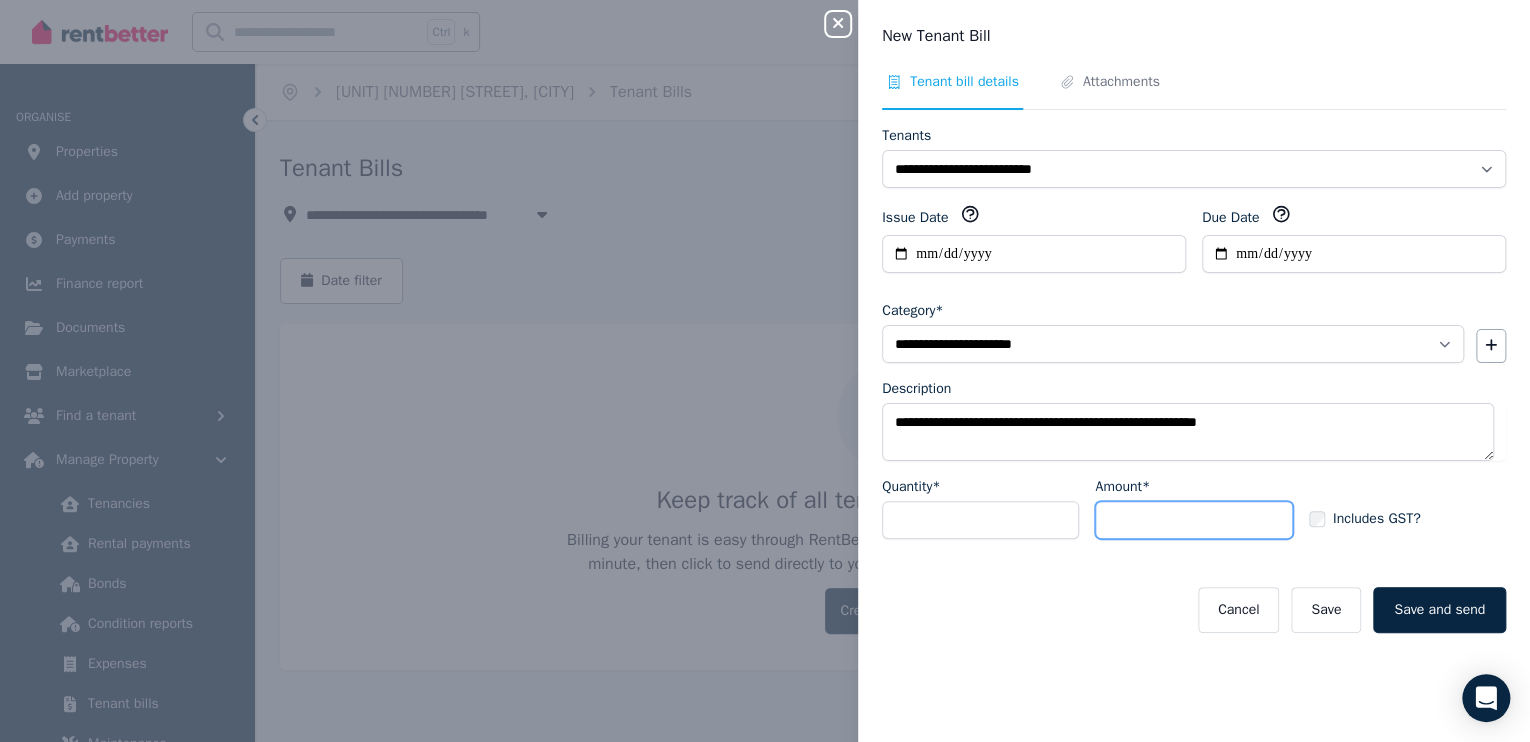 type on "*****" 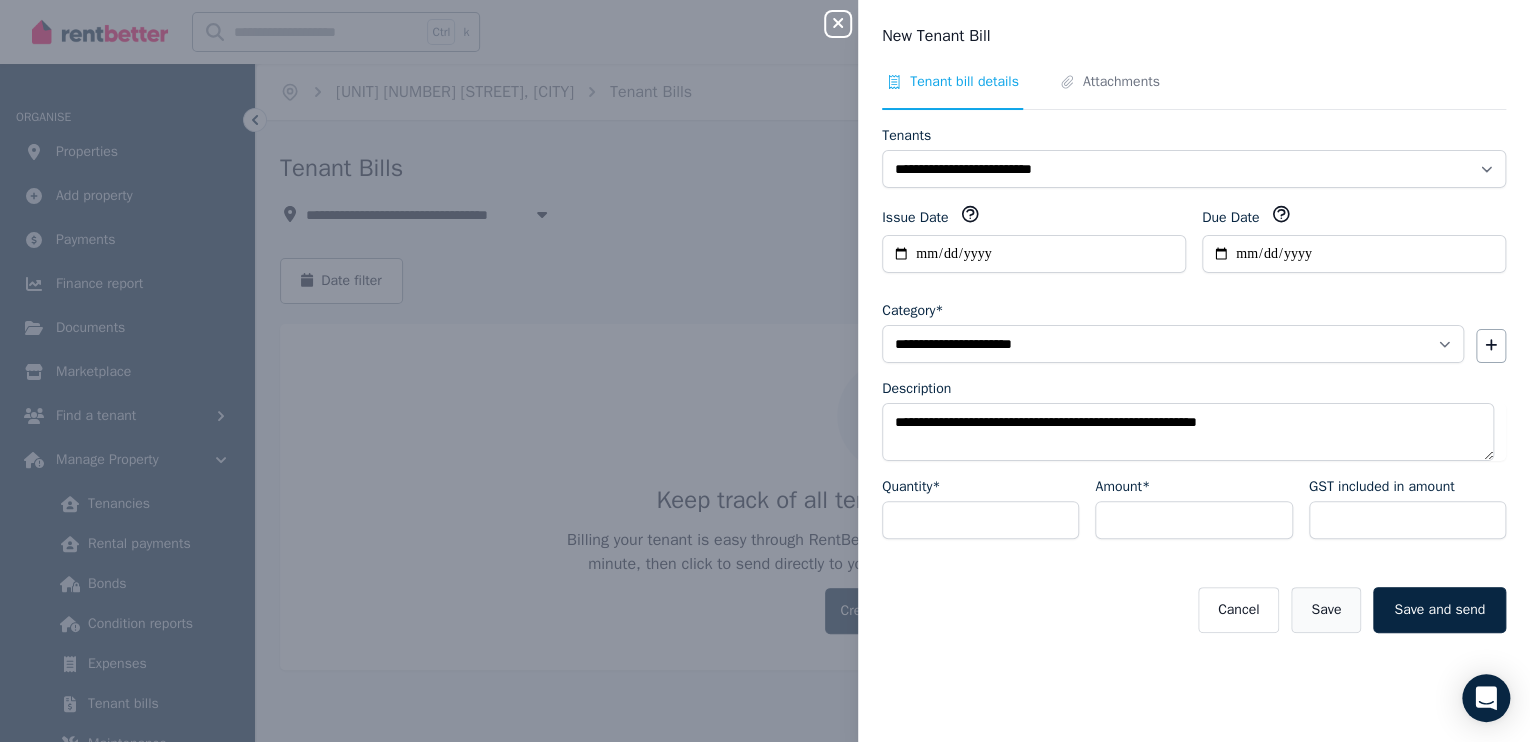 click on "Save" at bounding box center (1326, 610) 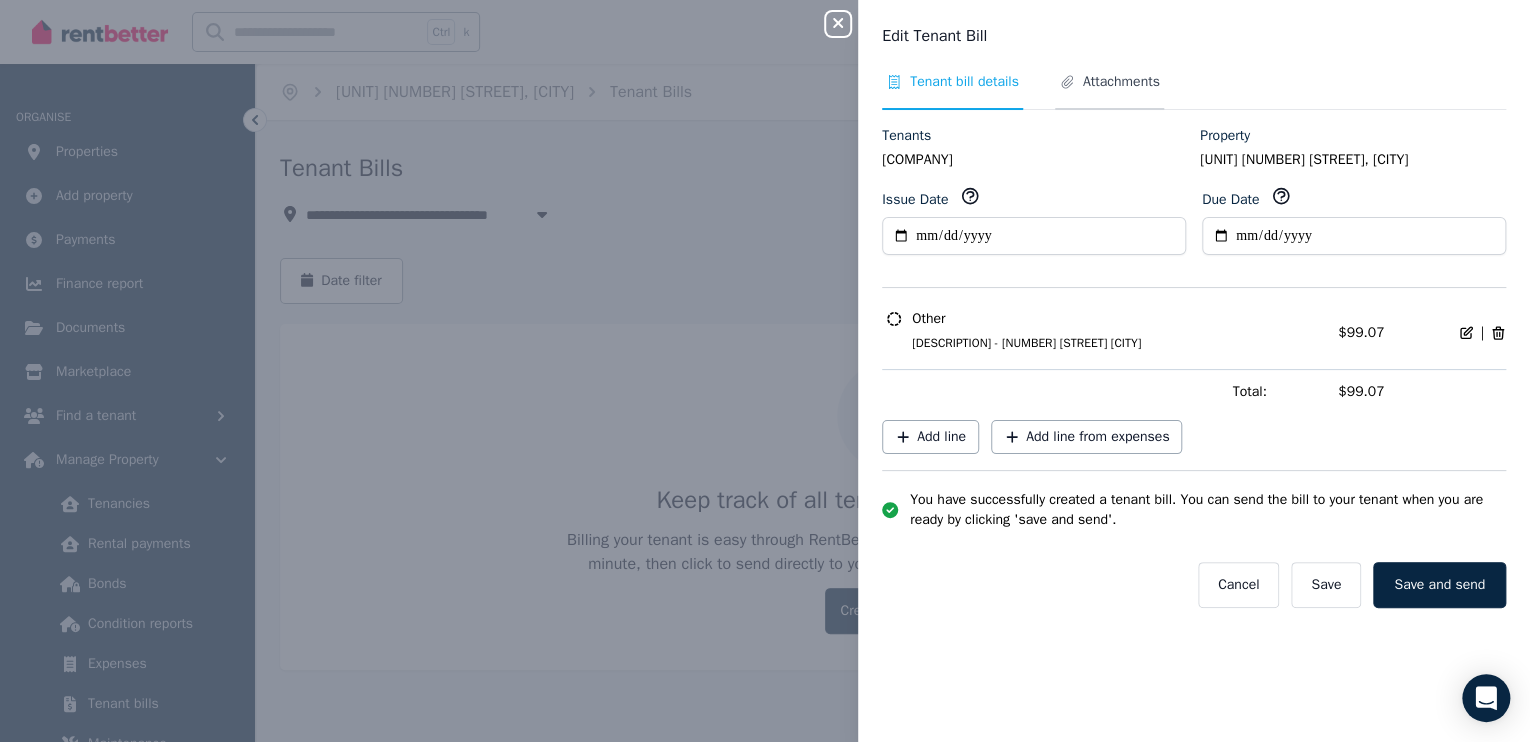 click on "Attachments" at bounding box center (1121, 82) 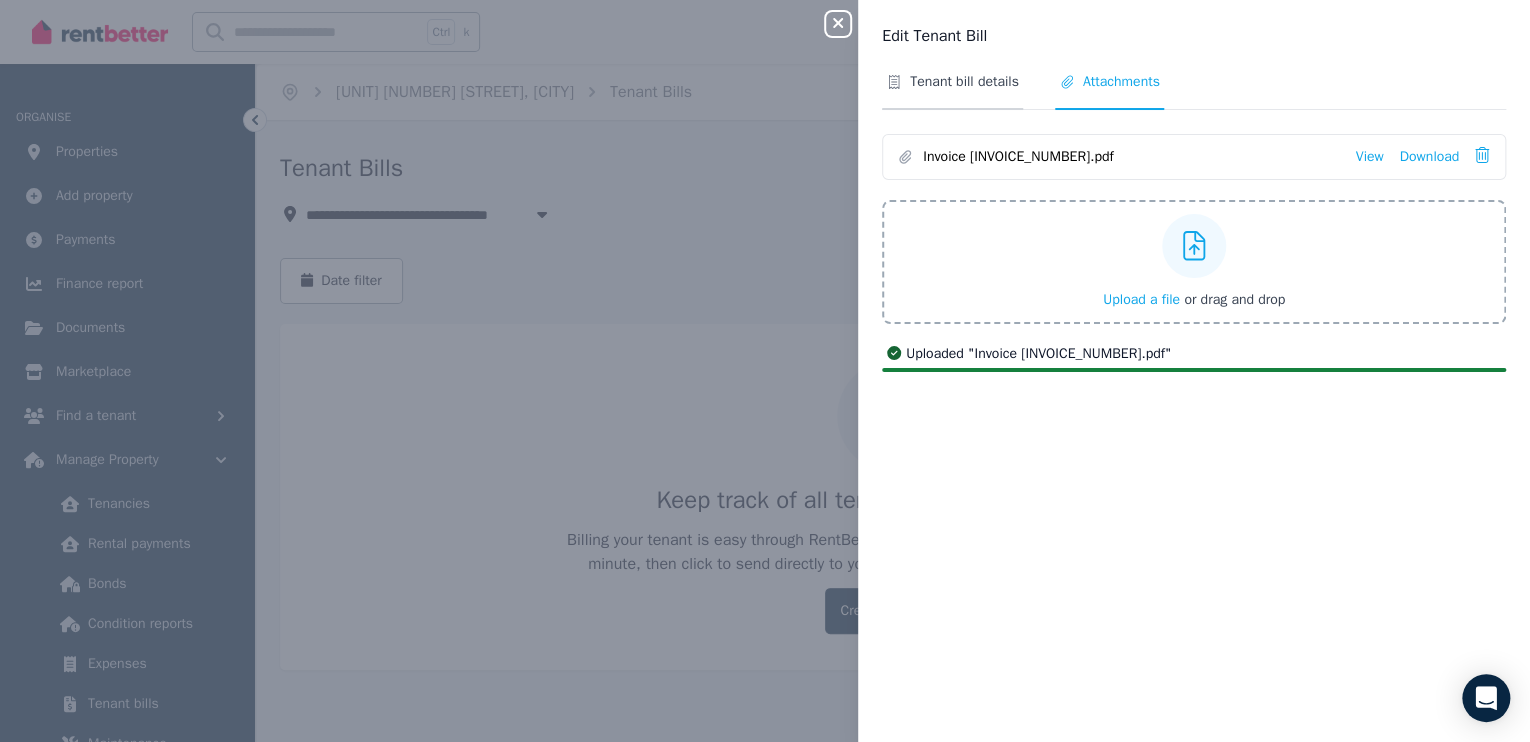 click on "Tenant bill details" at bounding box center (964, 82) 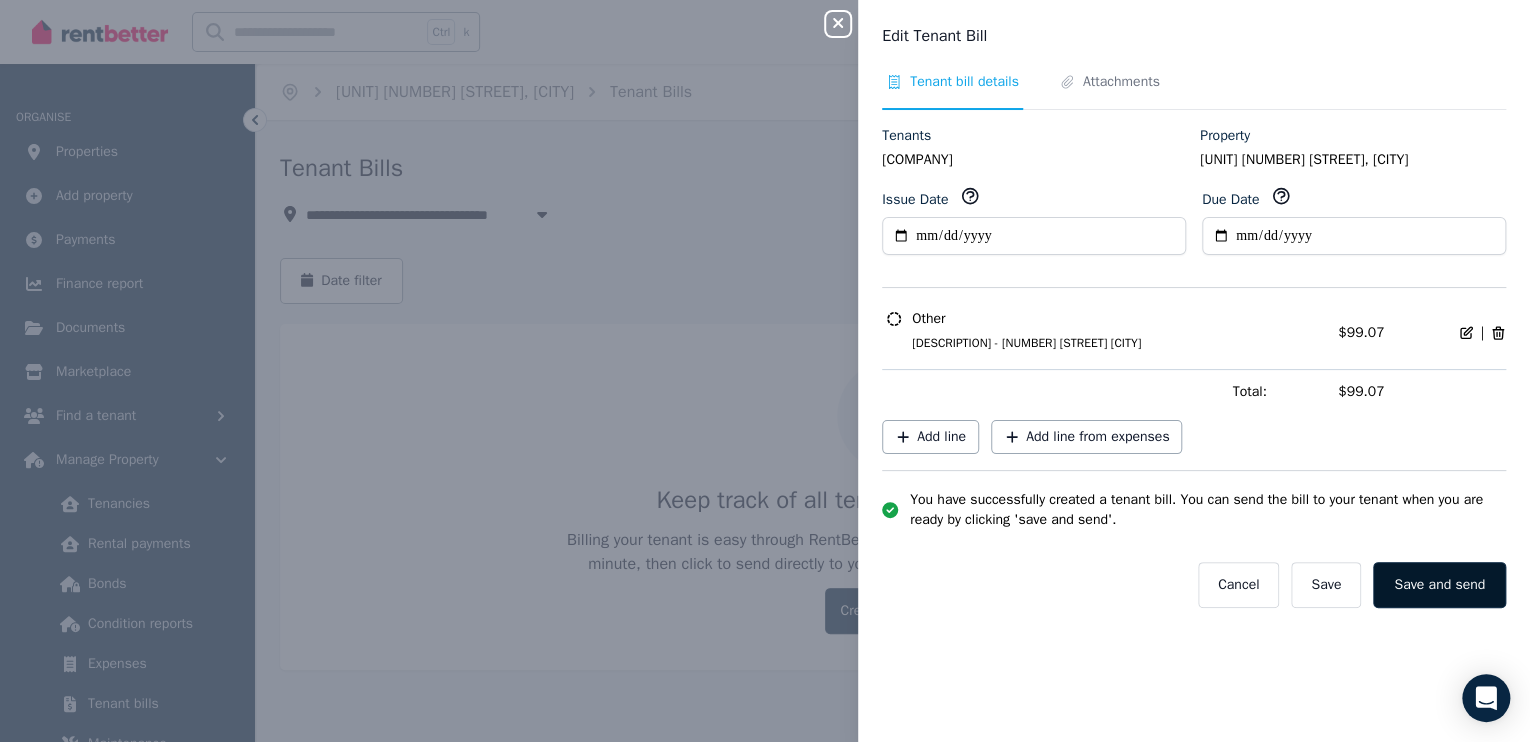click on "Save and send" at bounding box center [1439, 585] 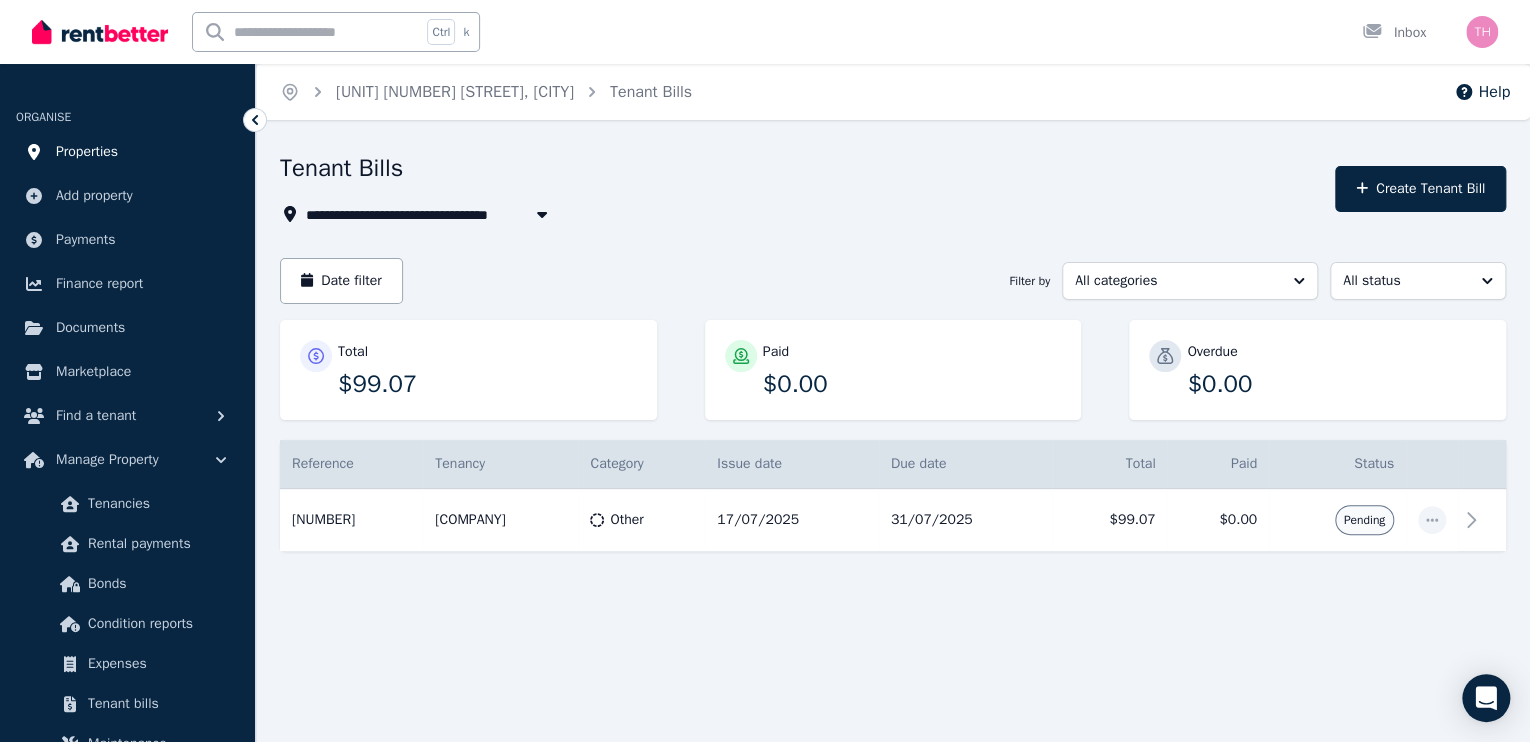 click on "Properties" at bounding box center (87, 152) 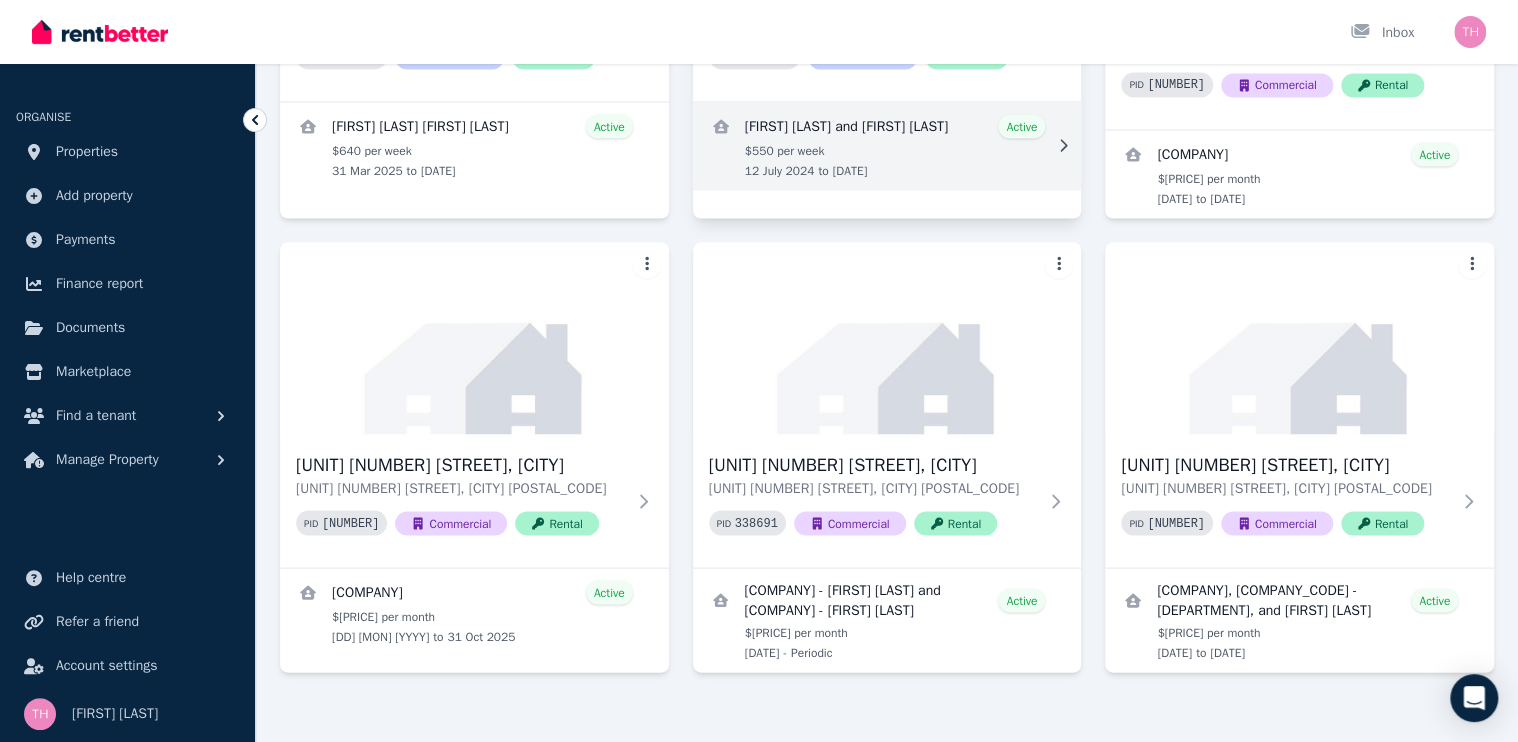 scroll, scrollTop: 1793, scrollLeft: 0, axis: vertical 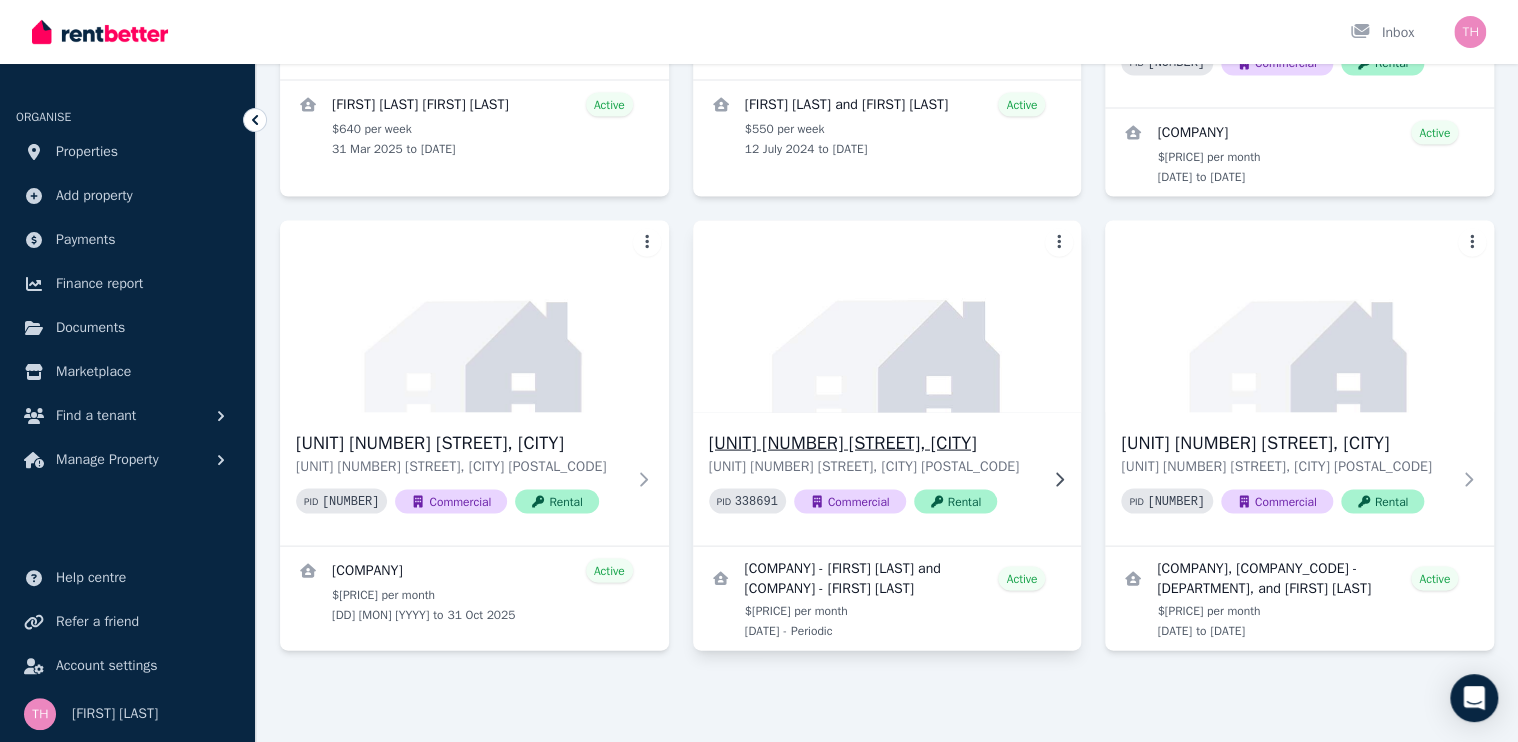 click on "[UNIT] [NUMBER] [STREET], [CITY]" at bounding box center [873, 442] 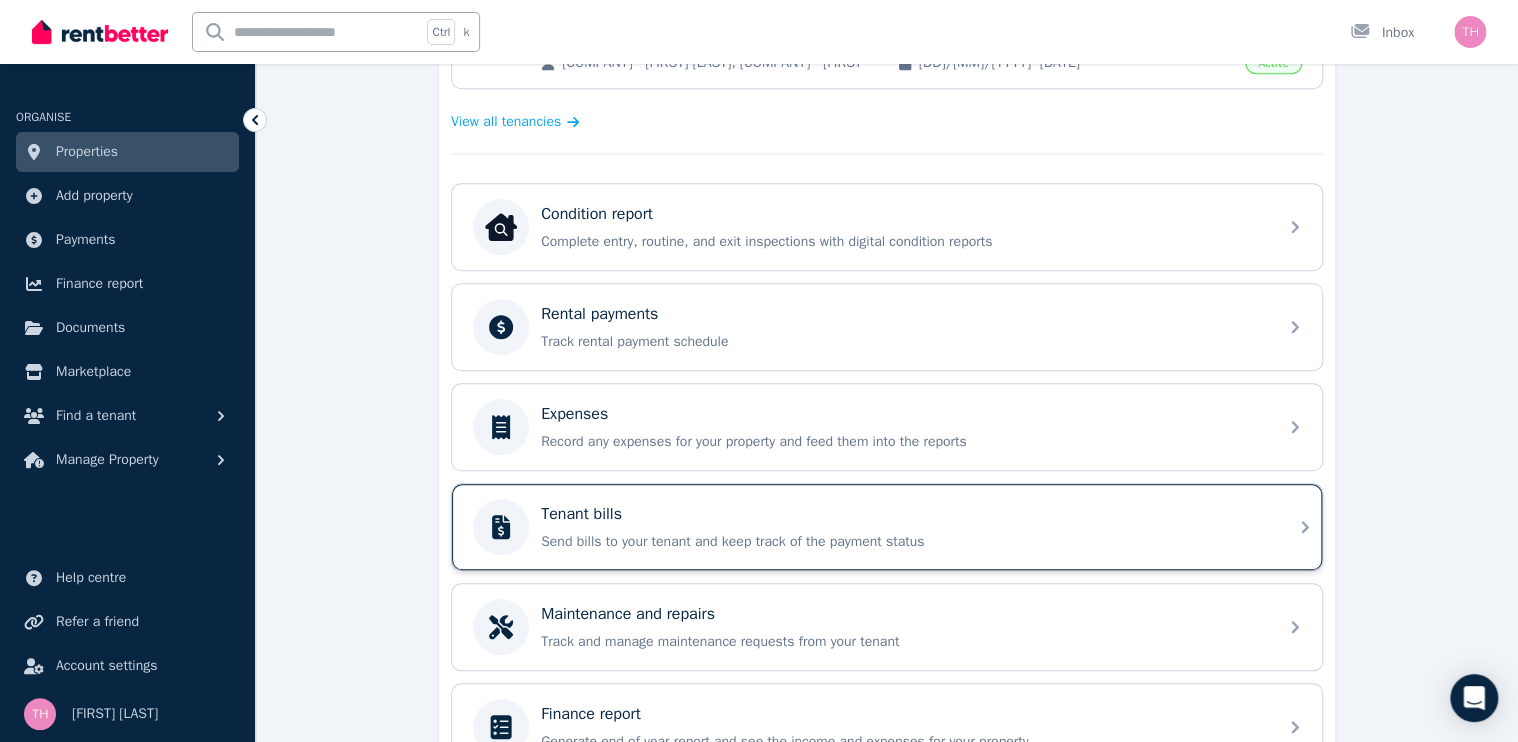 scroll, scrollTop: 640, scrollLeft: 0, axis: vertical 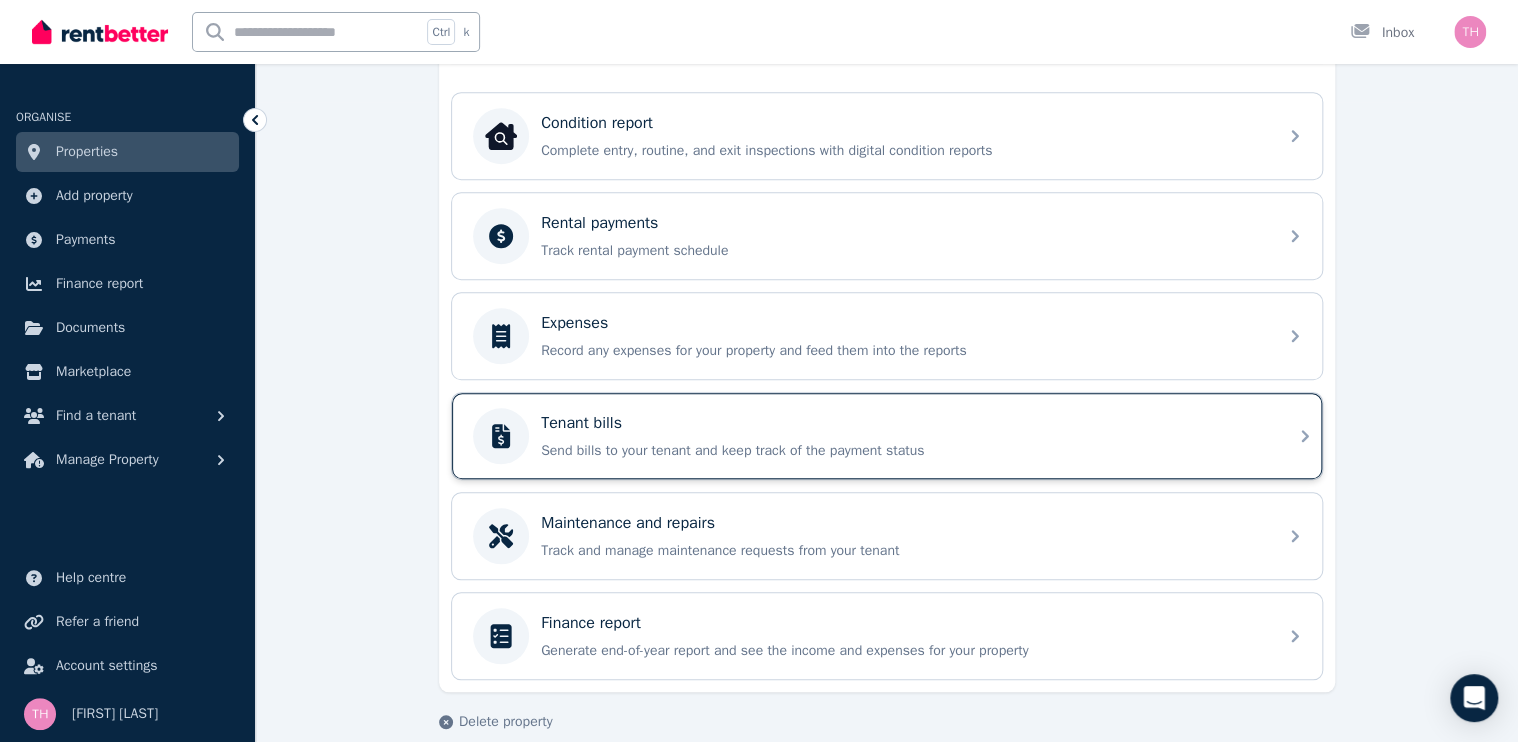 click on "Send bills to your tenant and keep track of the payment status" at bounding box center (903, 451) 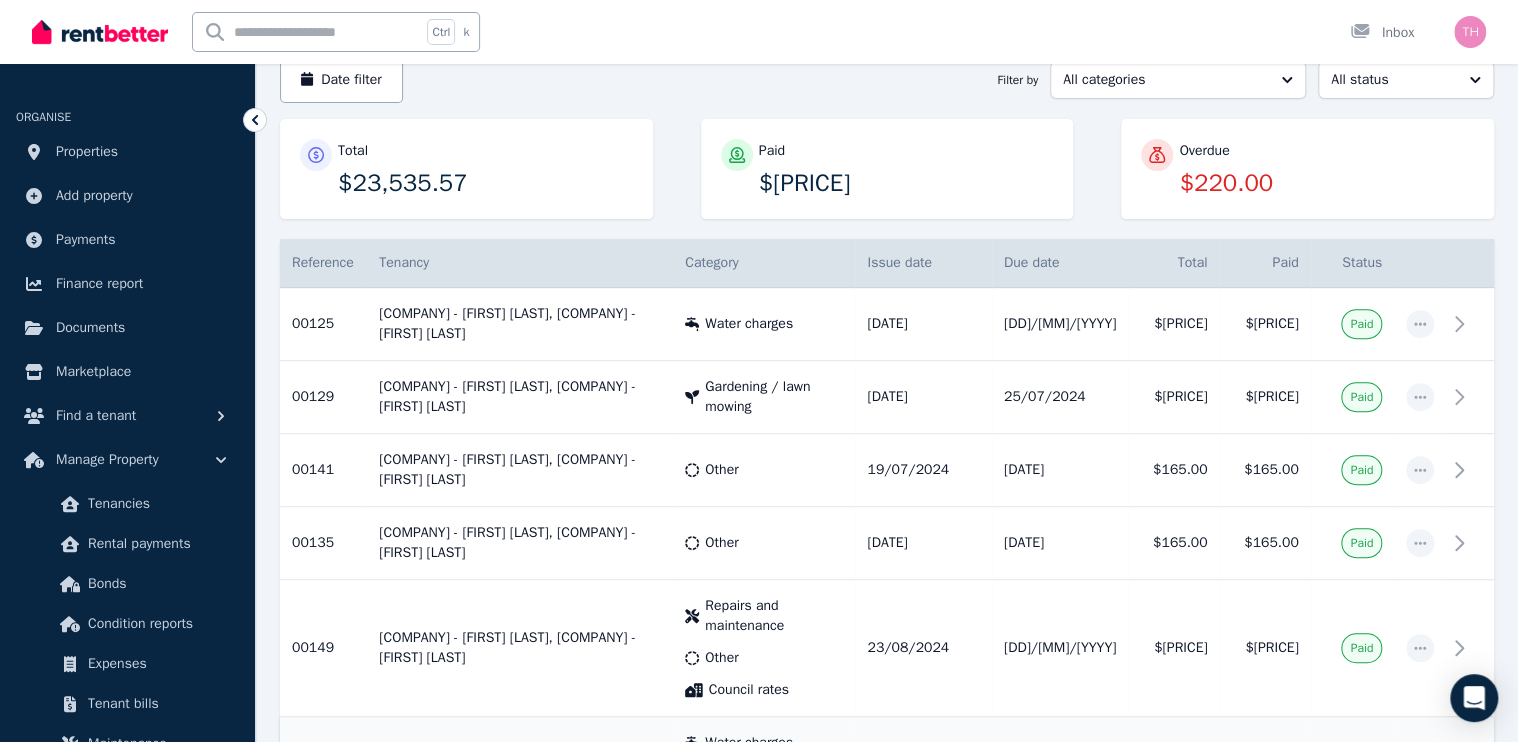 scroll, scrollTop: 0, scrollLeft: 0, axis: both 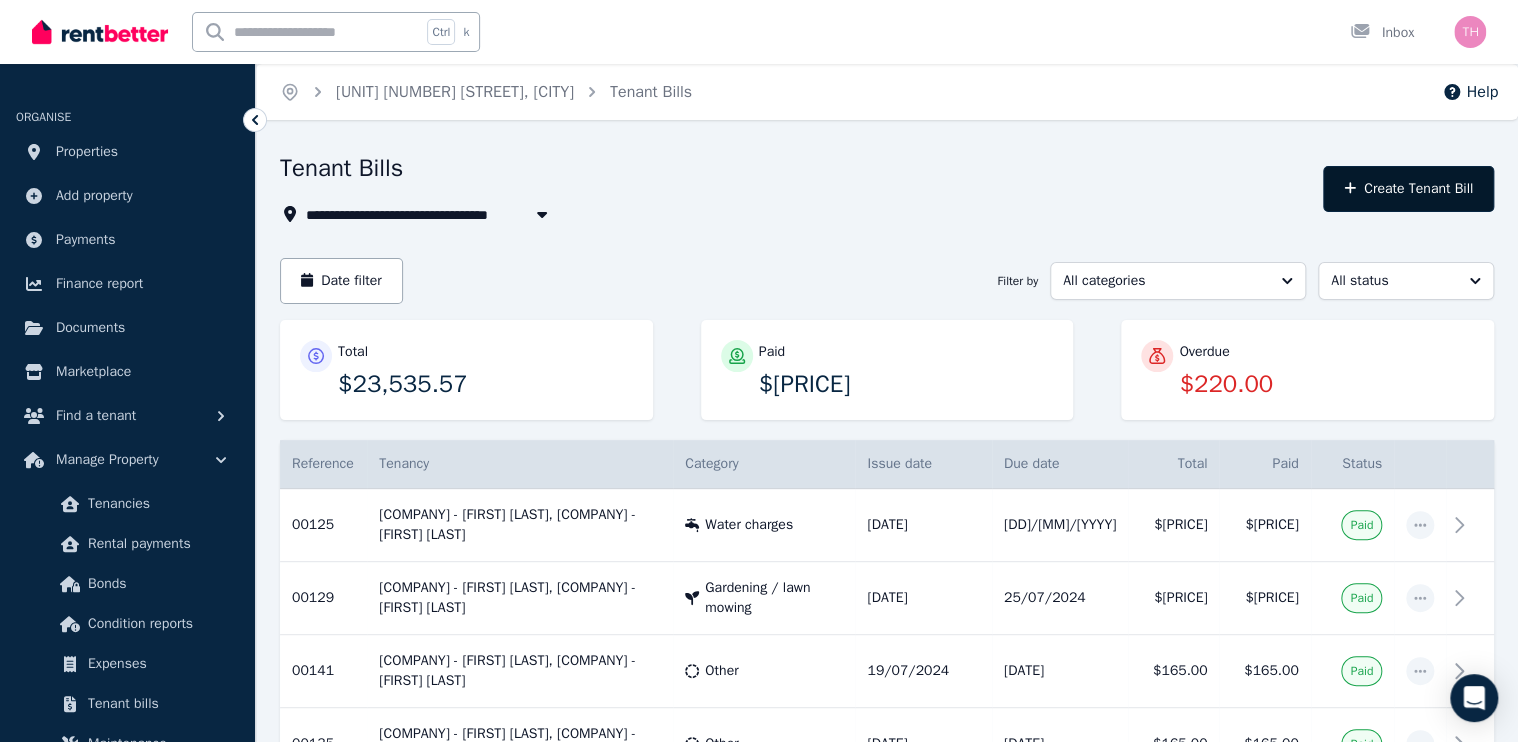 click on "Create Tenant Bill" at bounding box center [1408, 189] 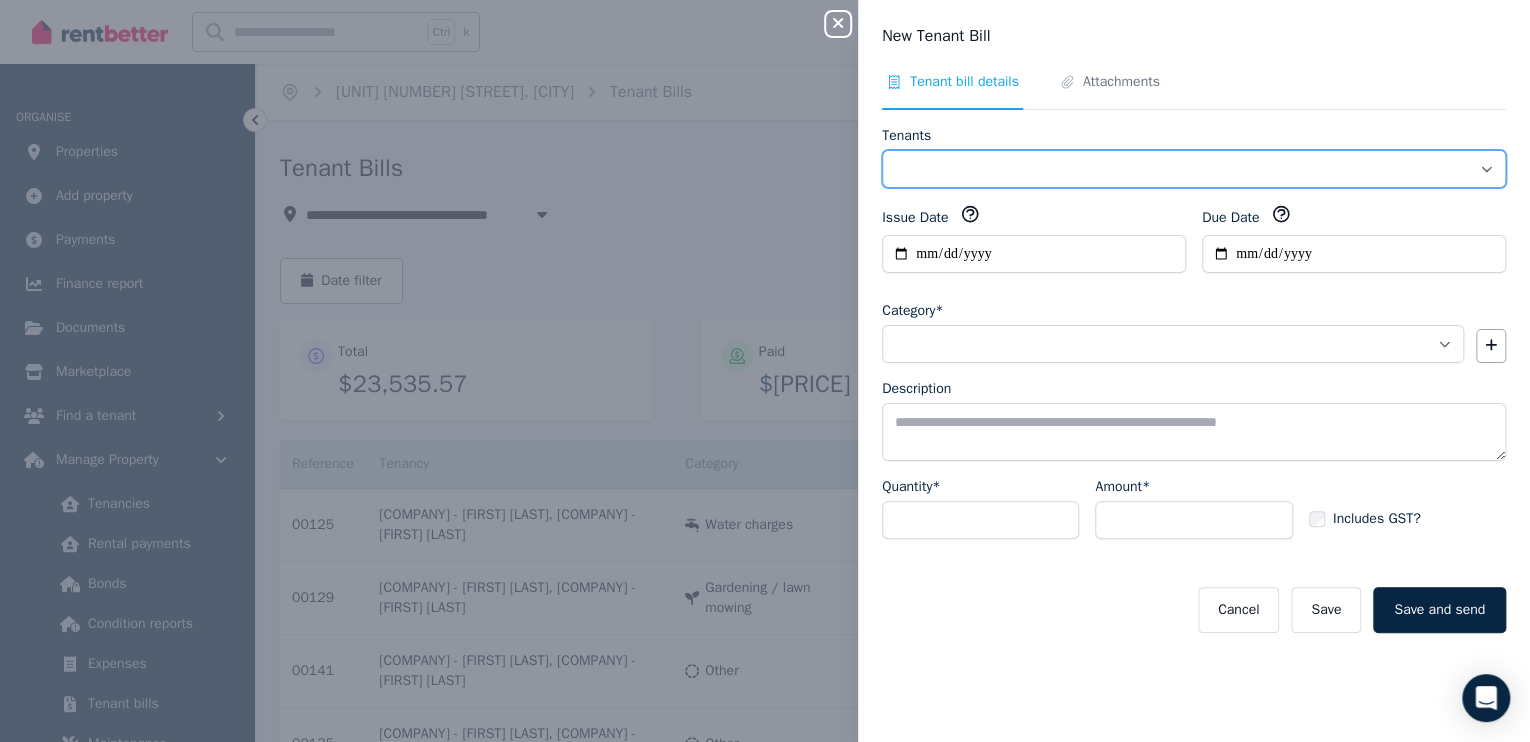click on "**********" at bounding box center [1194, 169] 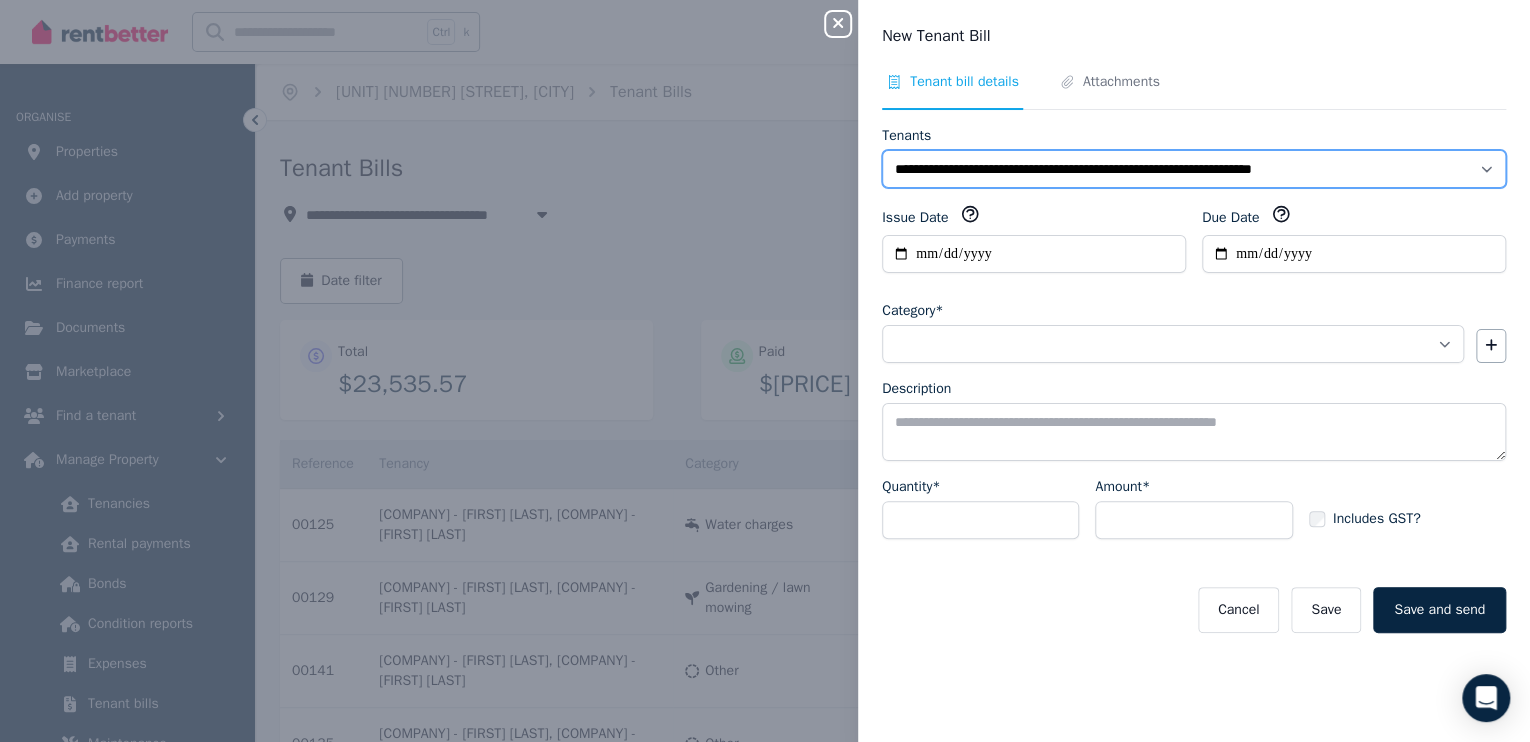 click on "**********" at bounding box center (1194, 169) 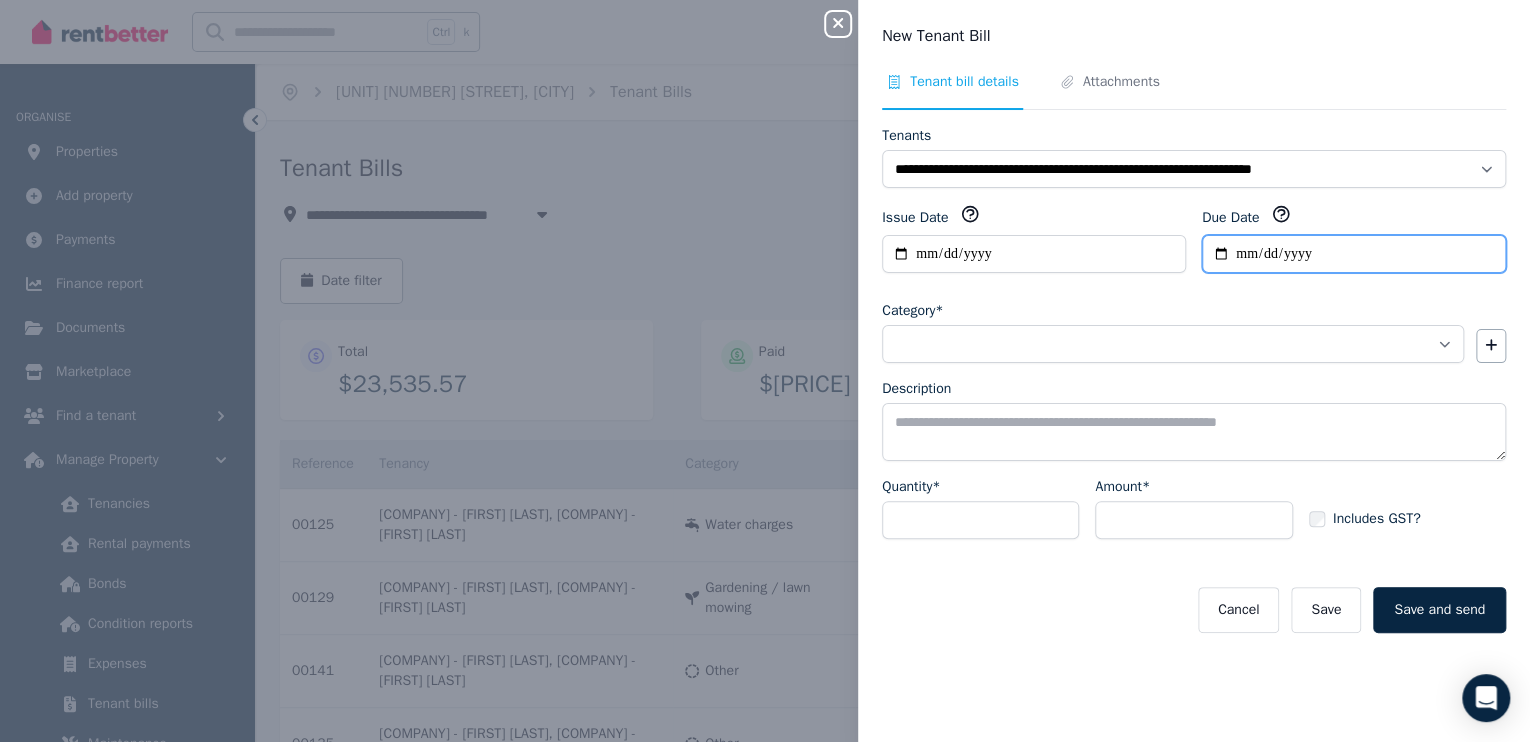 click on "Due Date" at bounding box center (1354, 254) 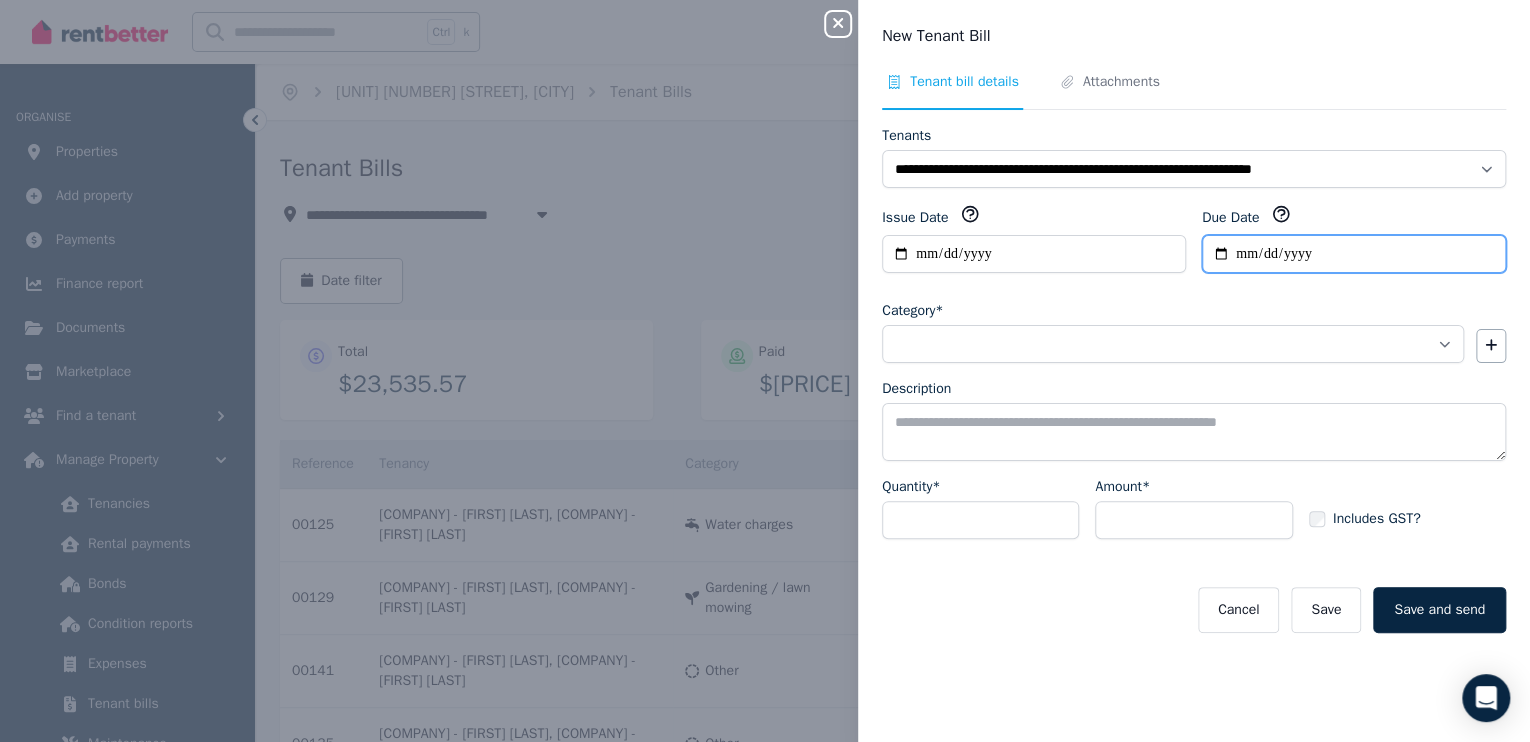 type on "**********" 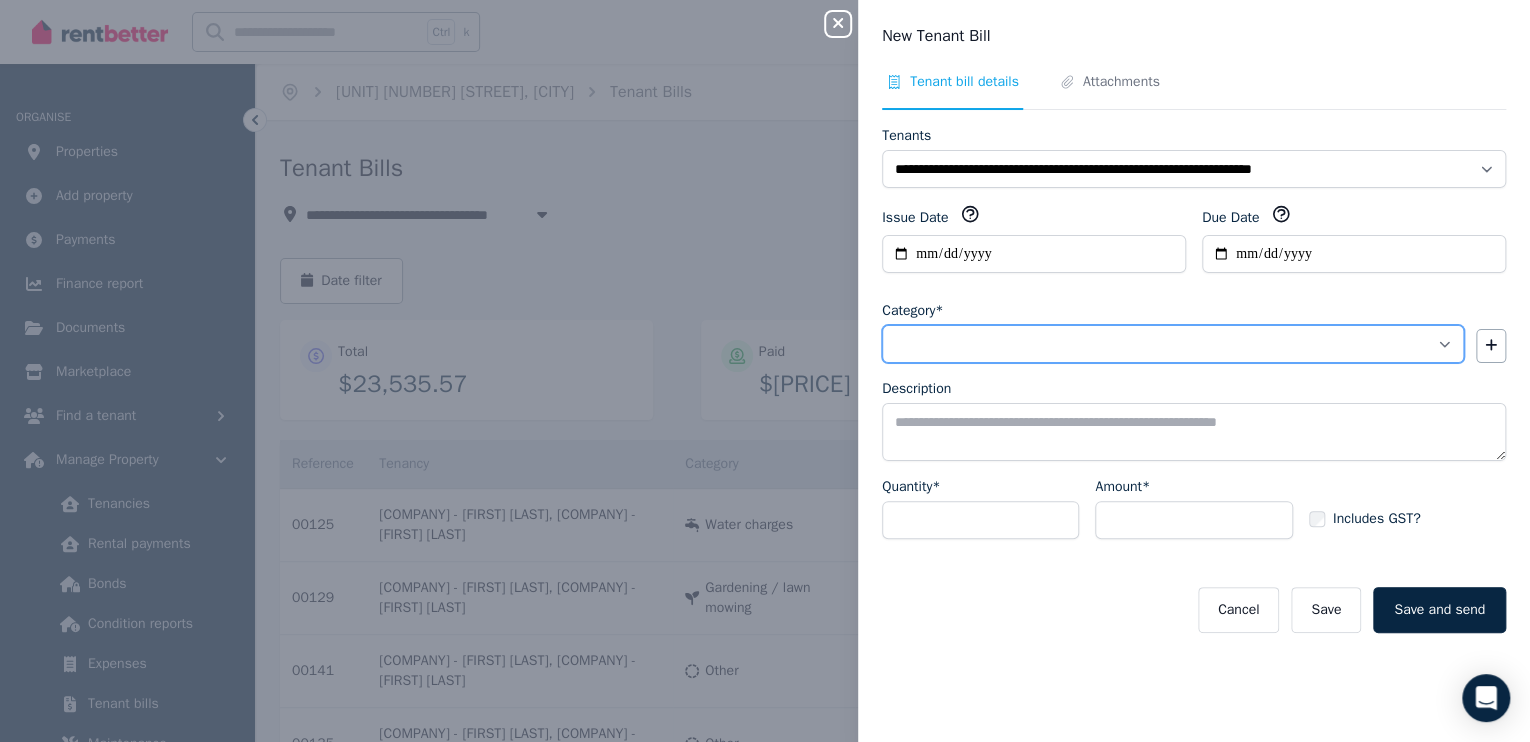 click on "**********" at bounding box center [1173, 344] 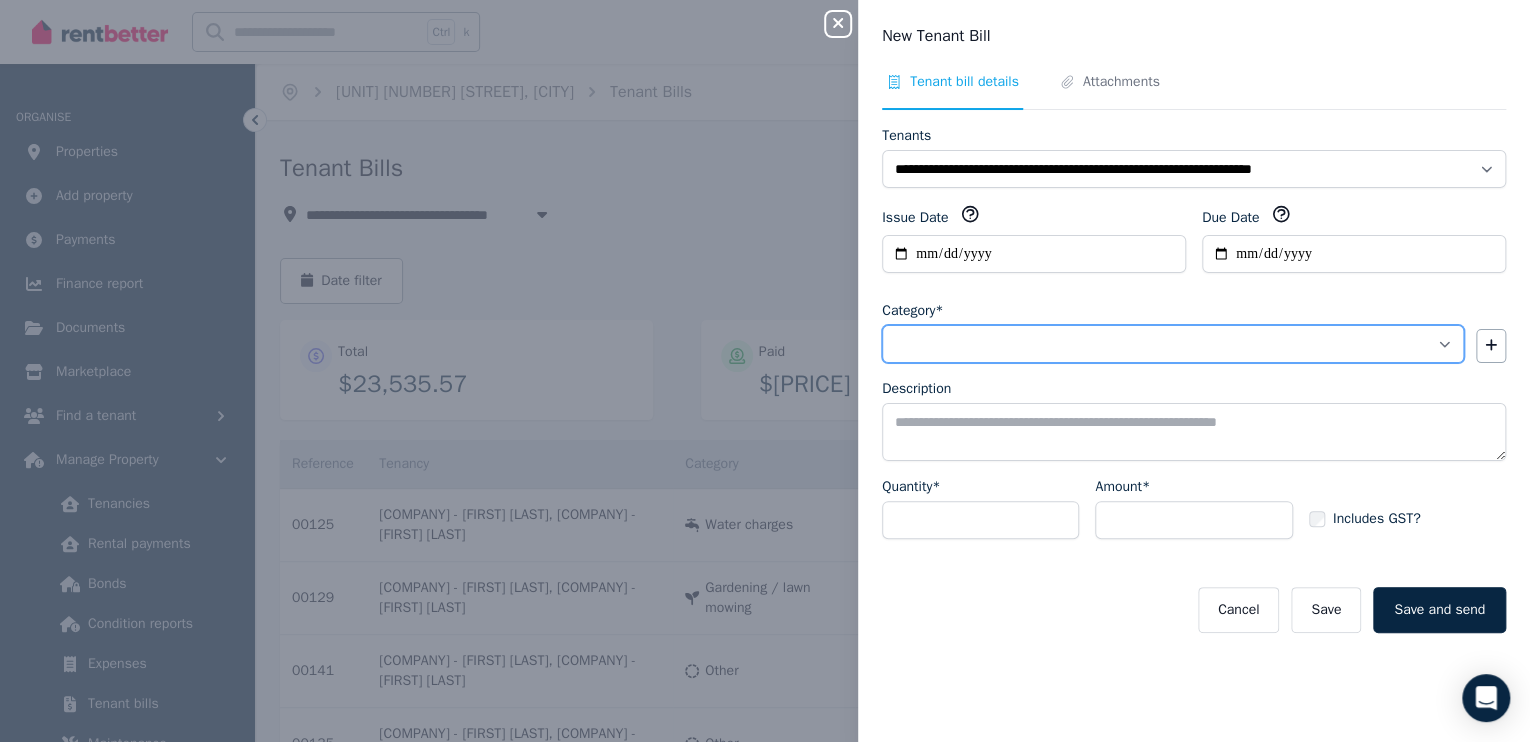 select on "**********" 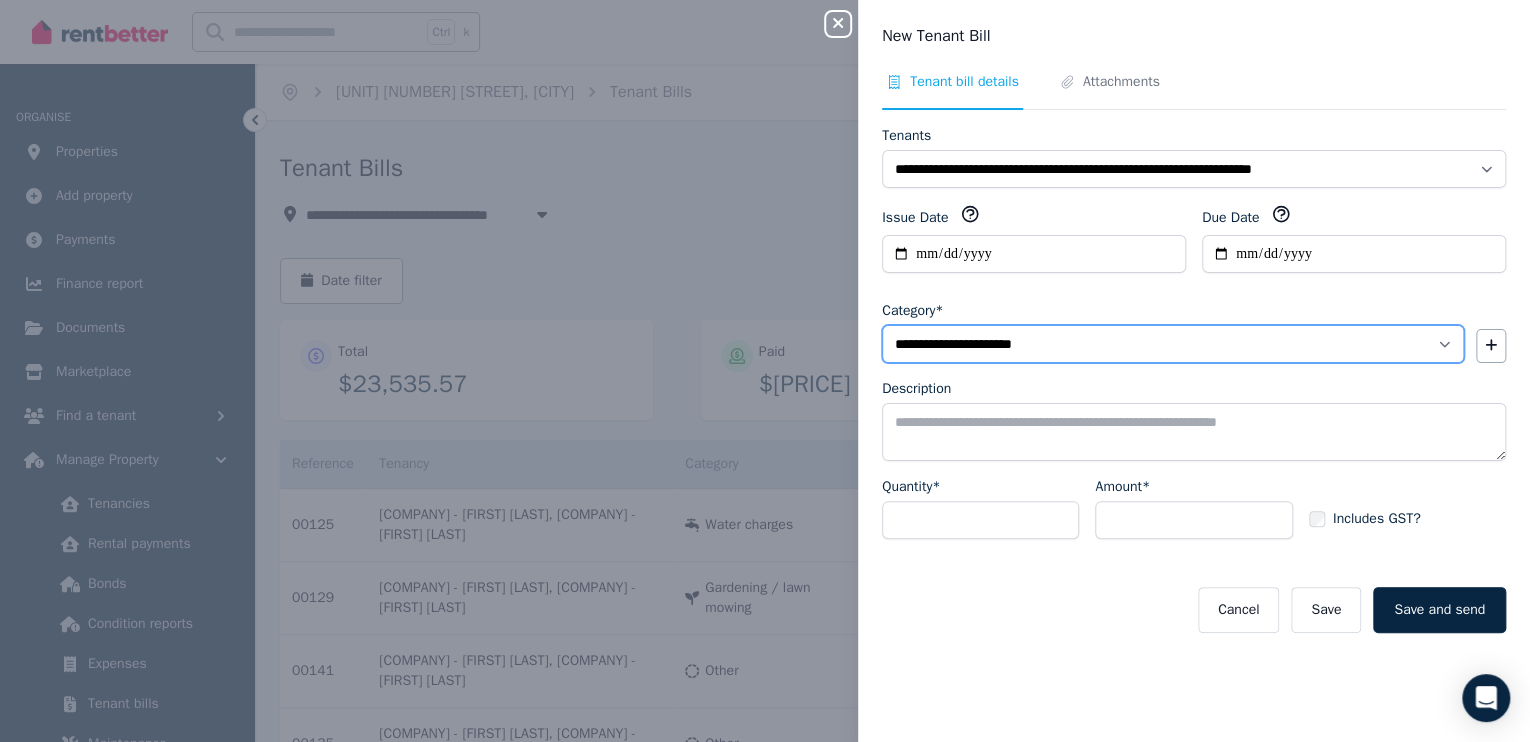 click on "**********" at bounding box center [1173, 344] 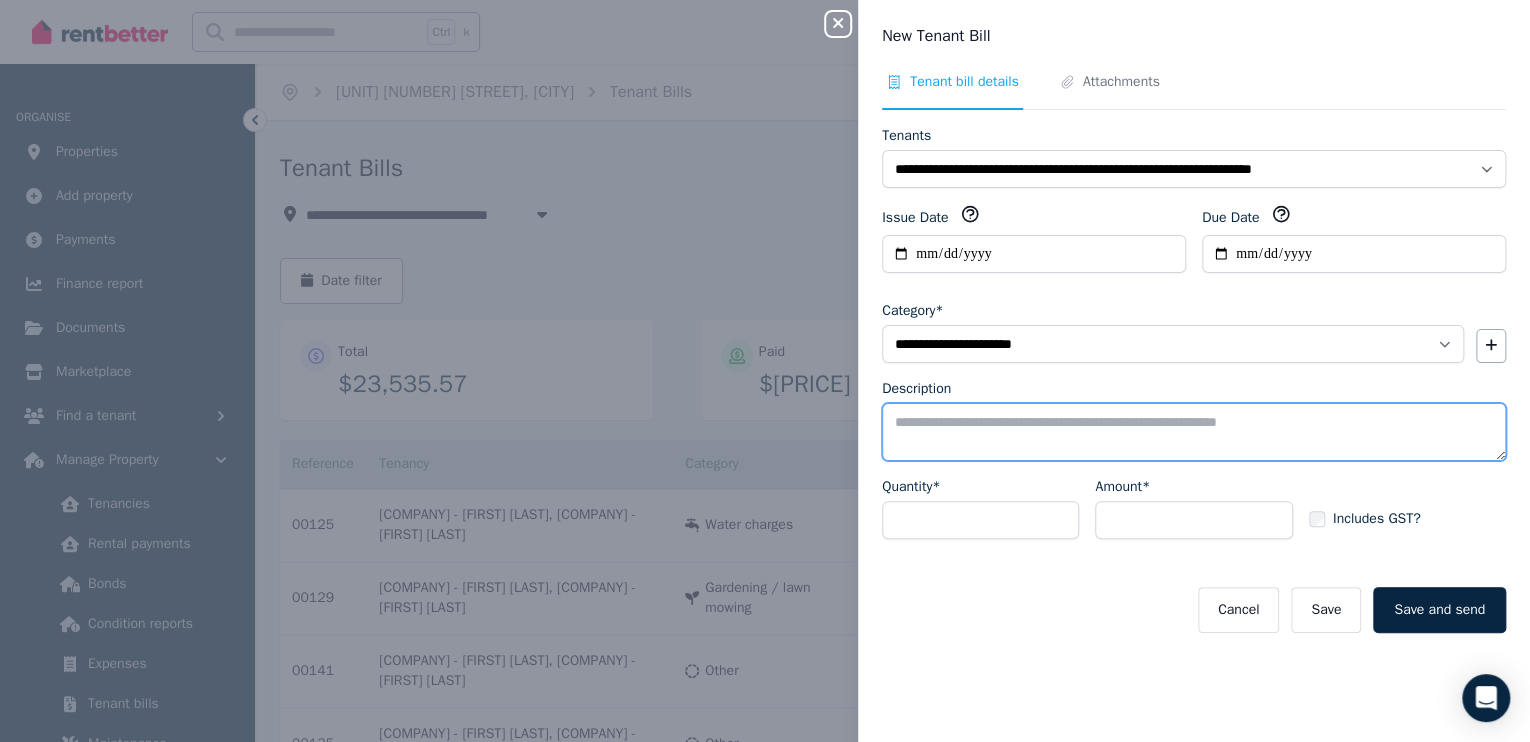 click on "Description" at bounding box center (1194, 432) 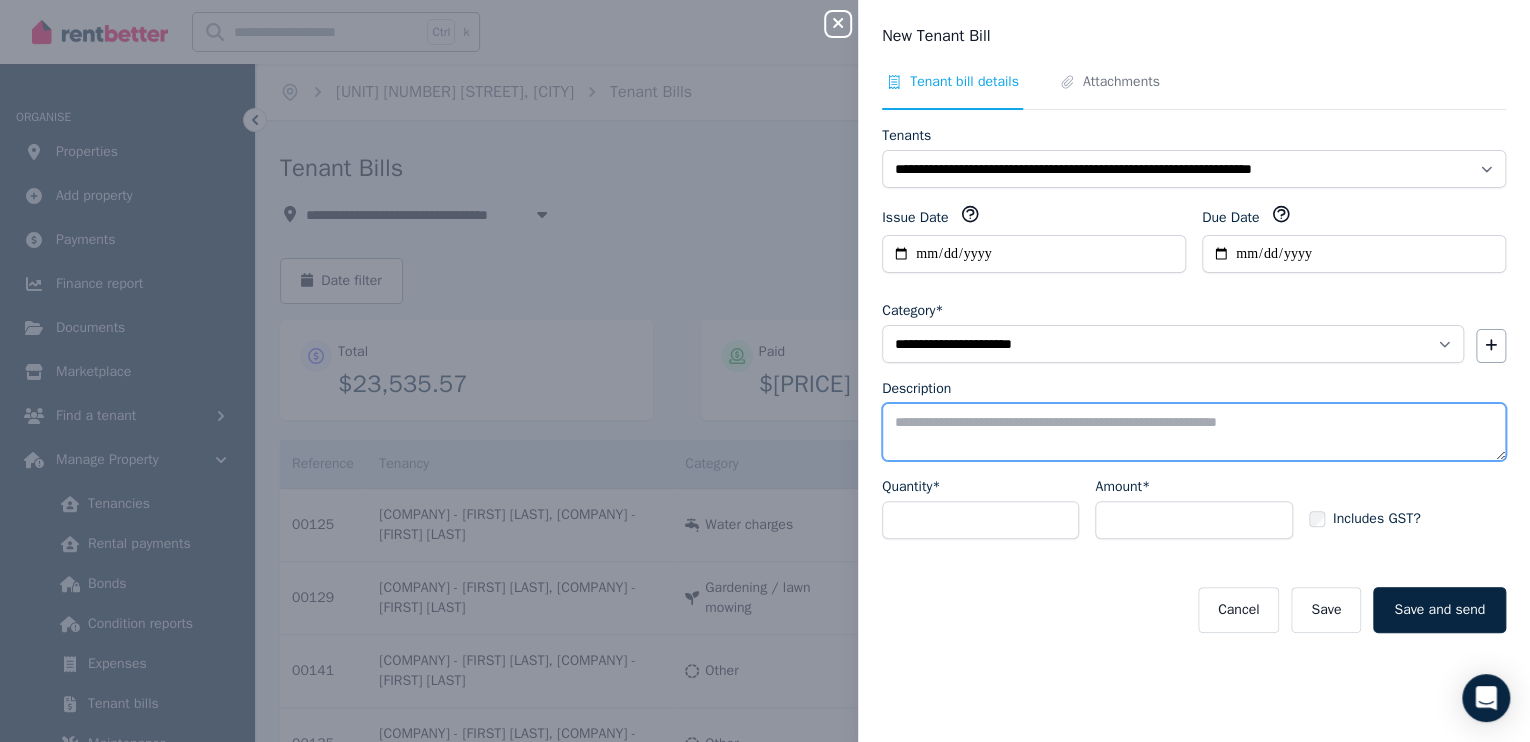 paste on "**********" 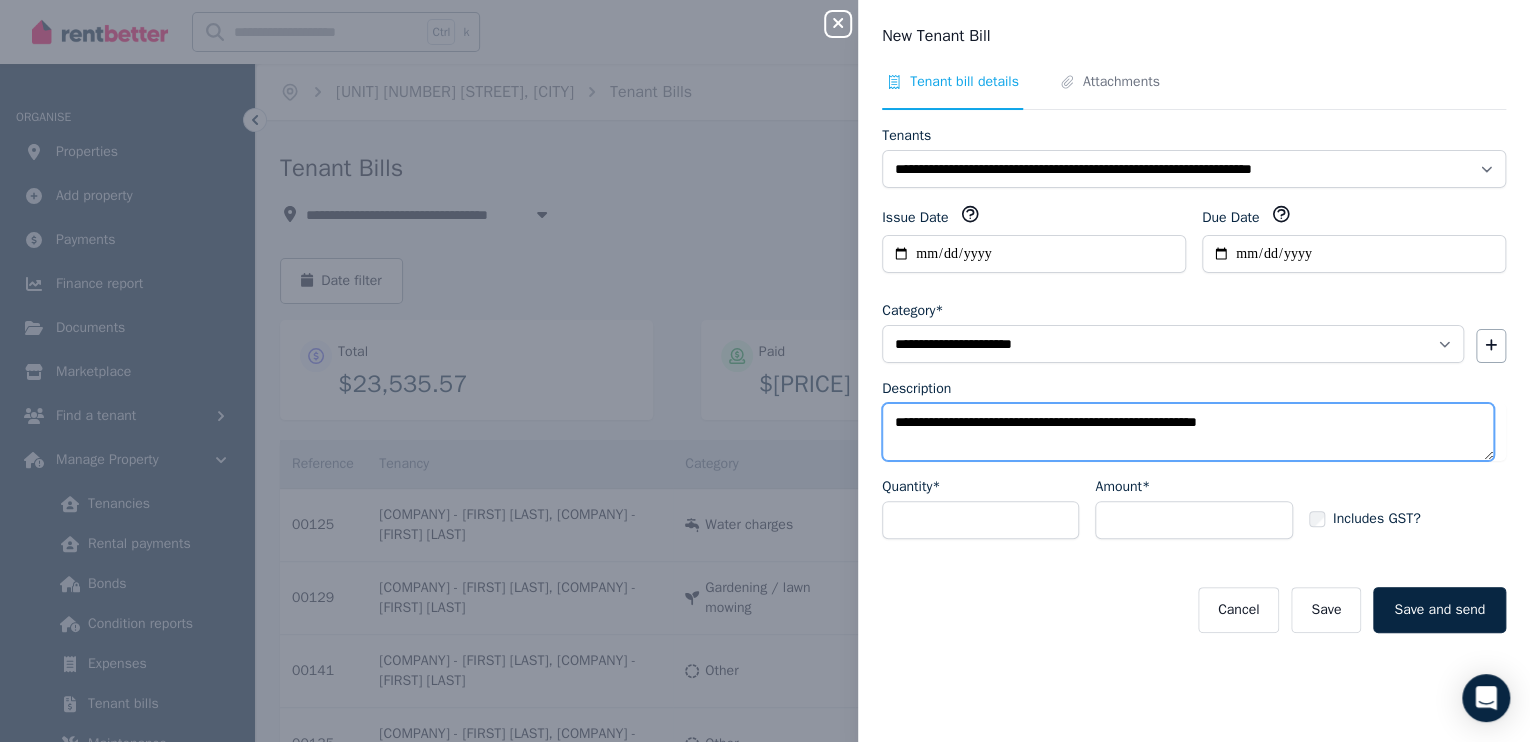 type on "**********" 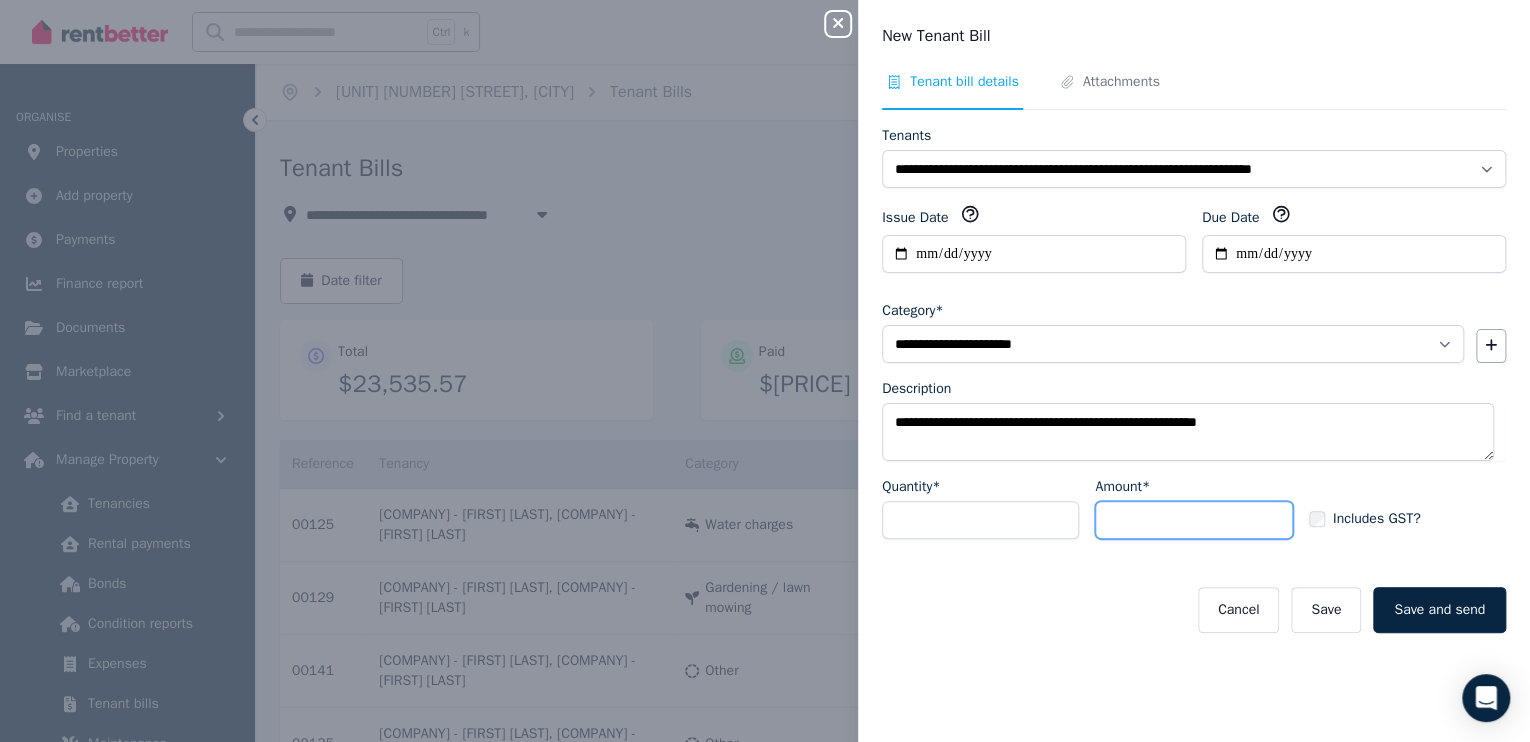 click on "Amount*" at bounding box center [1193, 520] 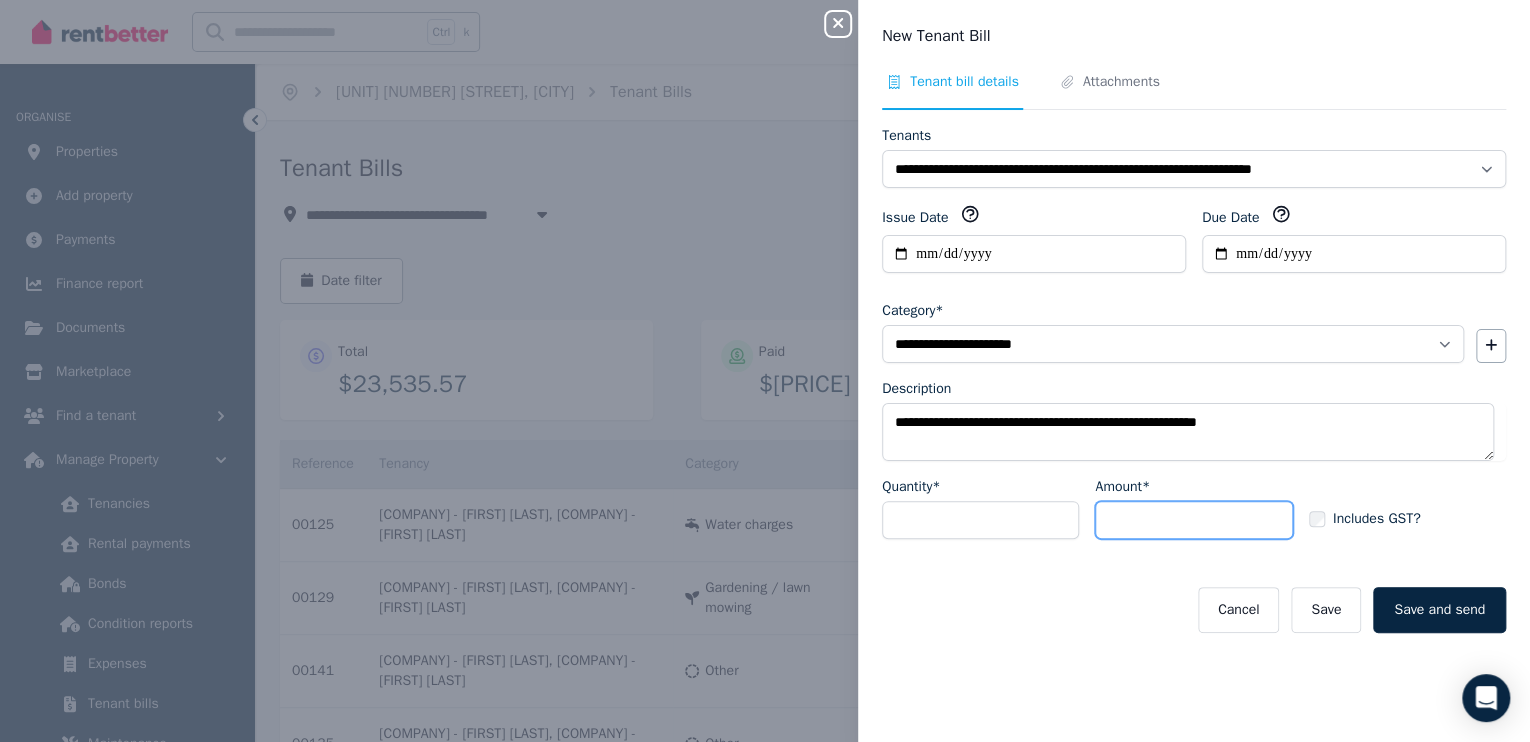 type on "*****" 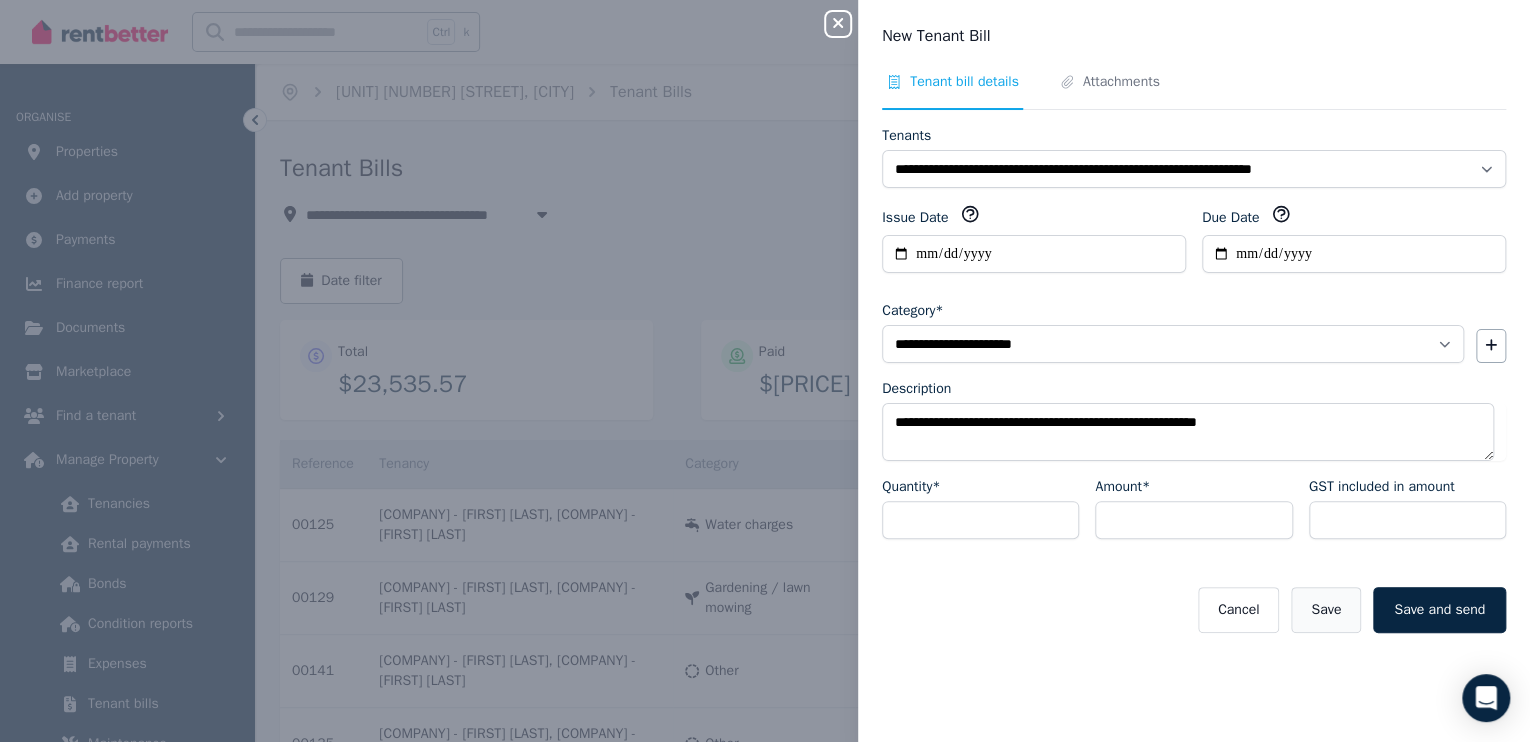 click on "Save" at bounding box center [1326, 610] 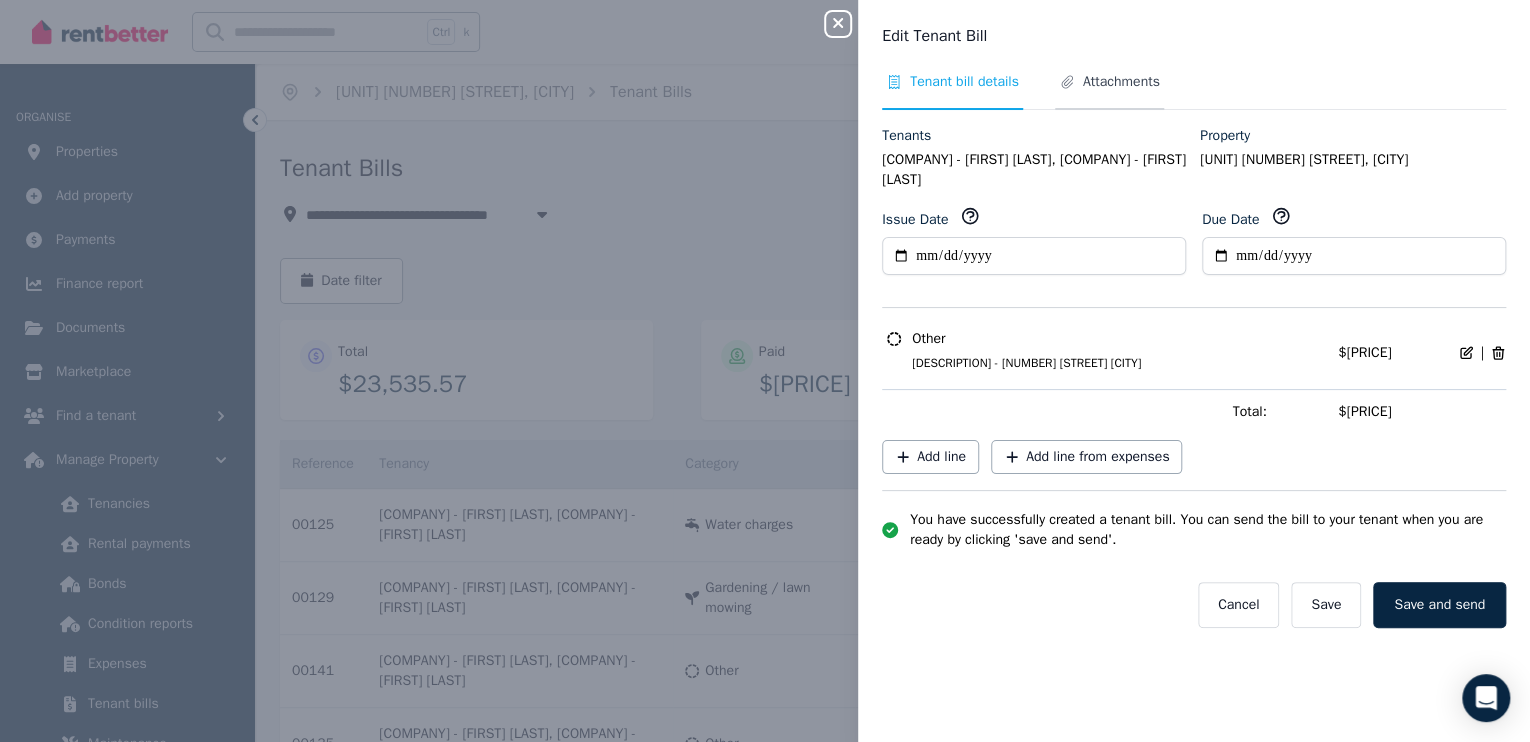 click on "Attachments" at bounding box center (1121, 82) 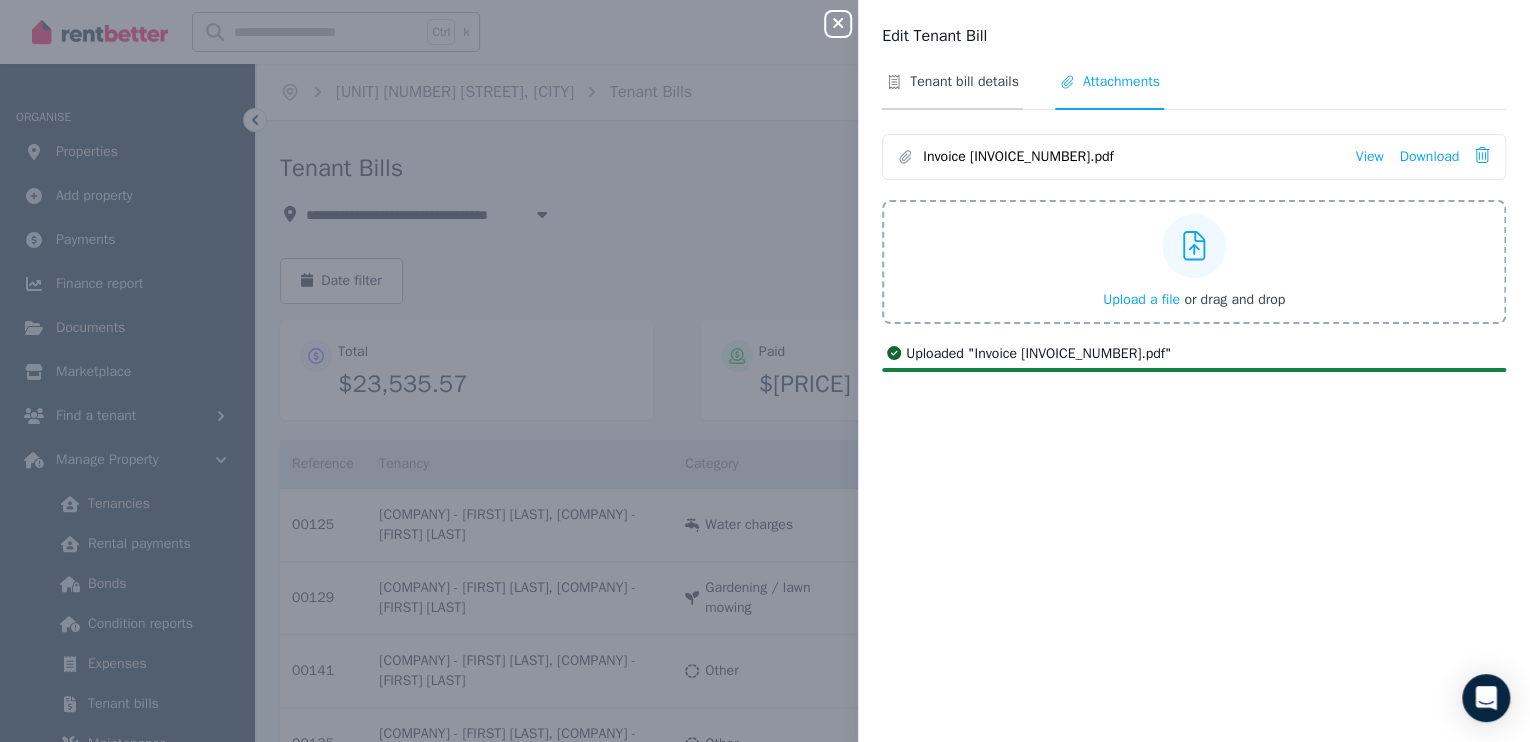 click on "Tenant bill details" at bounding box center [964, 82] 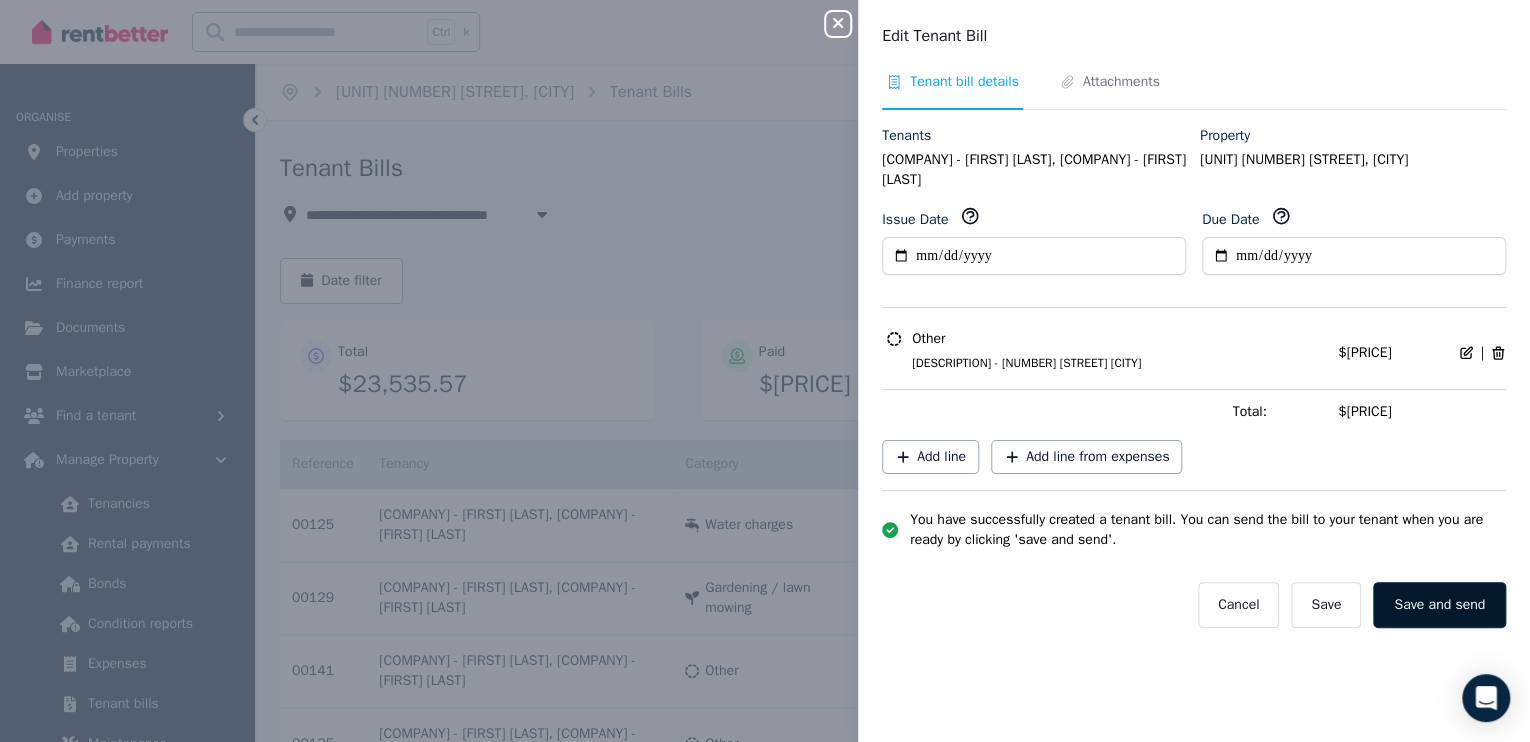 click on "Save and send" at bounding box center (1439, 605) 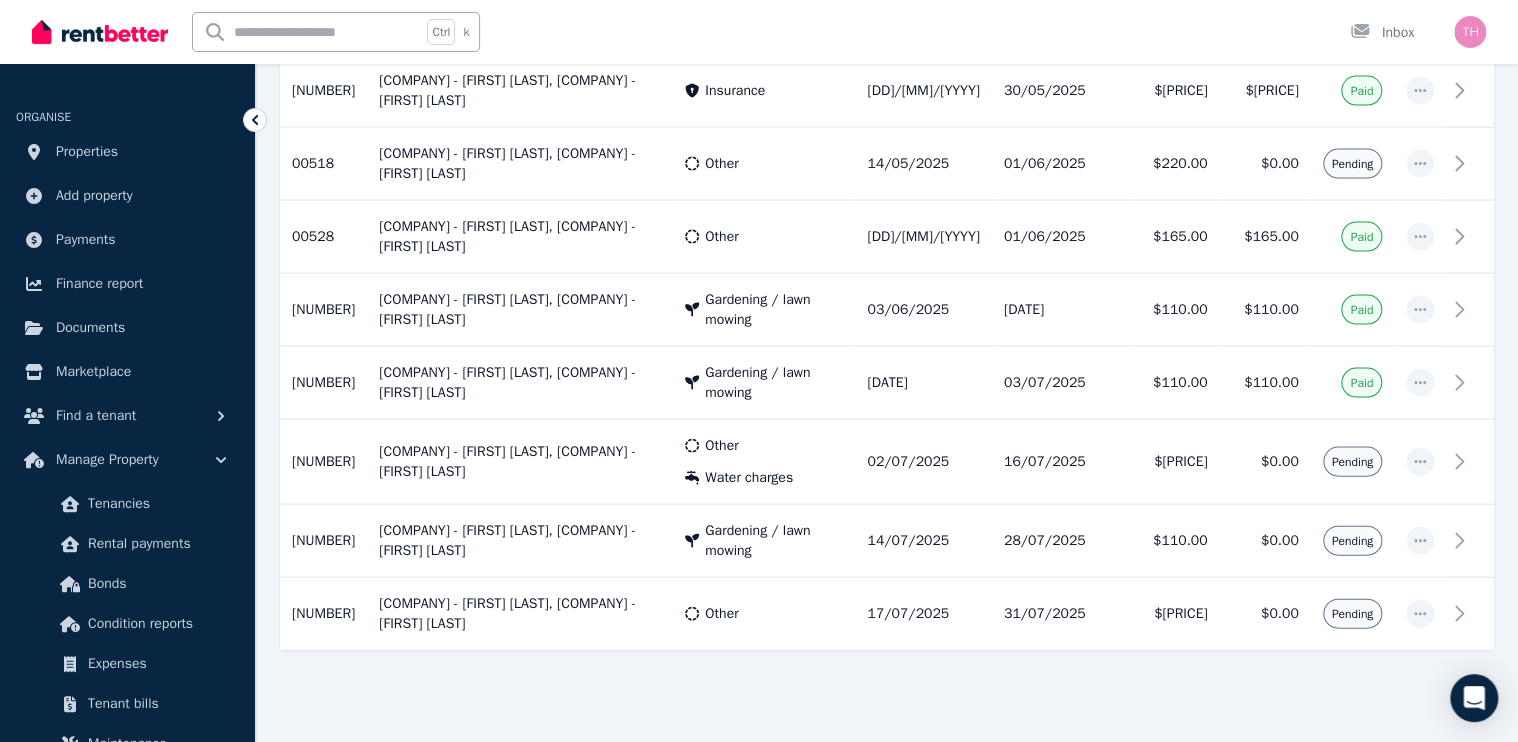 scroll, scrollTop: 1918, scrollLeft: 0, axis: vertical 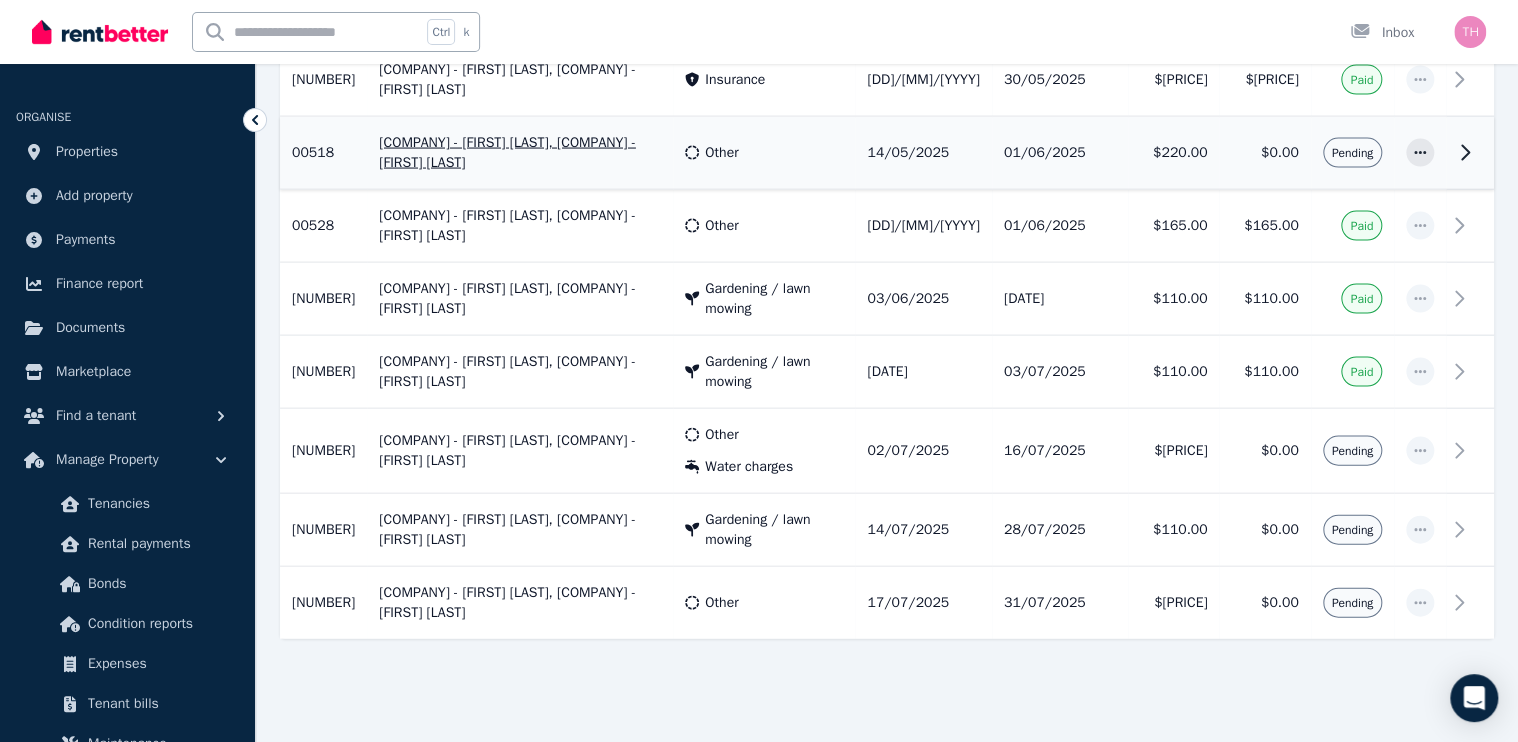 click 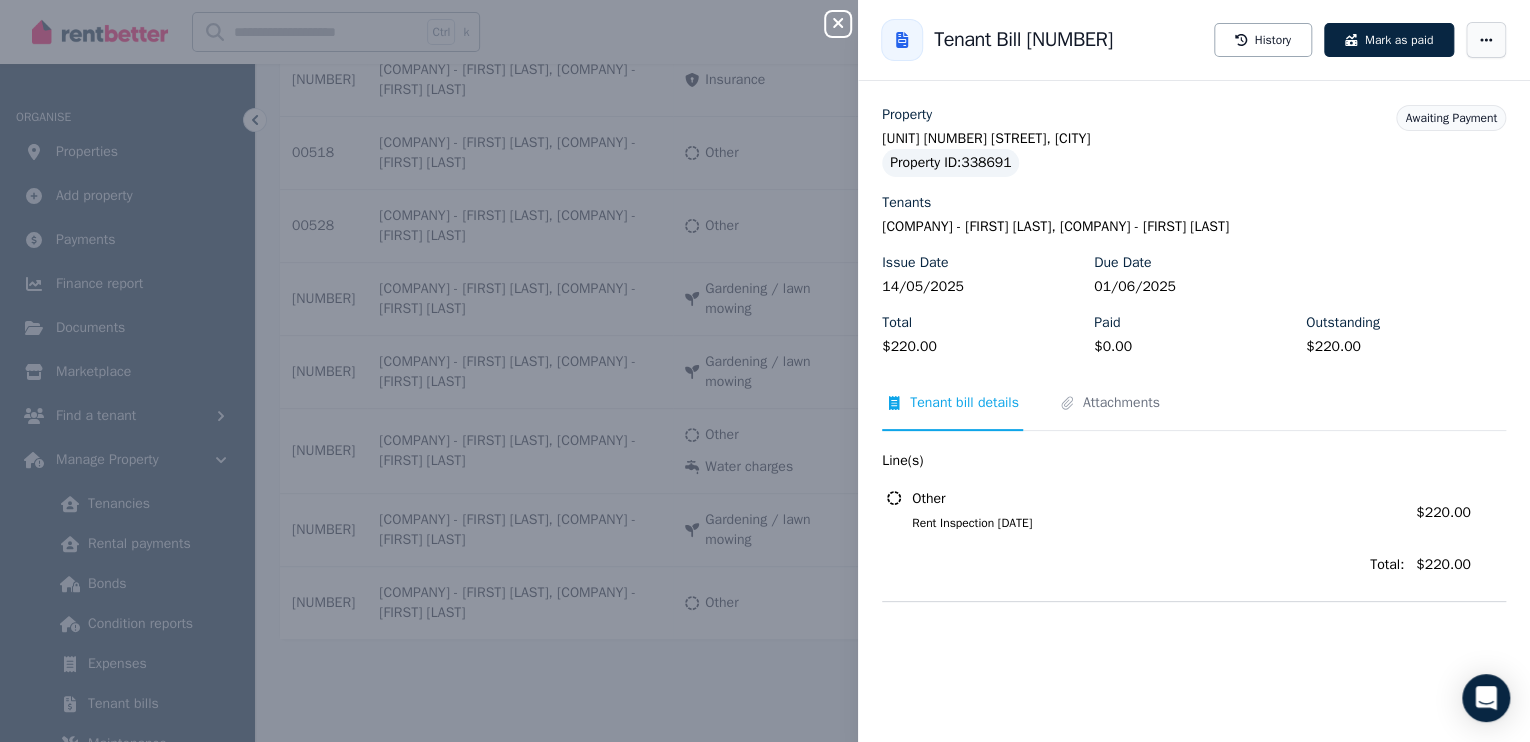click 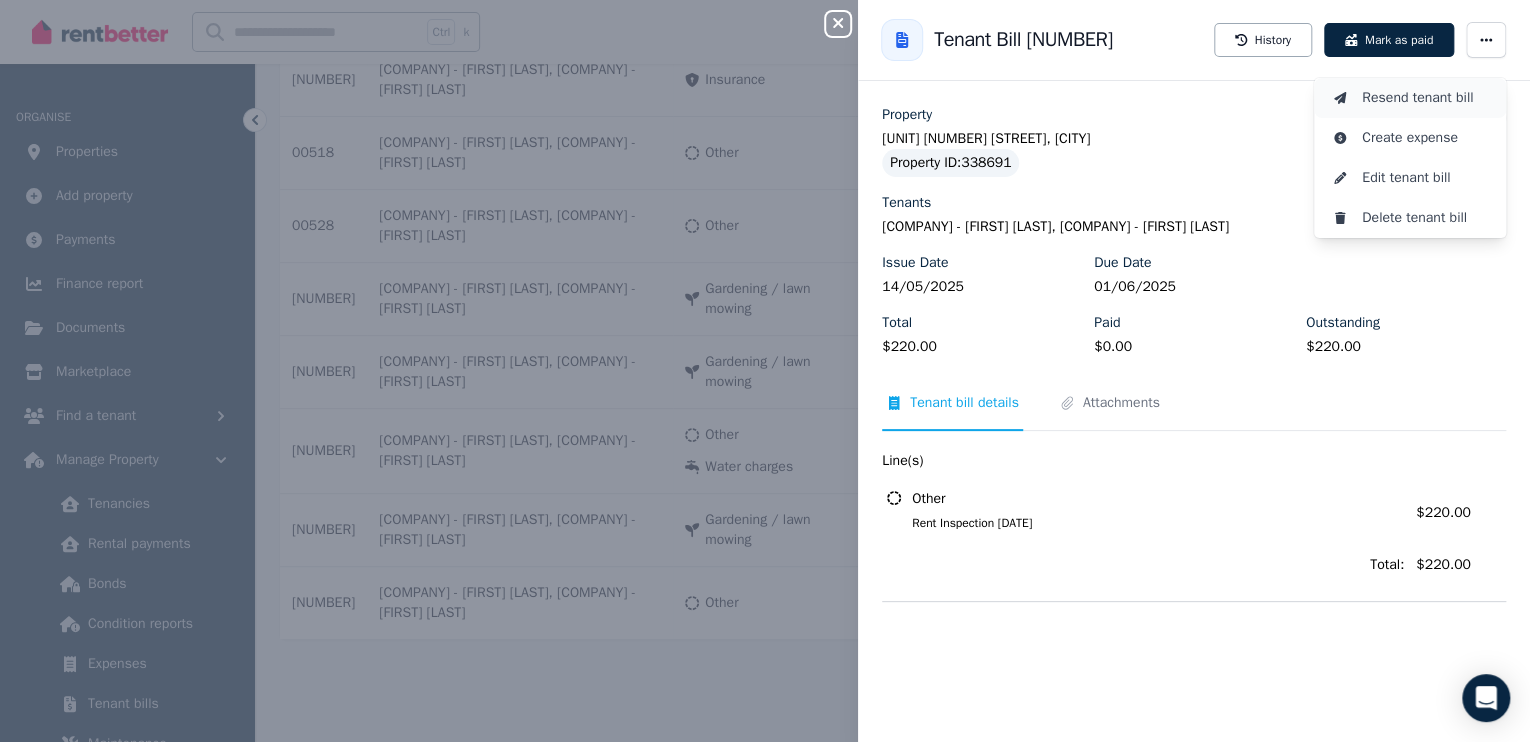 click on "Resend tenant bill" at bounding box center [1426, 98] 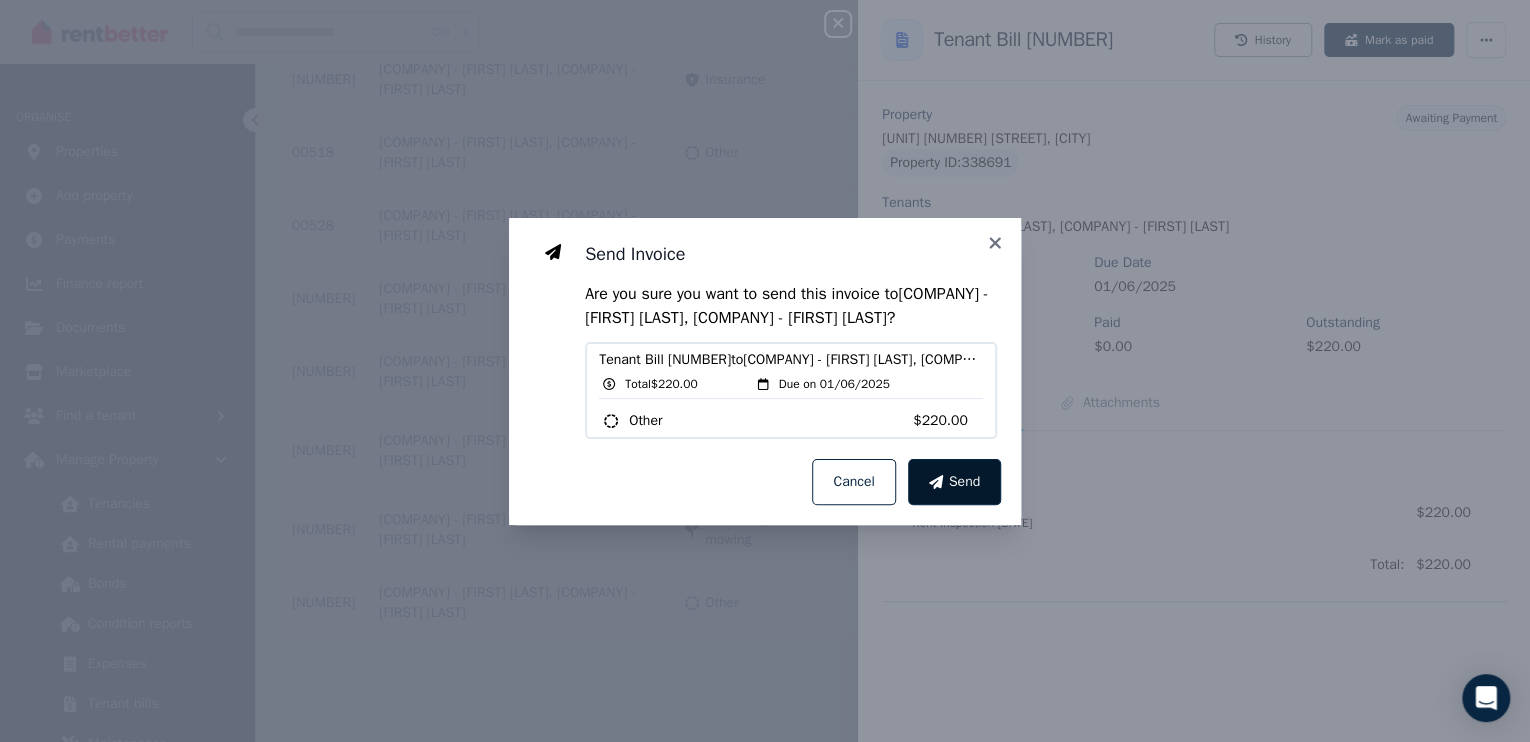 click on "Send" at bounding box center (964, 482) 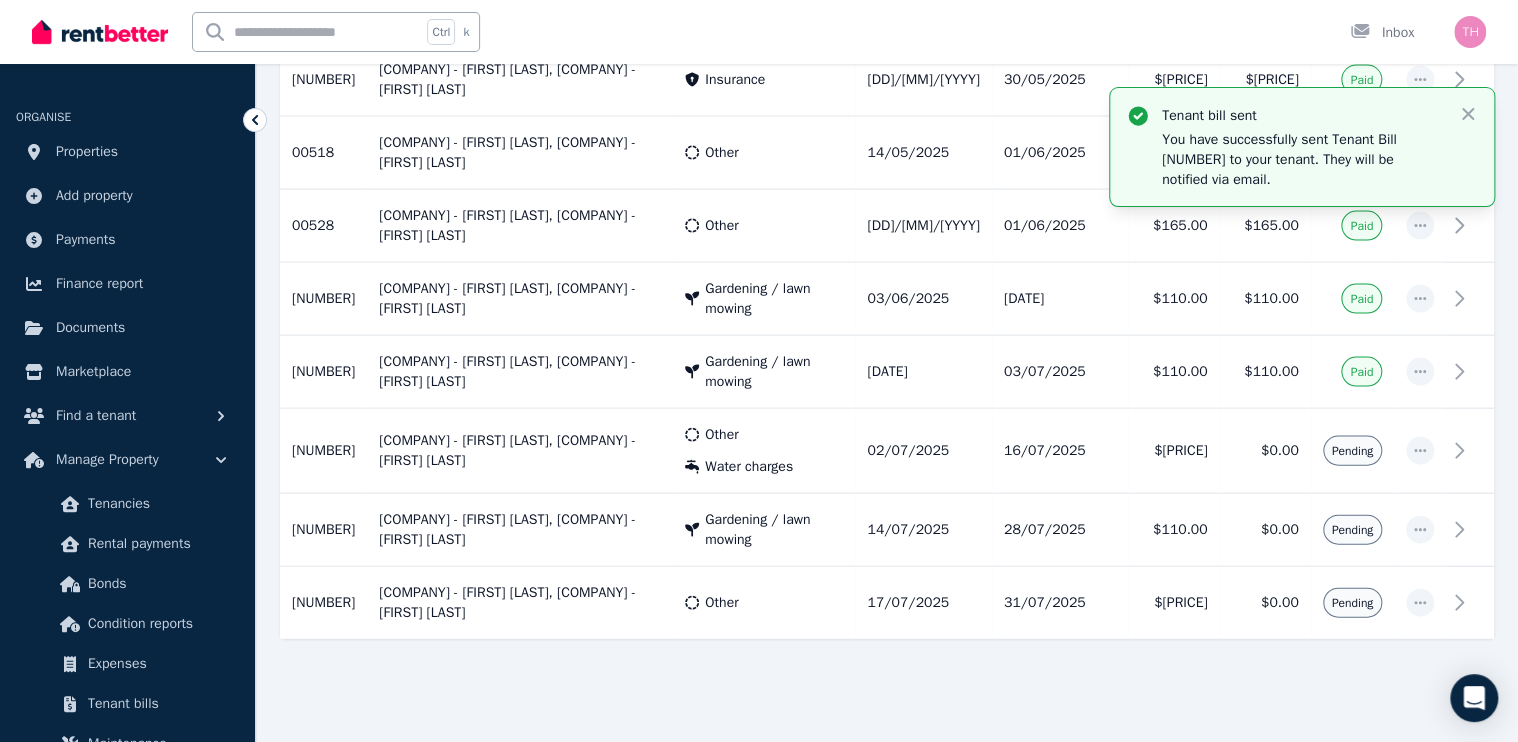 scroll, scrollTop: 1438, scrollLeft: 0, axis: vertical 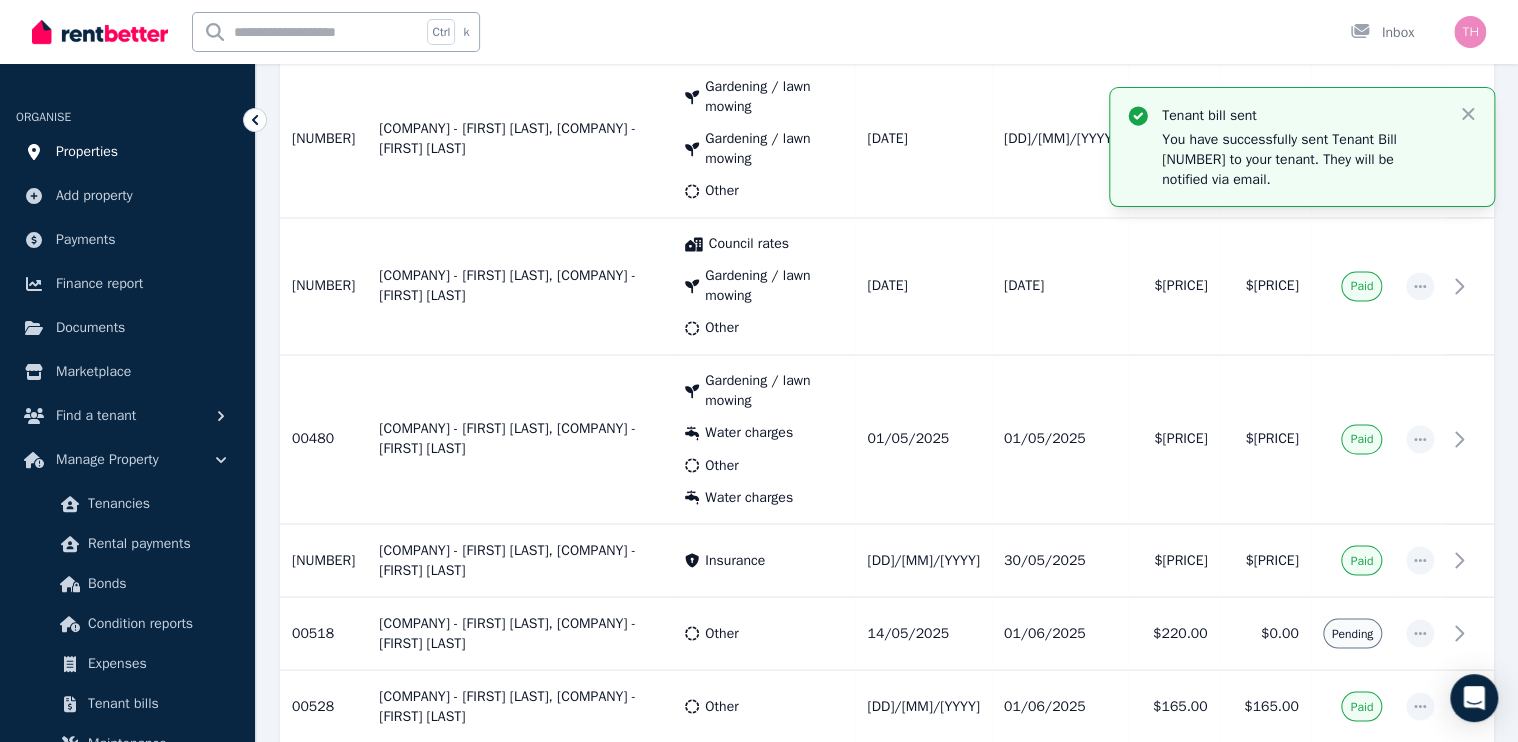 click on "Properties" at bounding box center (87, 152) 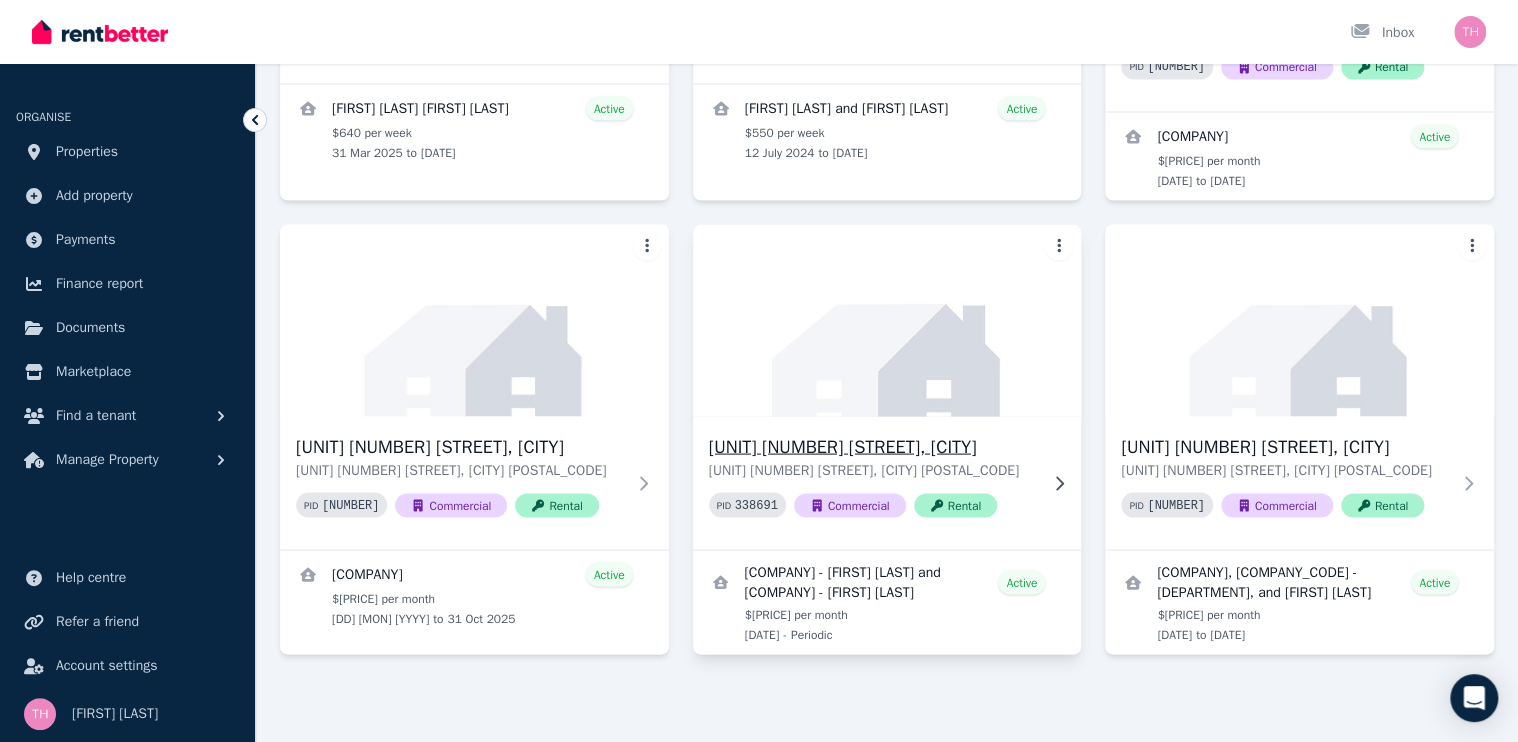 scroll, scrollTop: 1793, scrollLeft: 0, axis: vertical 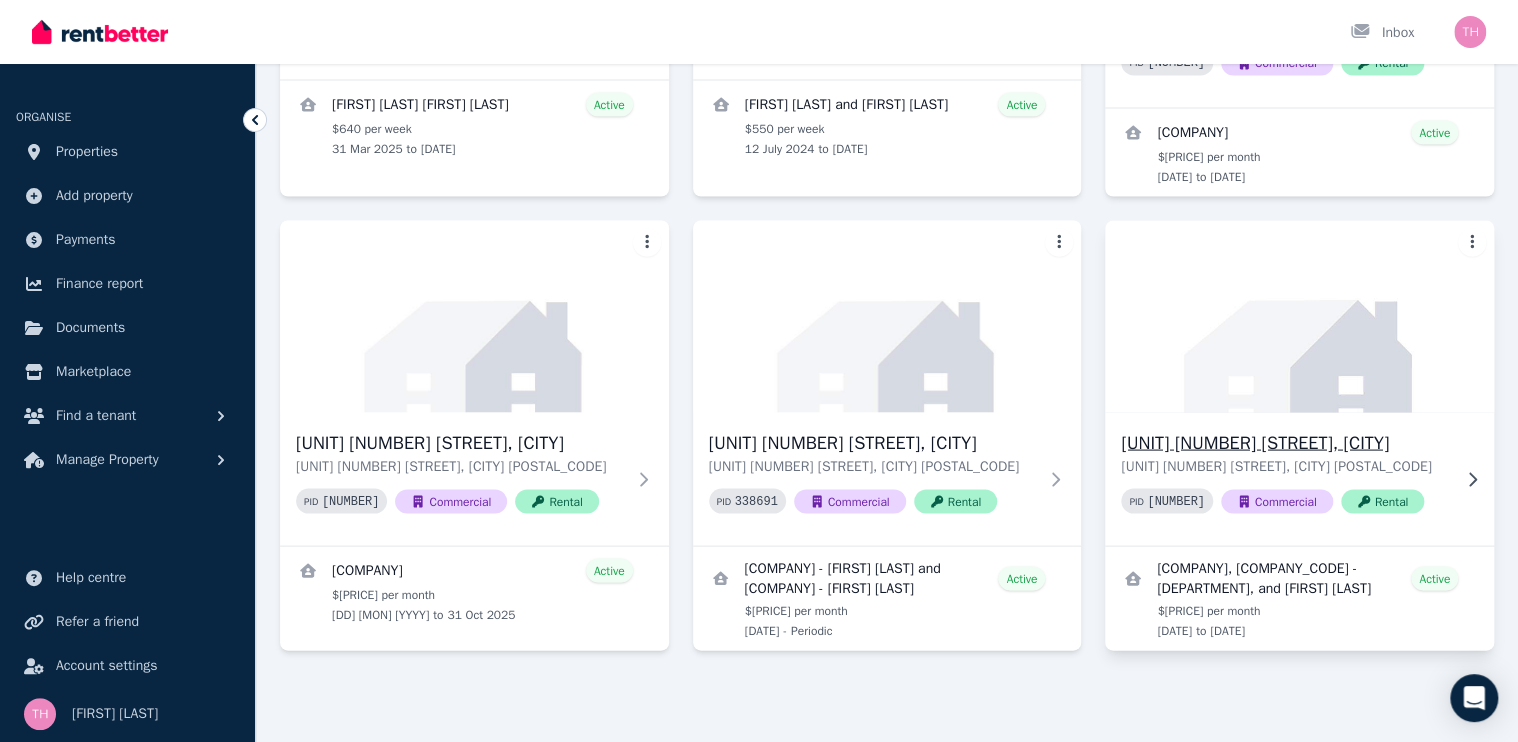click on "[UNIT] [NUMBER] [STREET], [CITY]" at bounding box center (1285, 442) 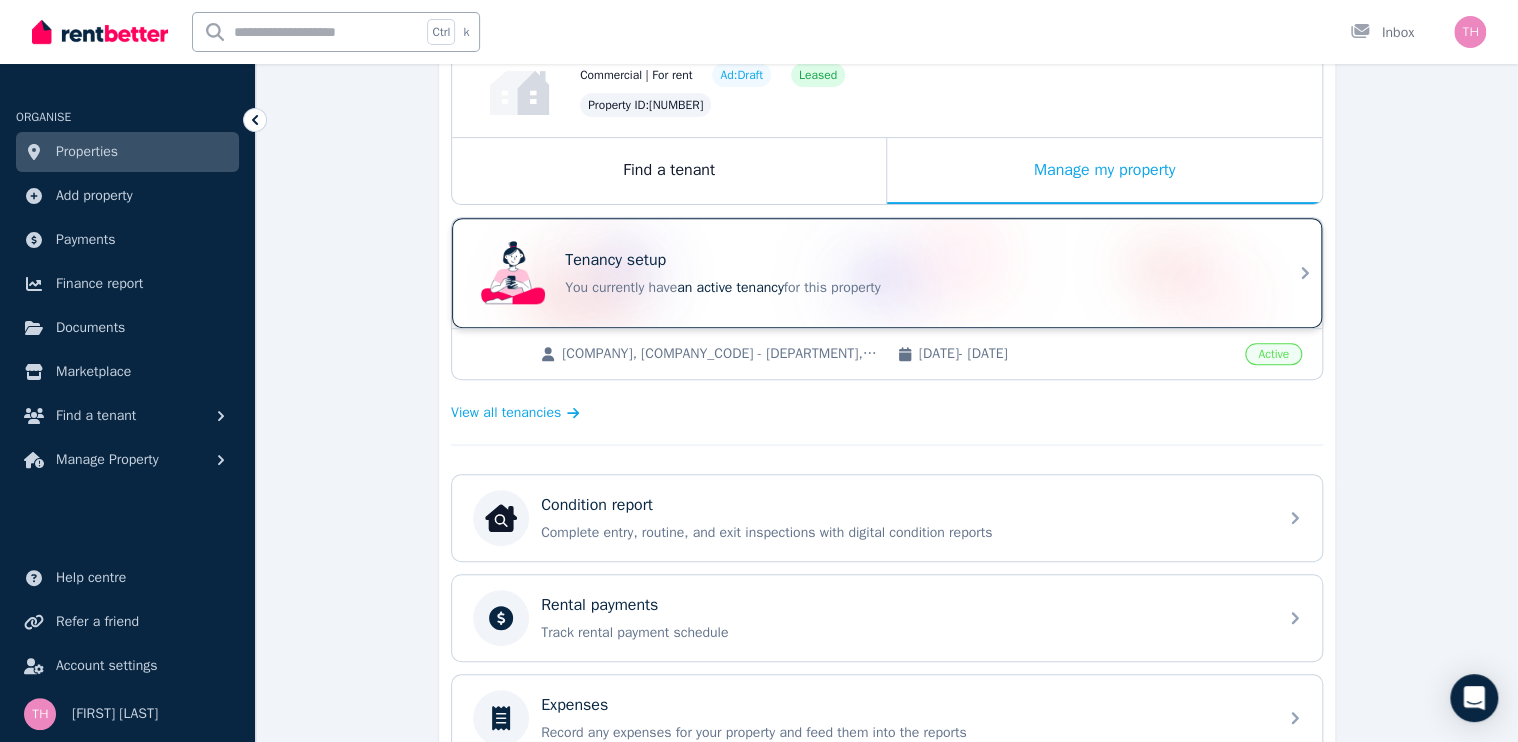 scroll, scrollTop: 560, scrollLeft: 0, axis: vertical 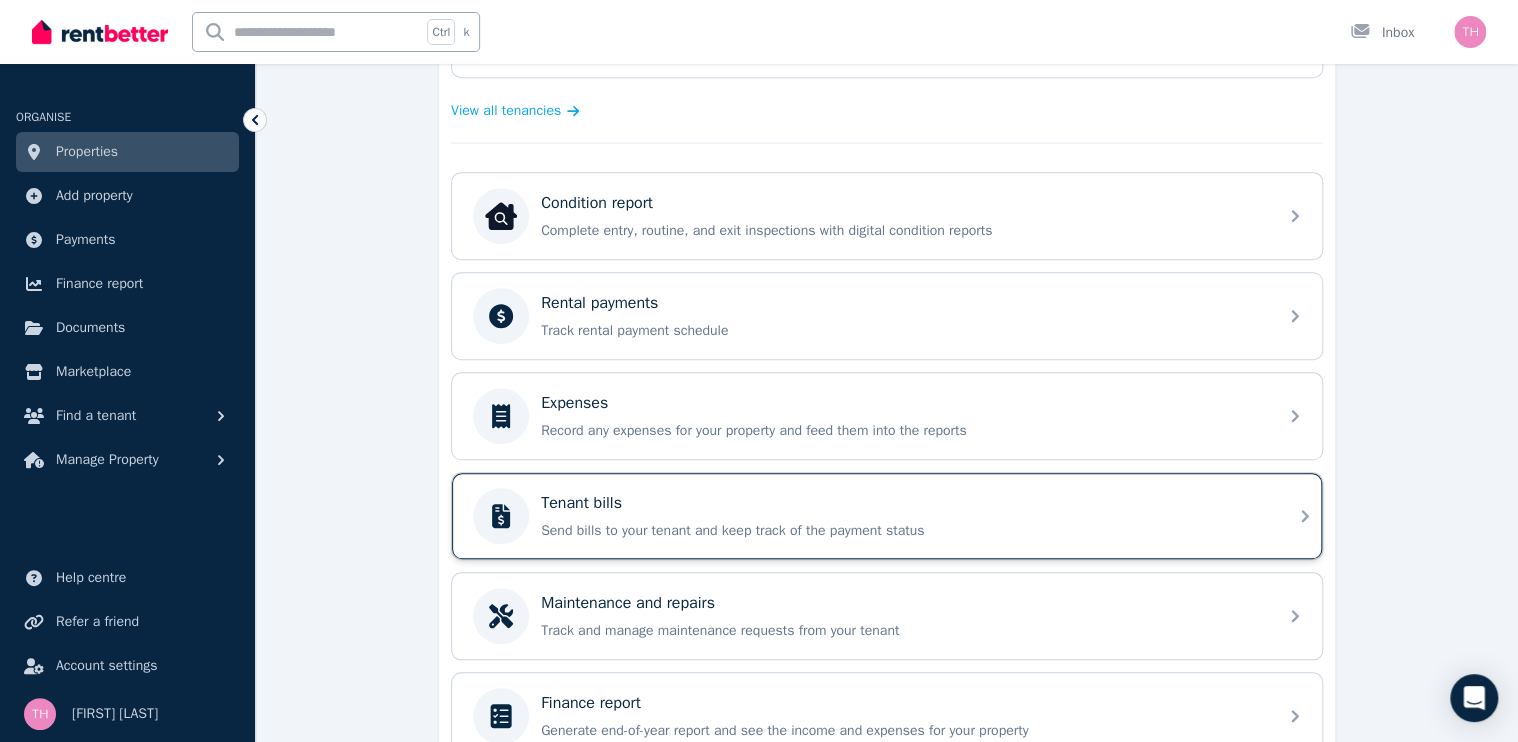 click on "Send bills to your tenant and keep track of the payment status" at bounding box center (903, 531) 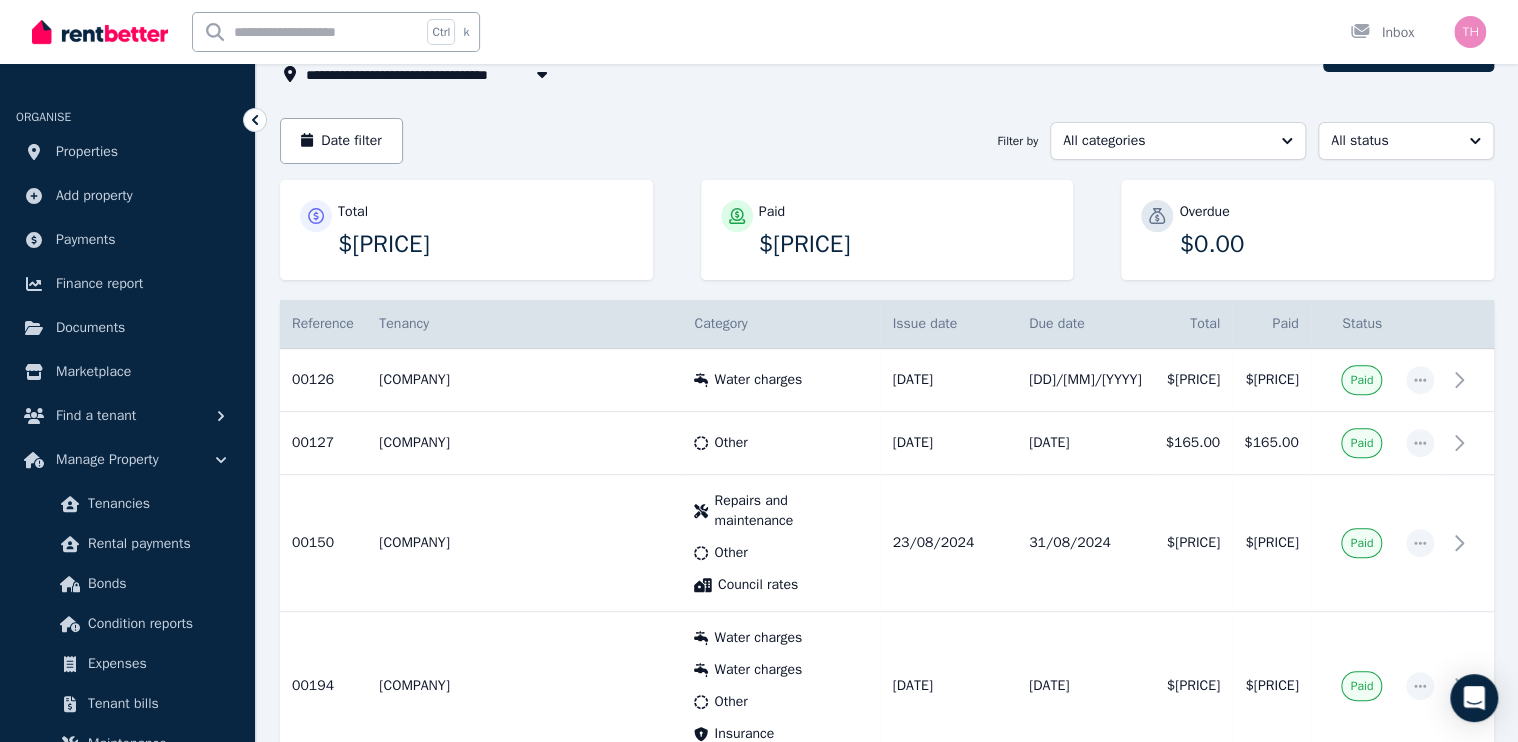 scroll, scrollTop: 0, scrollLeft: 0, axis: both 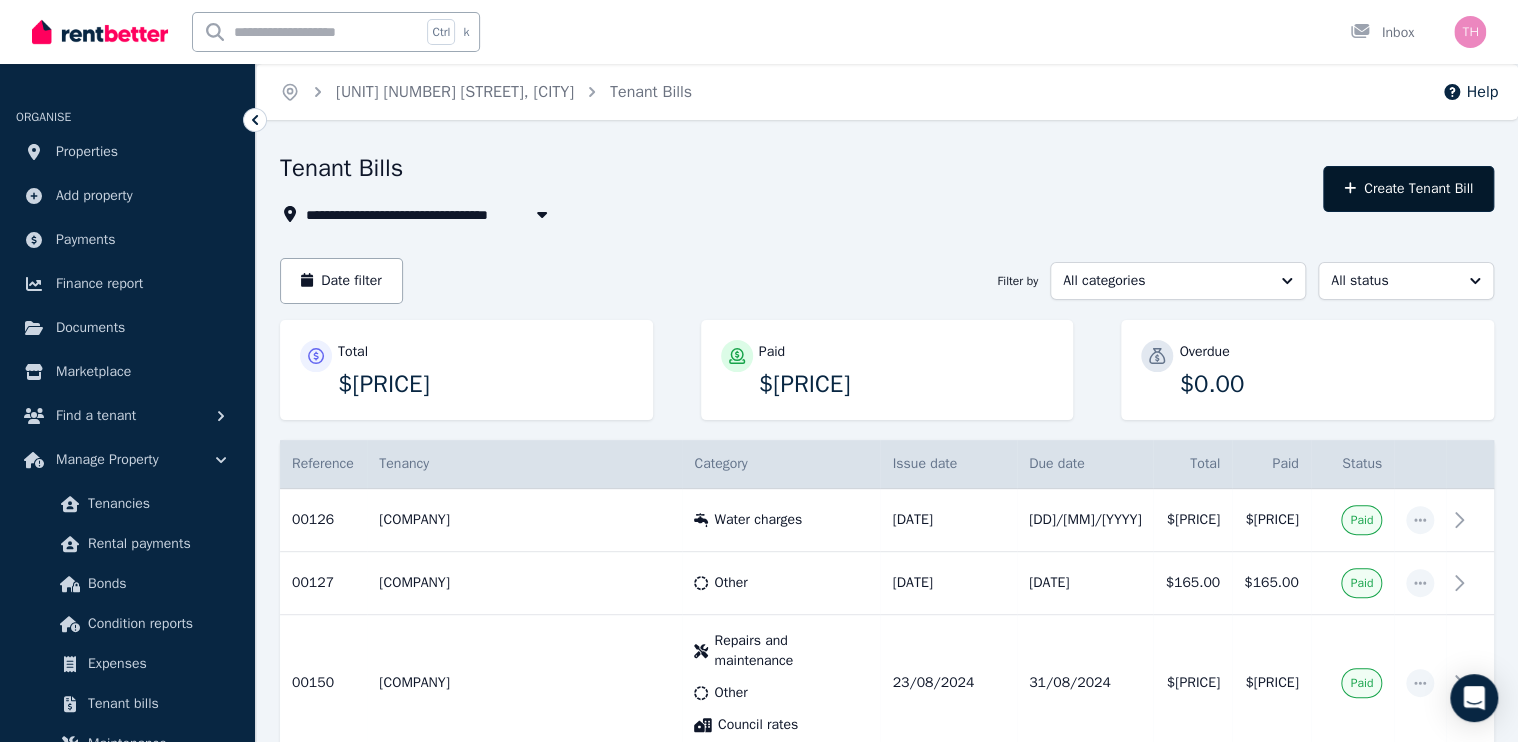 click on "Create Tenant Bill" at bounding box center [1408, 189] 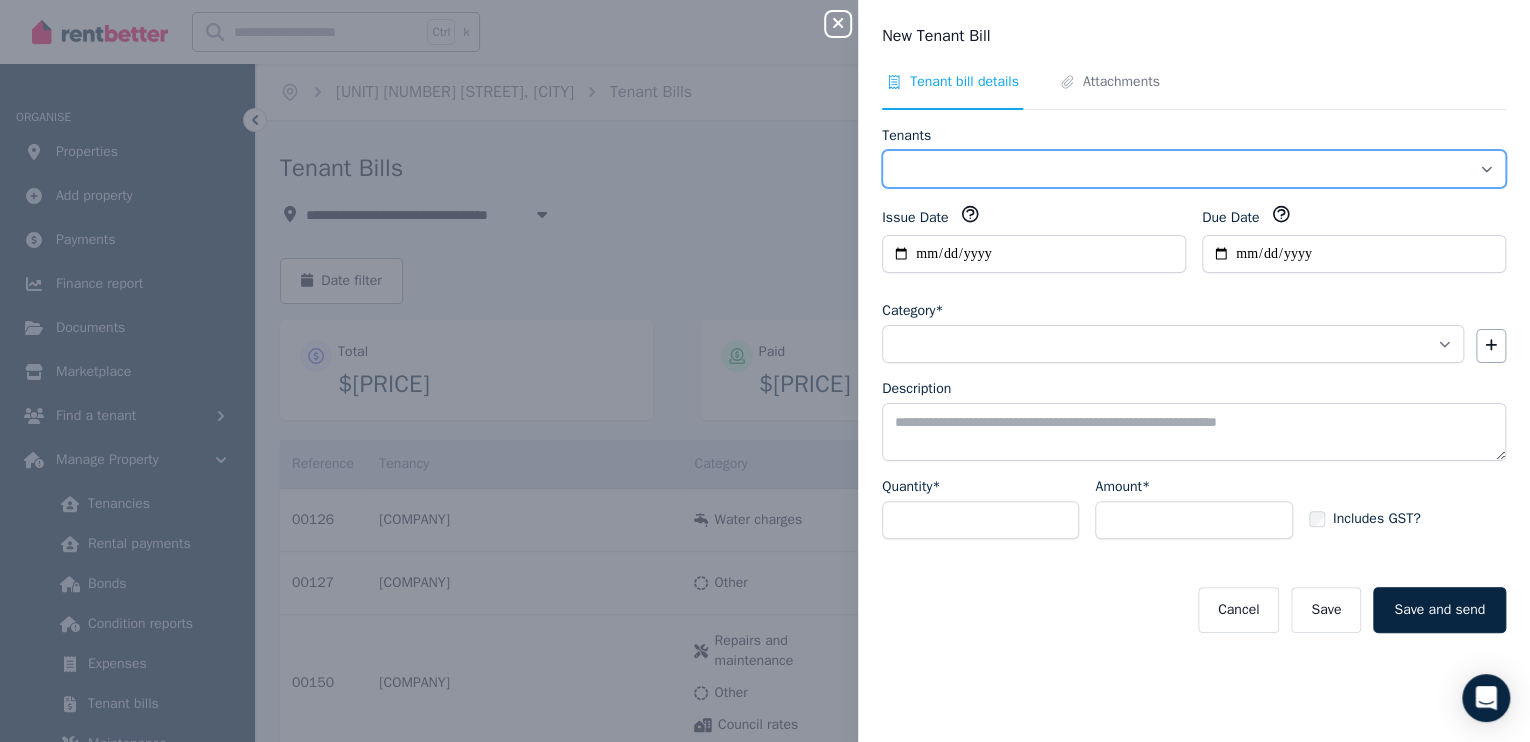 click on "**********" at bounding box center [1194, 169] 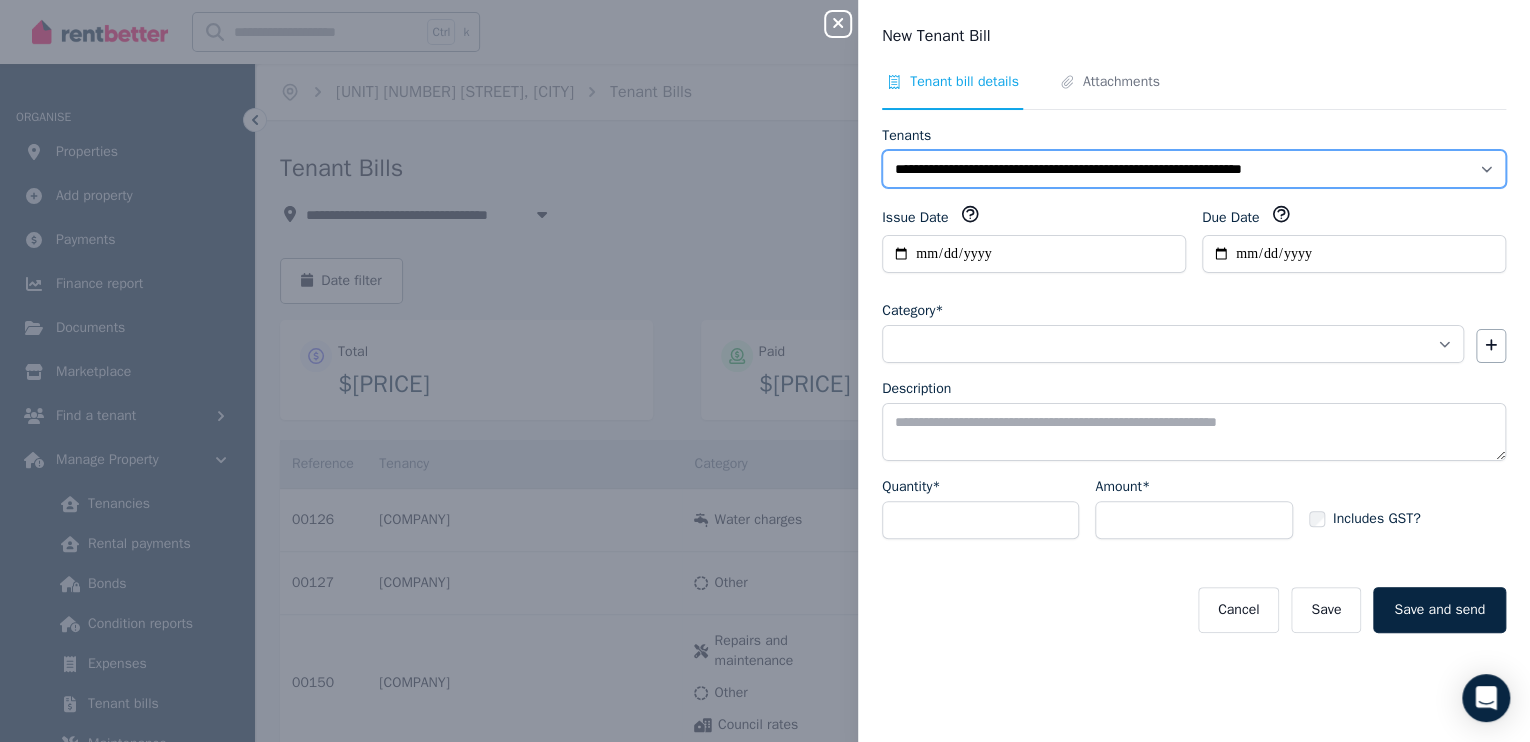 click on "**********" at bounding box center [1194, 169] 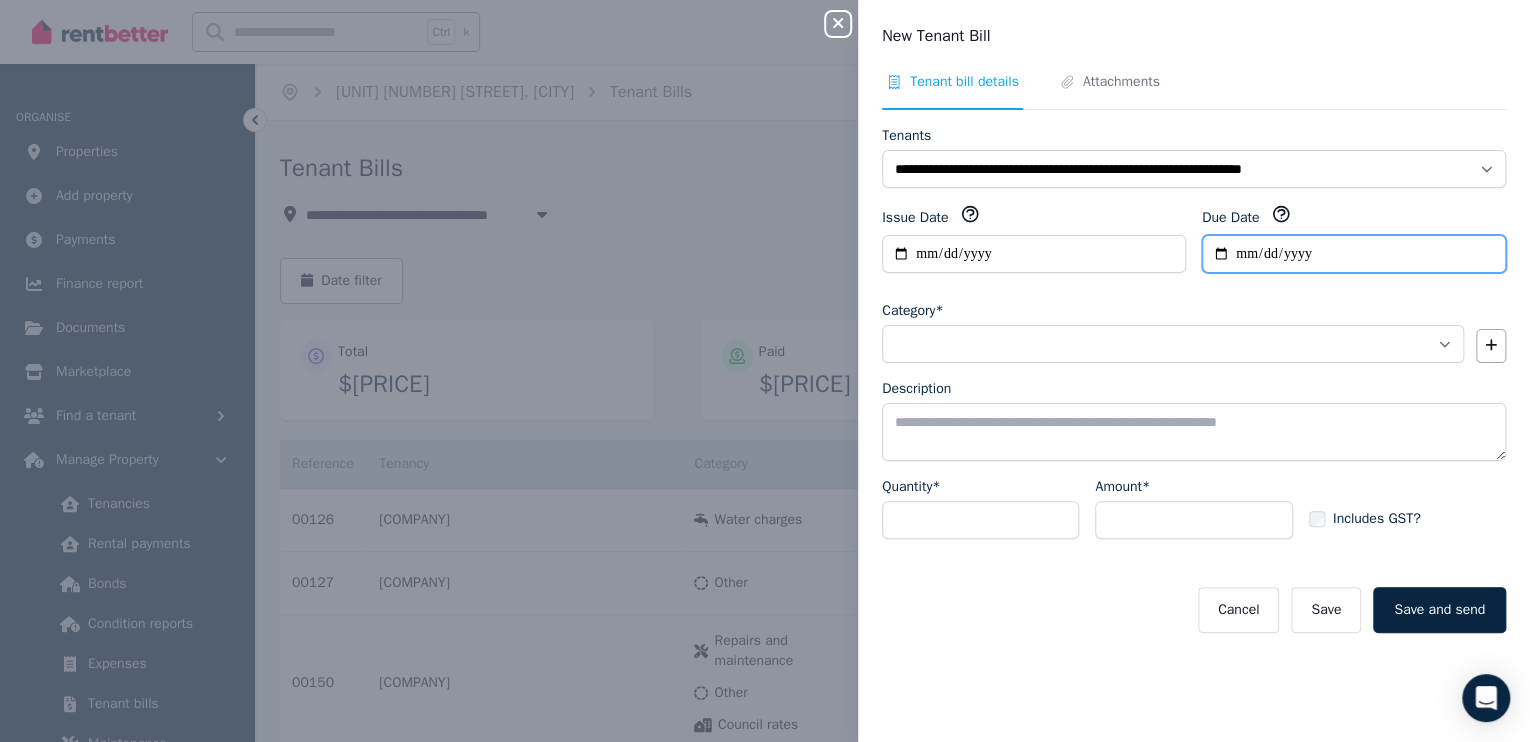 click on "Due Date" at bounding box center [1354, 254] 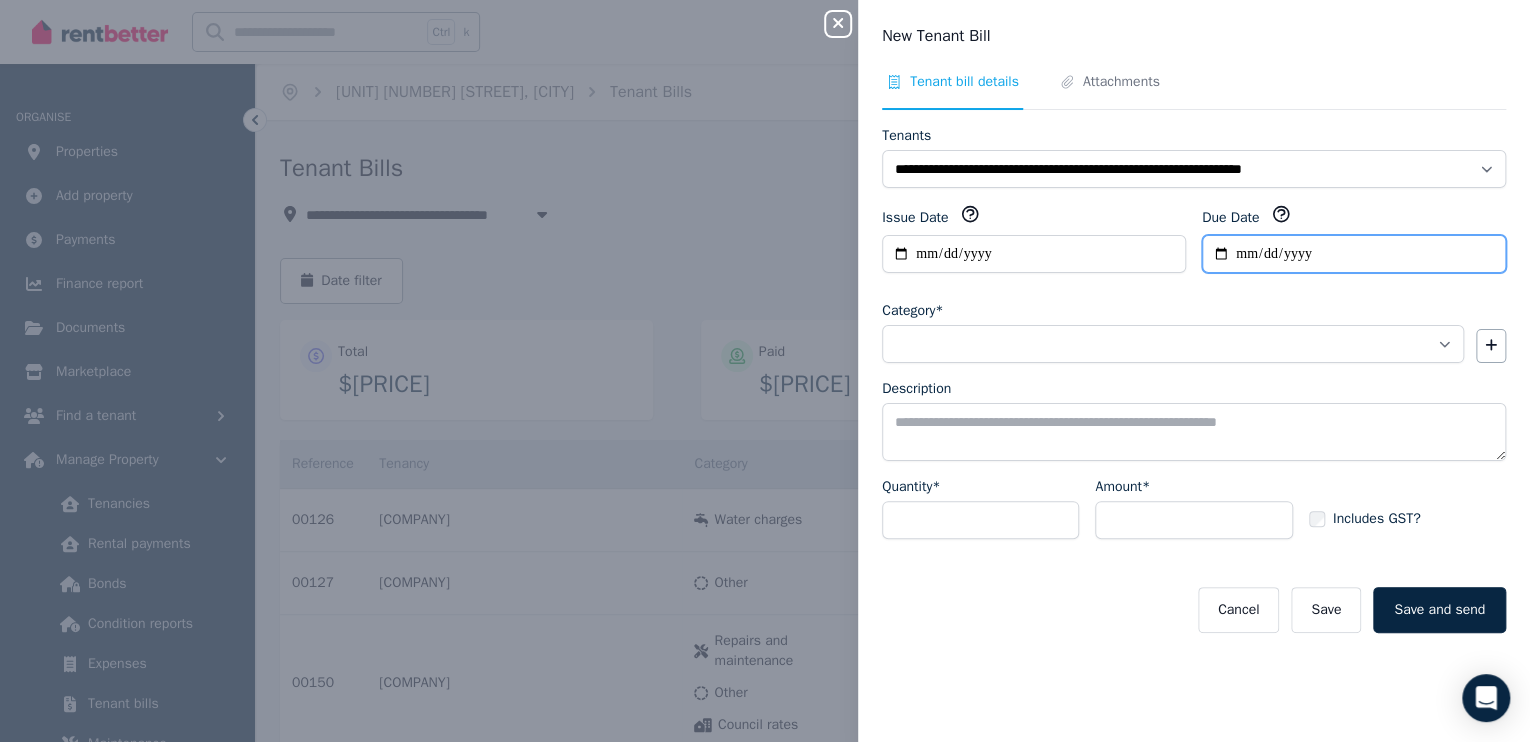 type on "**********" 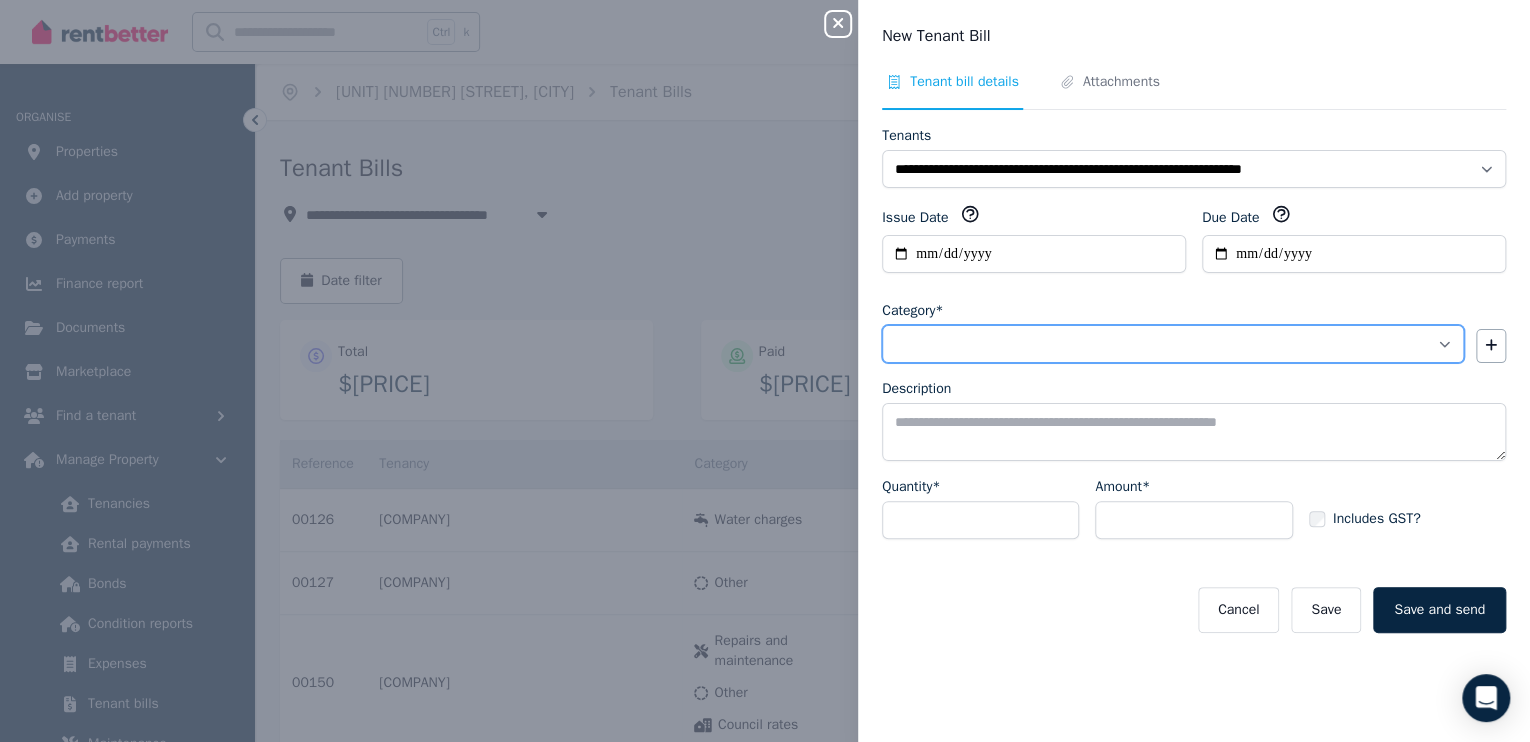 click on "**********" at bounding box center [1173, 344] 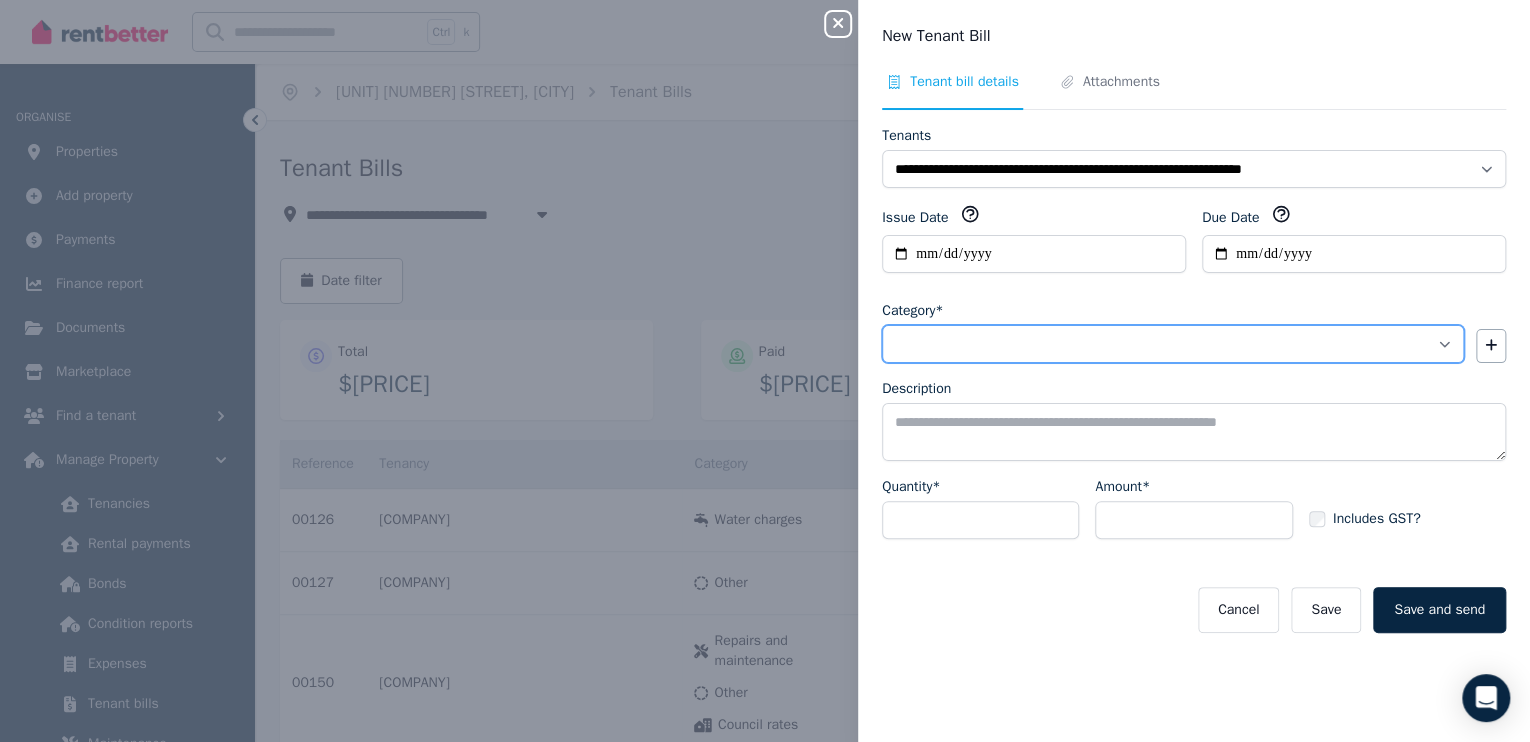 select on "**********" 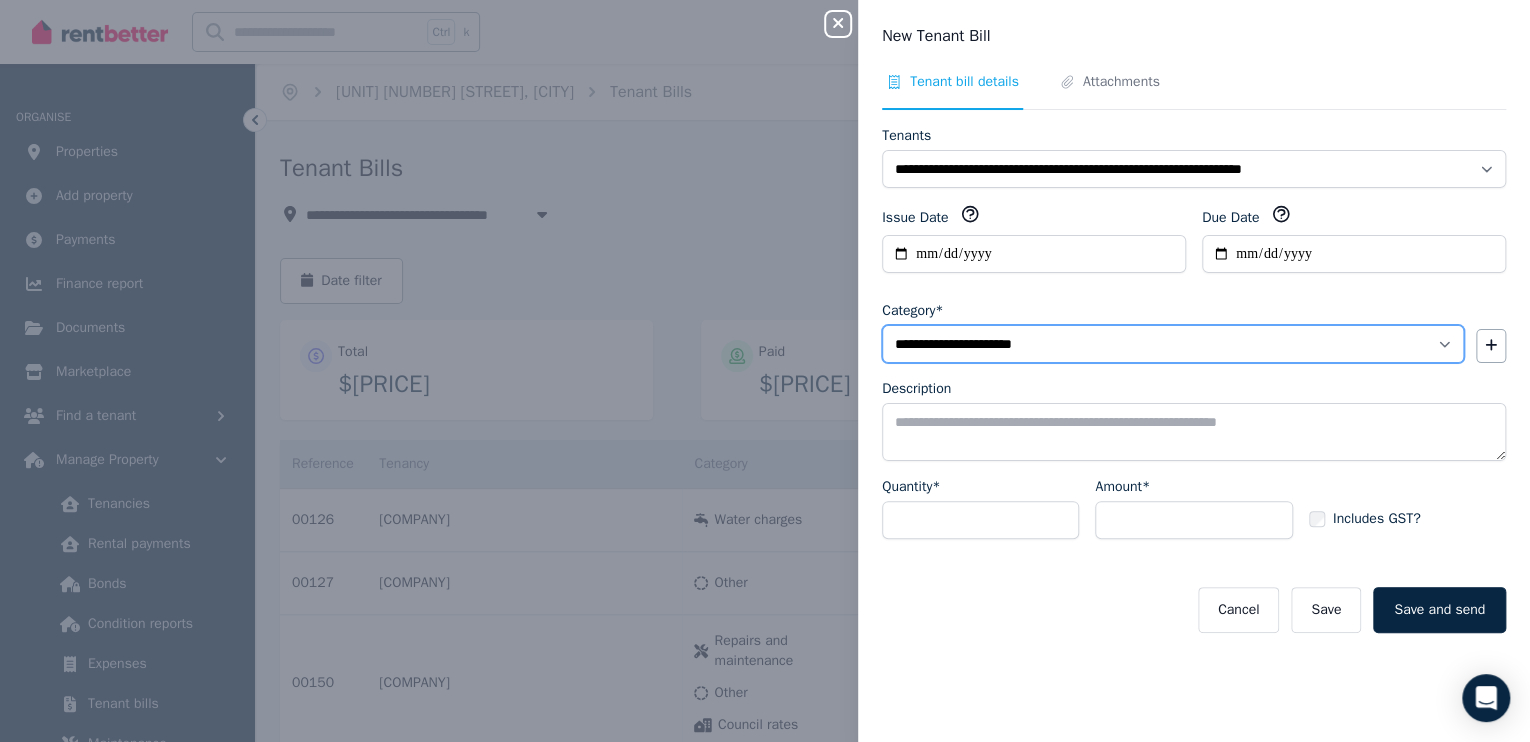 click on "**********" at bounding box center (1173, 344) 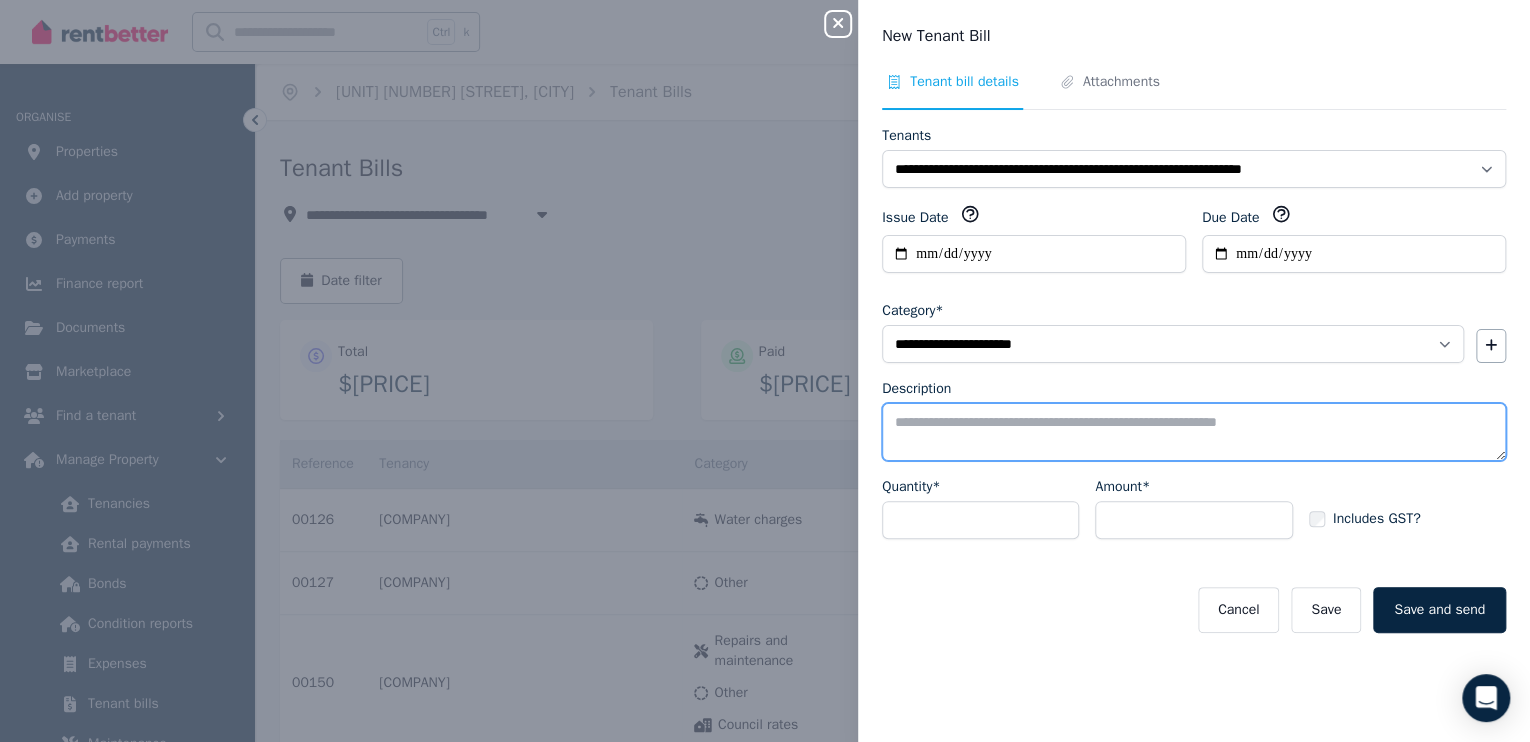click on "Description" at bounding box center (1194, 432) 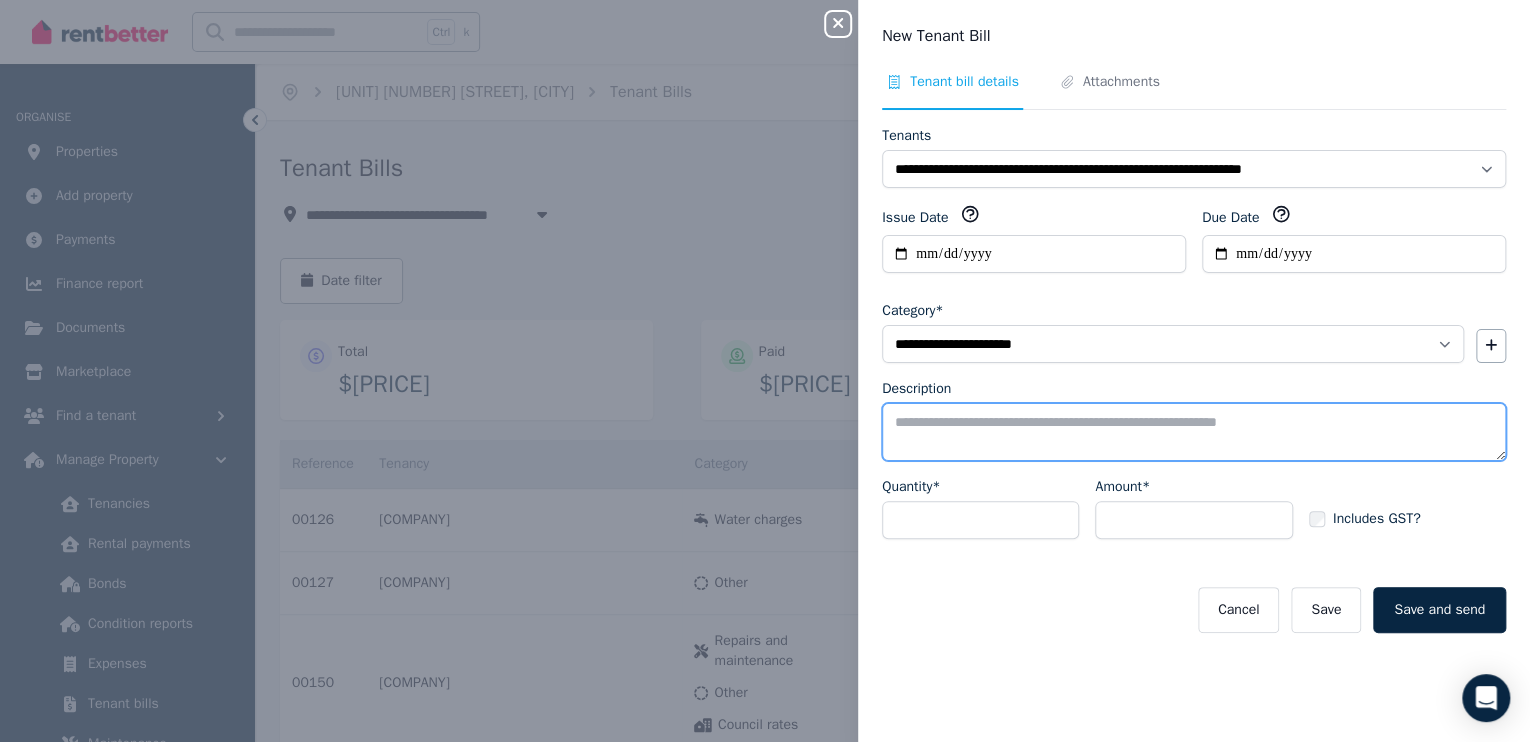 paste on "**********" 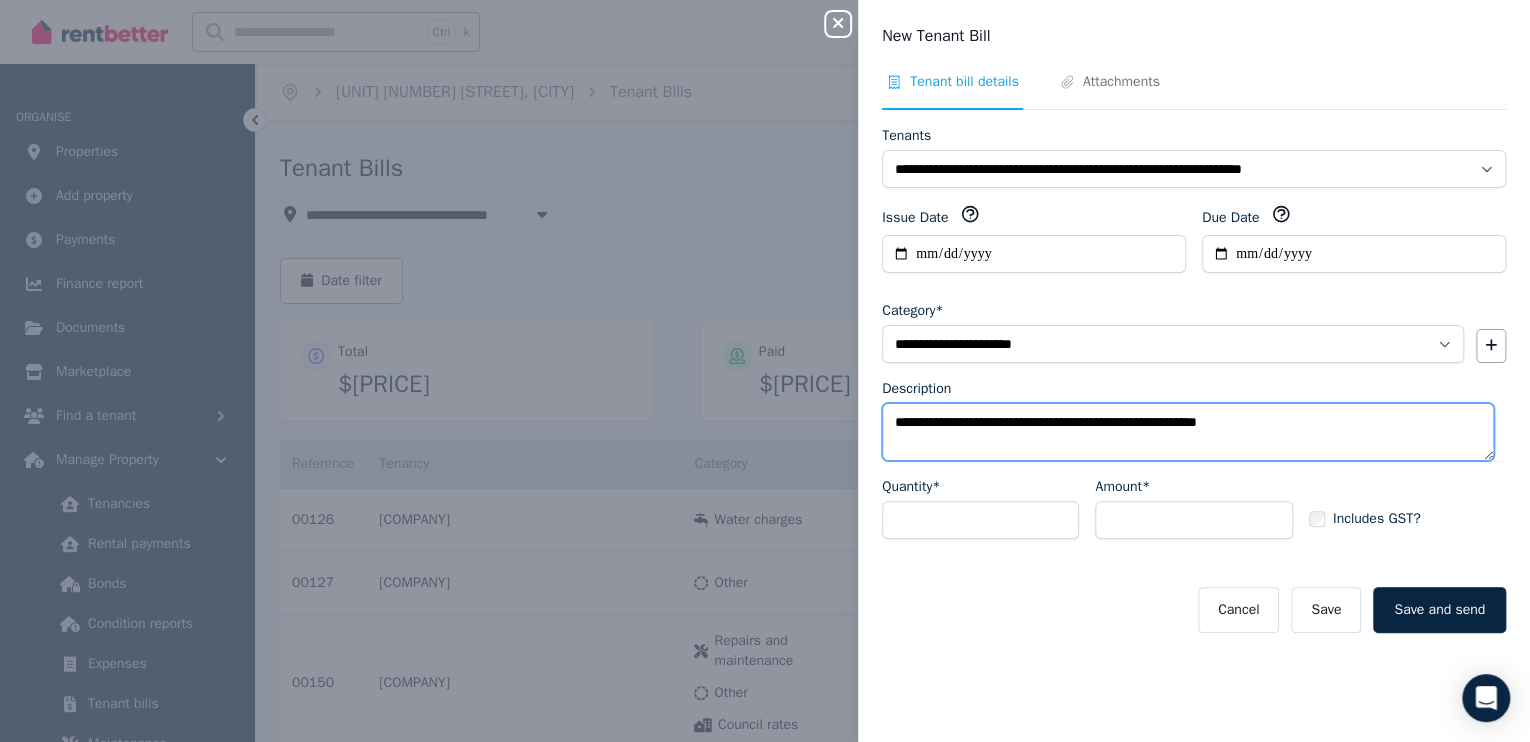 type on "**********" 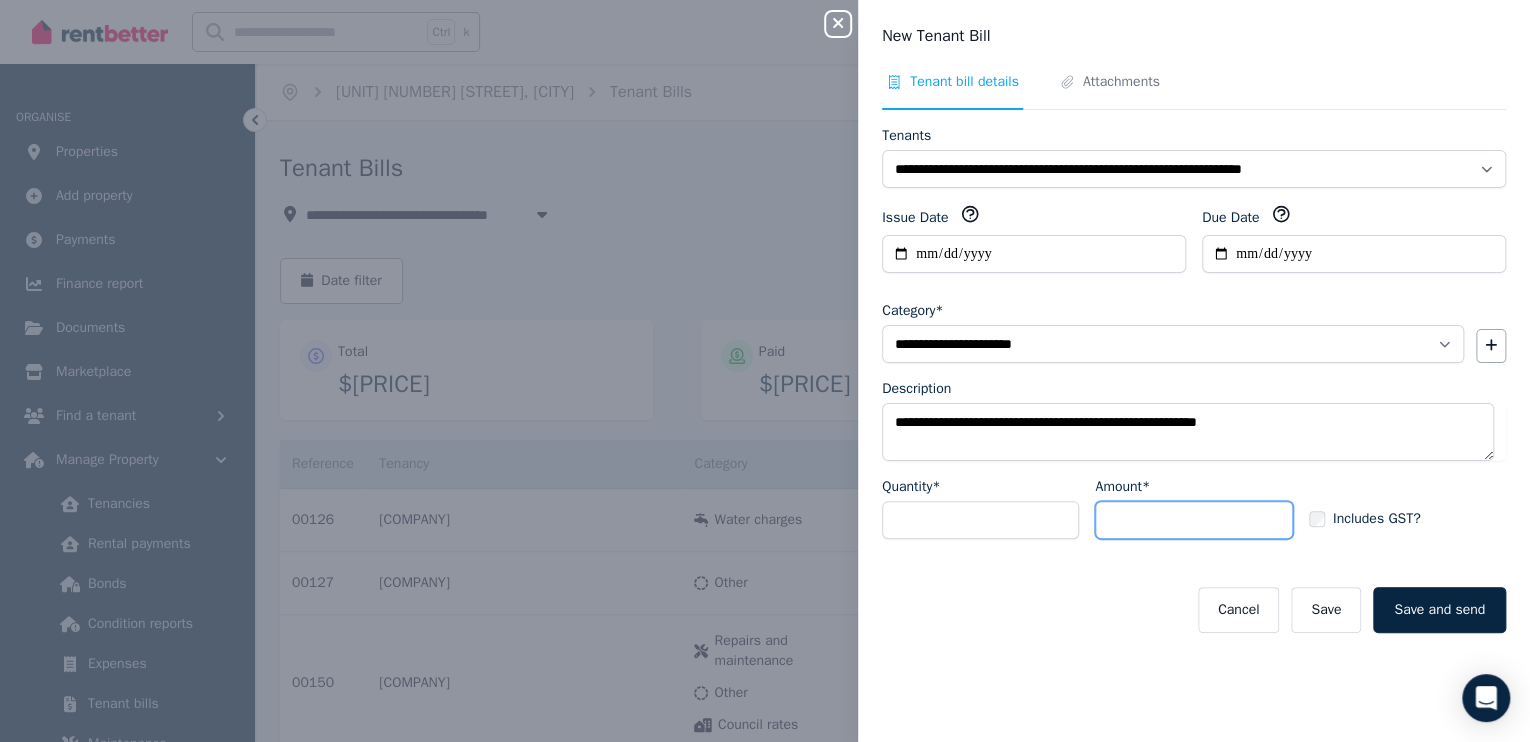click on "Amount*" at bounding box center [1193, 520] 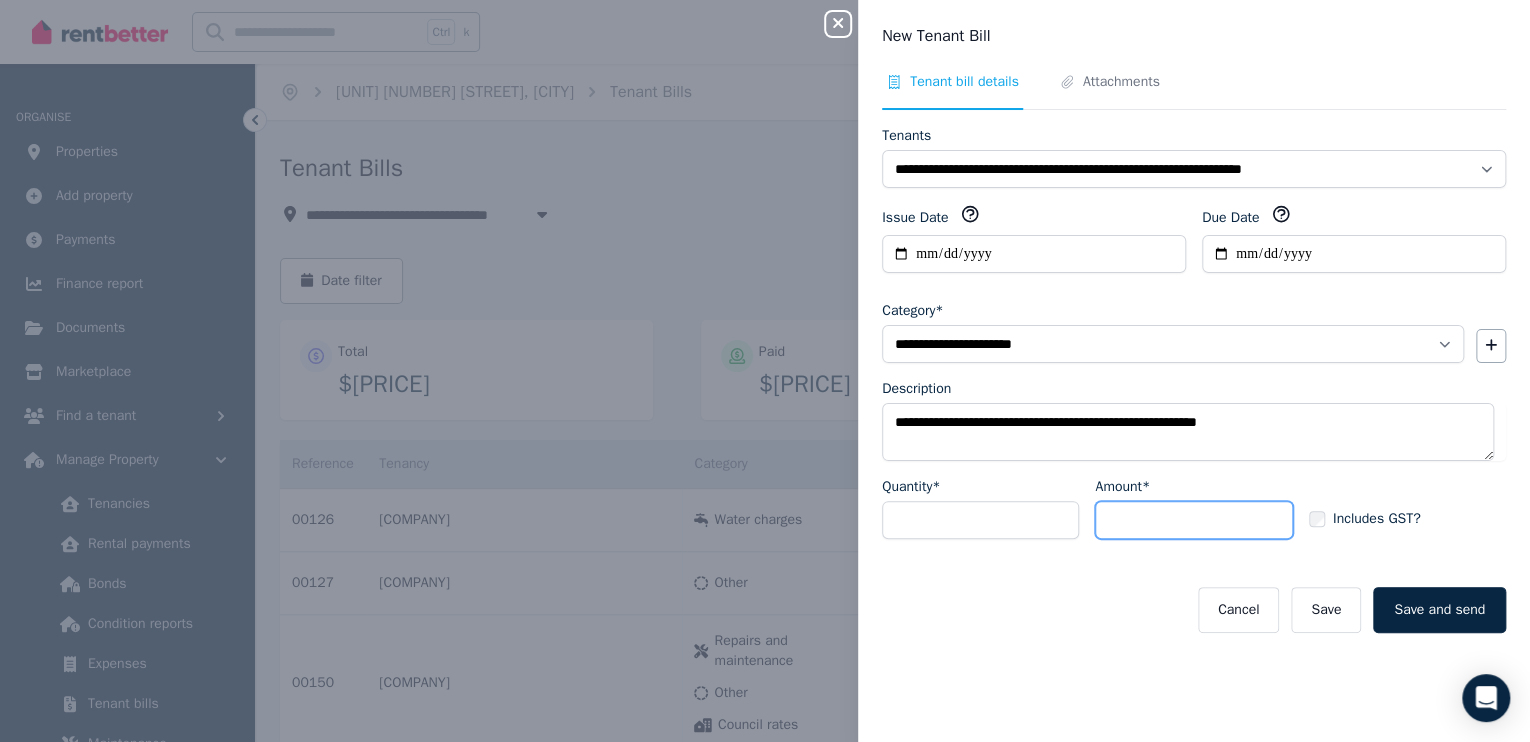 type on "*****" 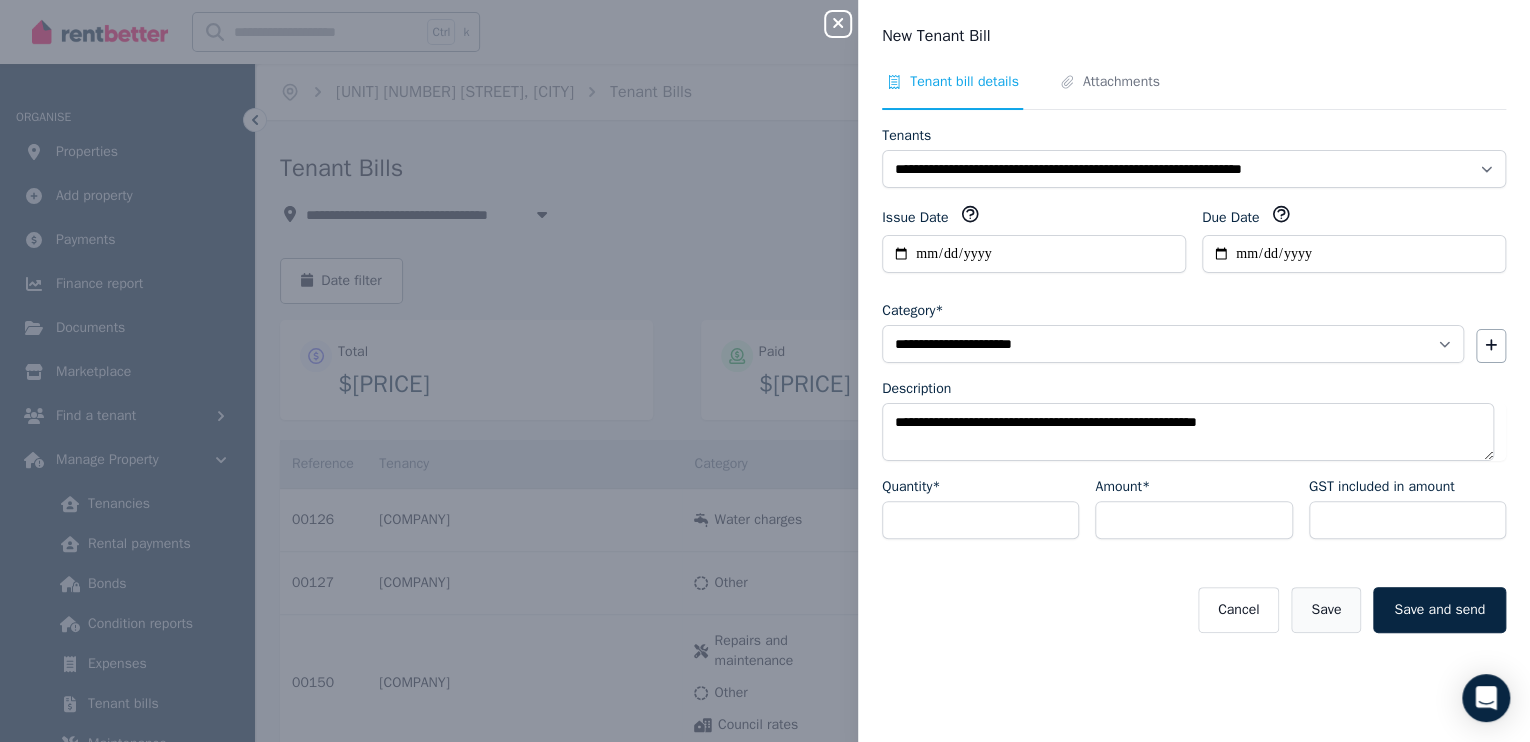 click on "Save" at bounding box center [1326, 610] 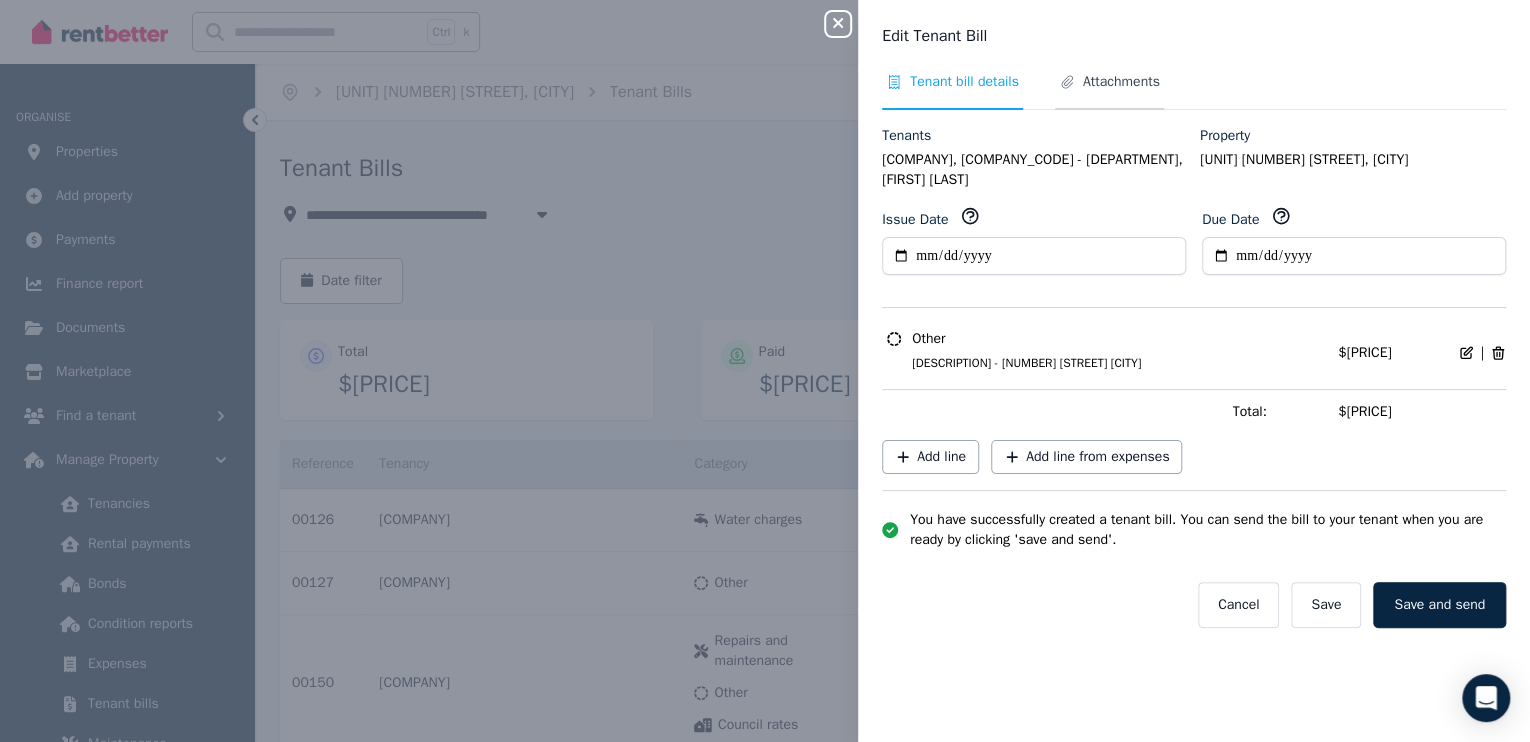 click on "Attachments" at bounding box center [1121, 82] 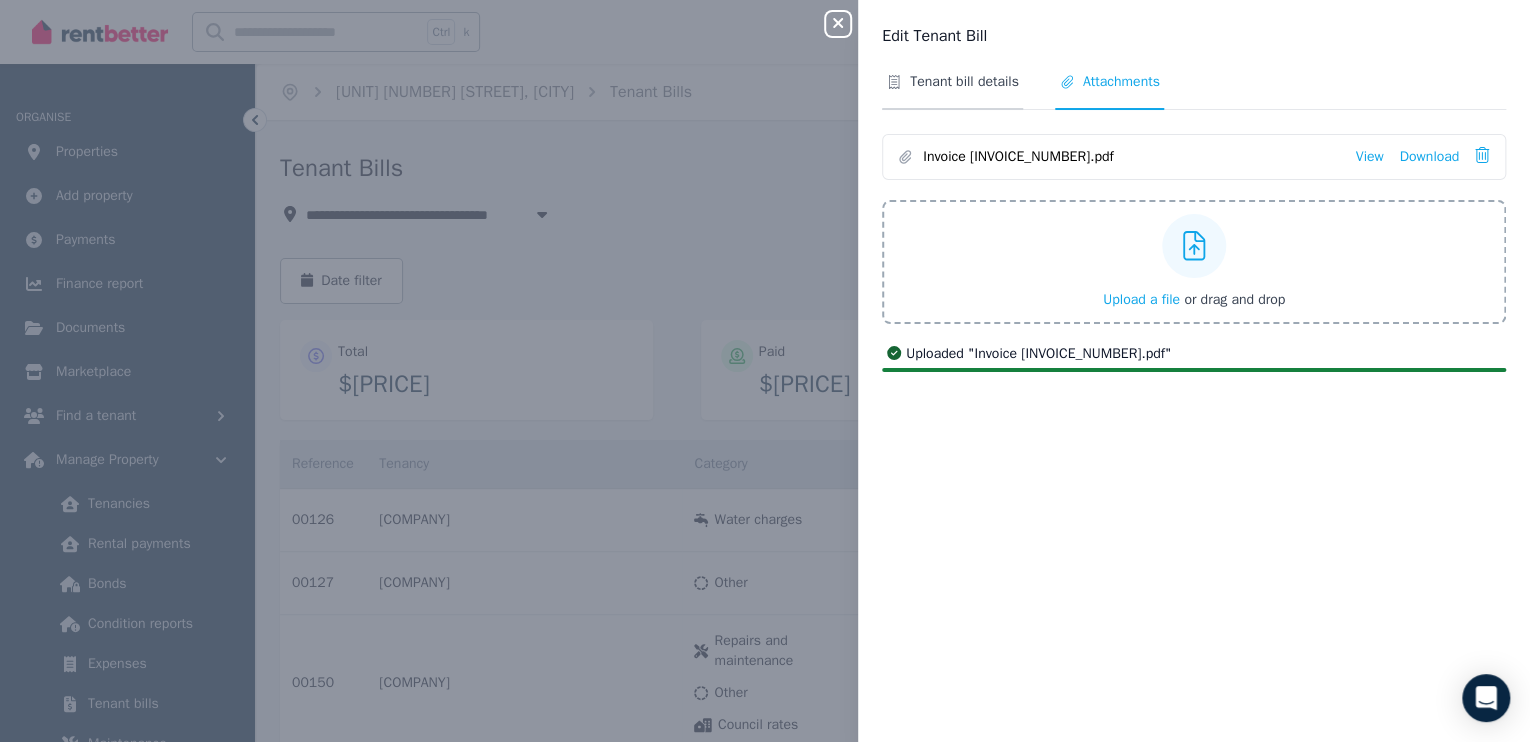 click on "Tenant bill details" at bounding box center [964, 82] 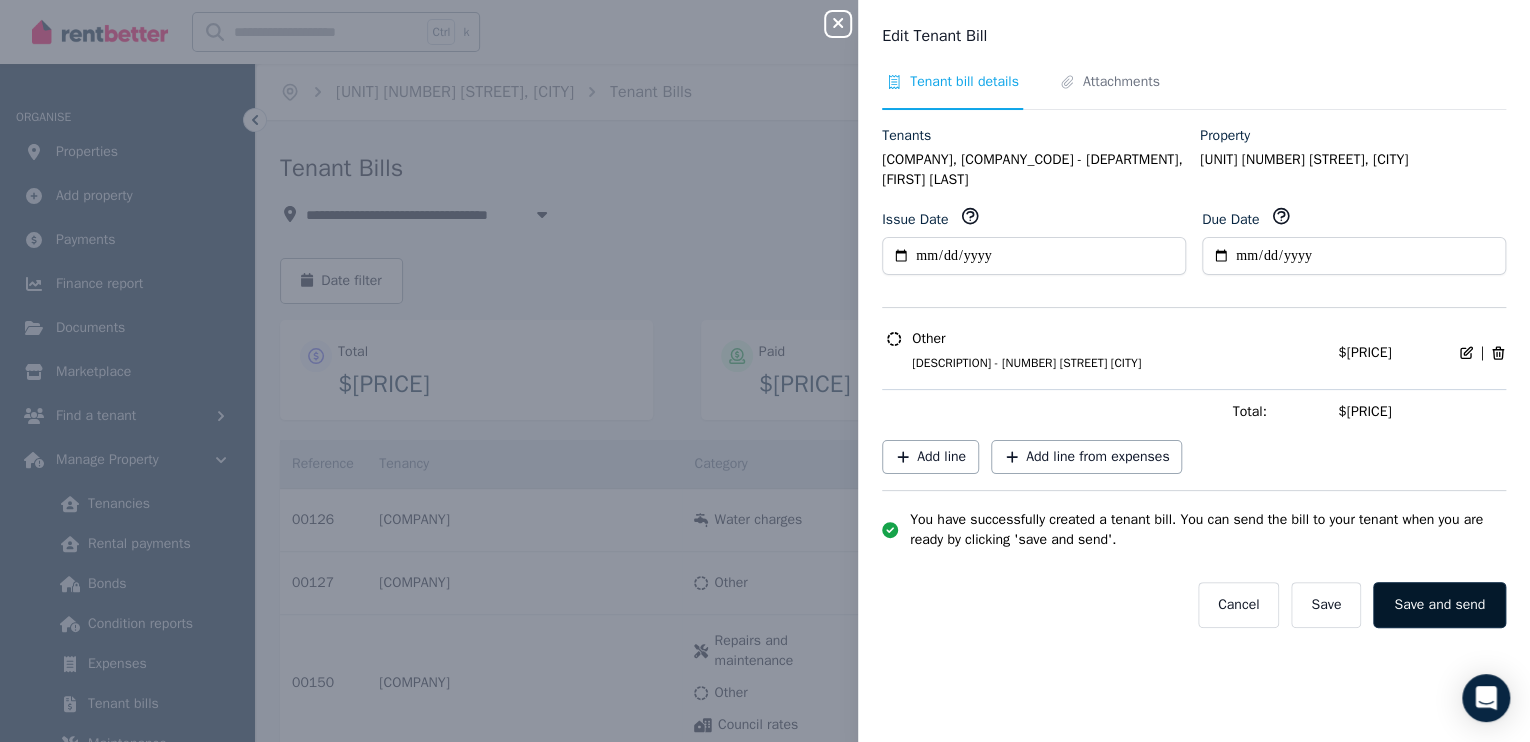 click on "Save and send" at bounding box center [1439, 605] 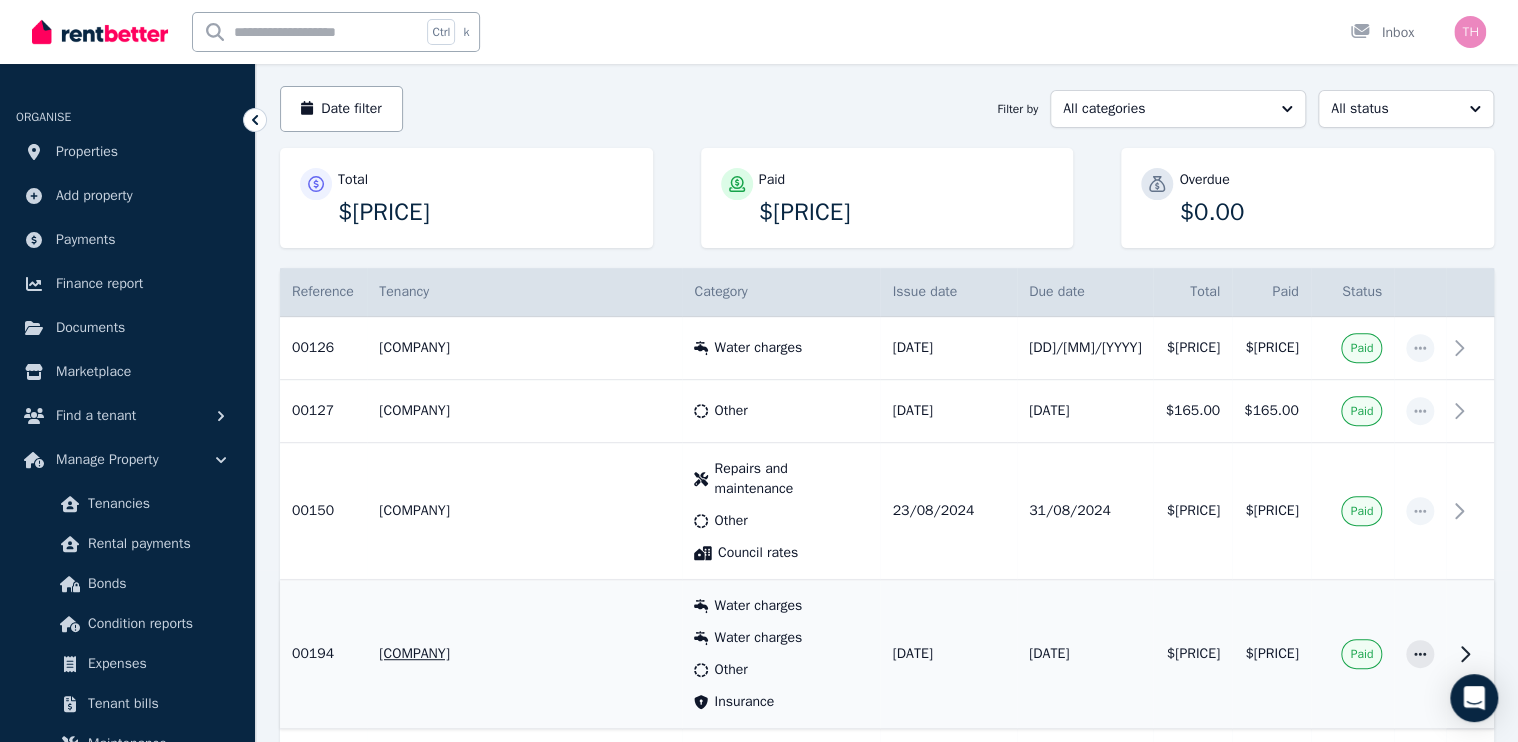 scroll, scrollTop: 8, scrollLeft: 0, axis: vertical 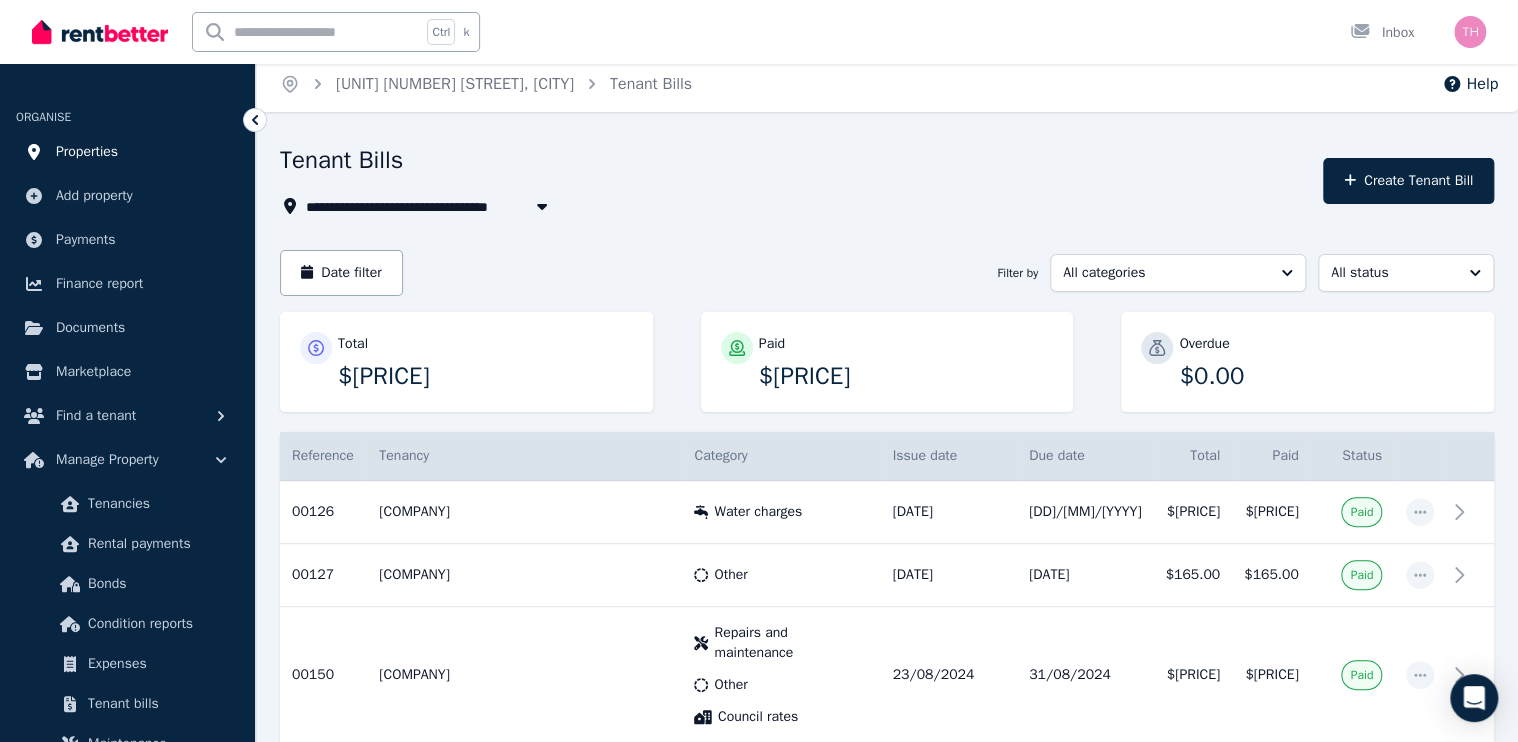 click on "Properties" at bounding box center [87, 152] 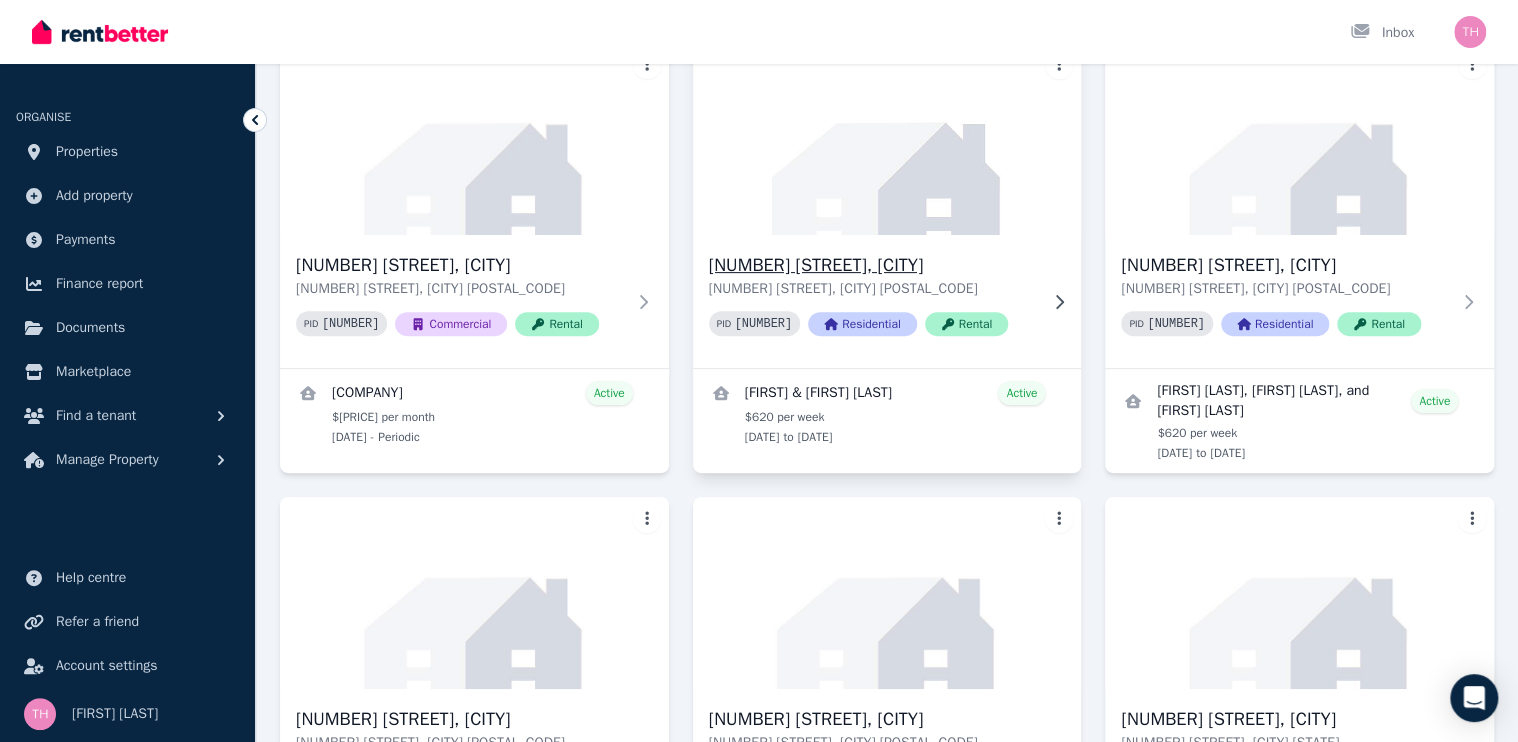 scroll, scrollTop: 160, scrollLeft: 0, axis: vertical 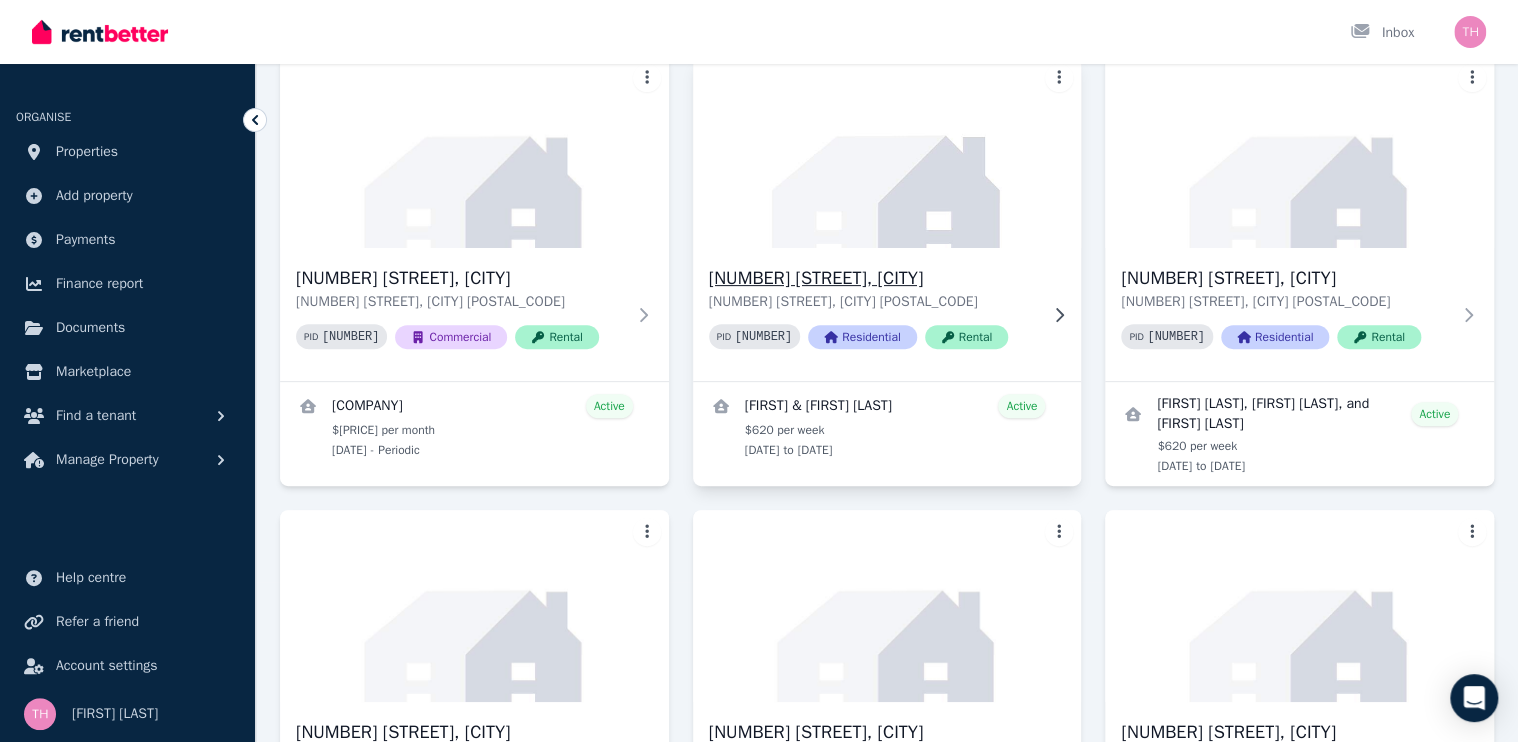 click on "[NUMBER] [STREET], [CITY]" at bounding box center [873, 278] 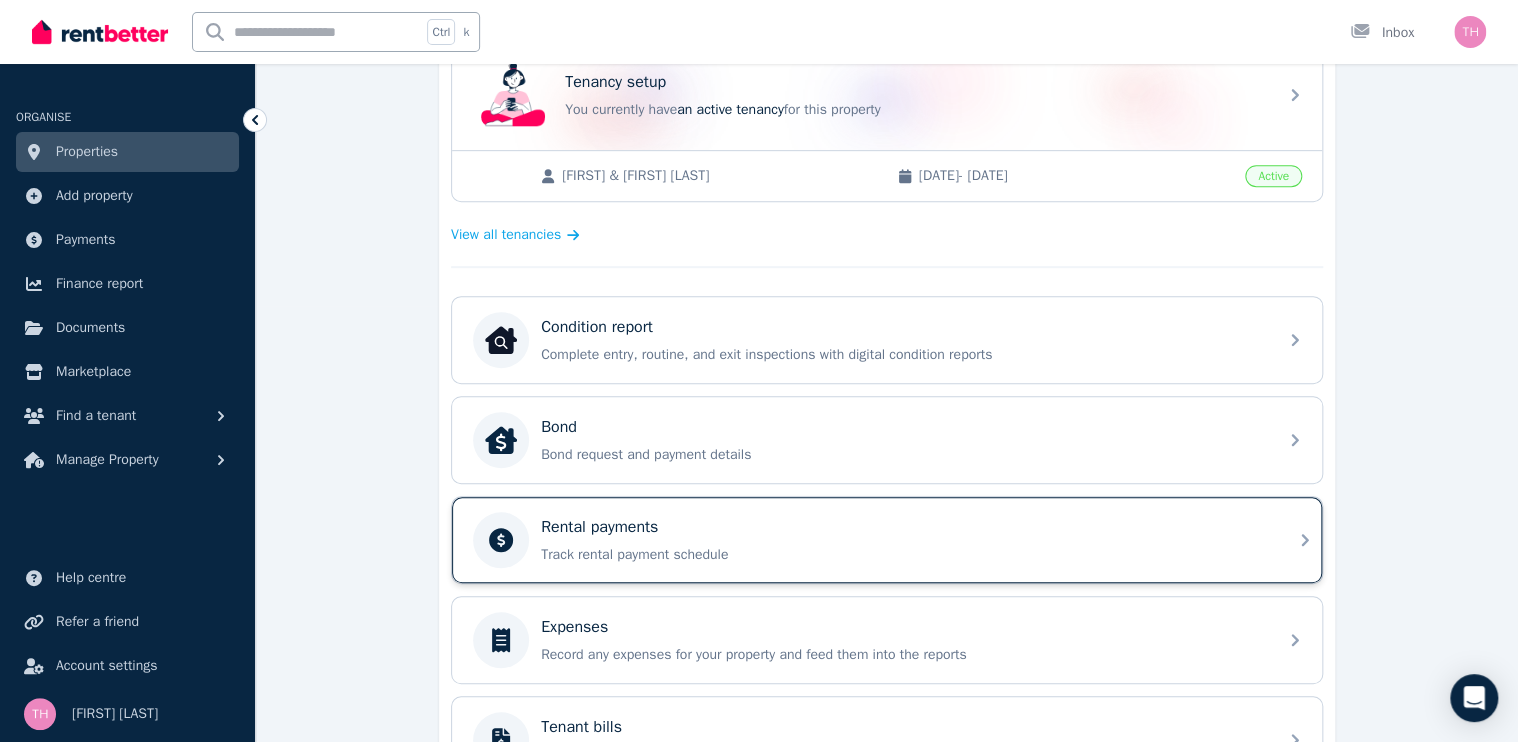 scroll, scrollTop: 160, scrollLeft: 0, axis: vertical 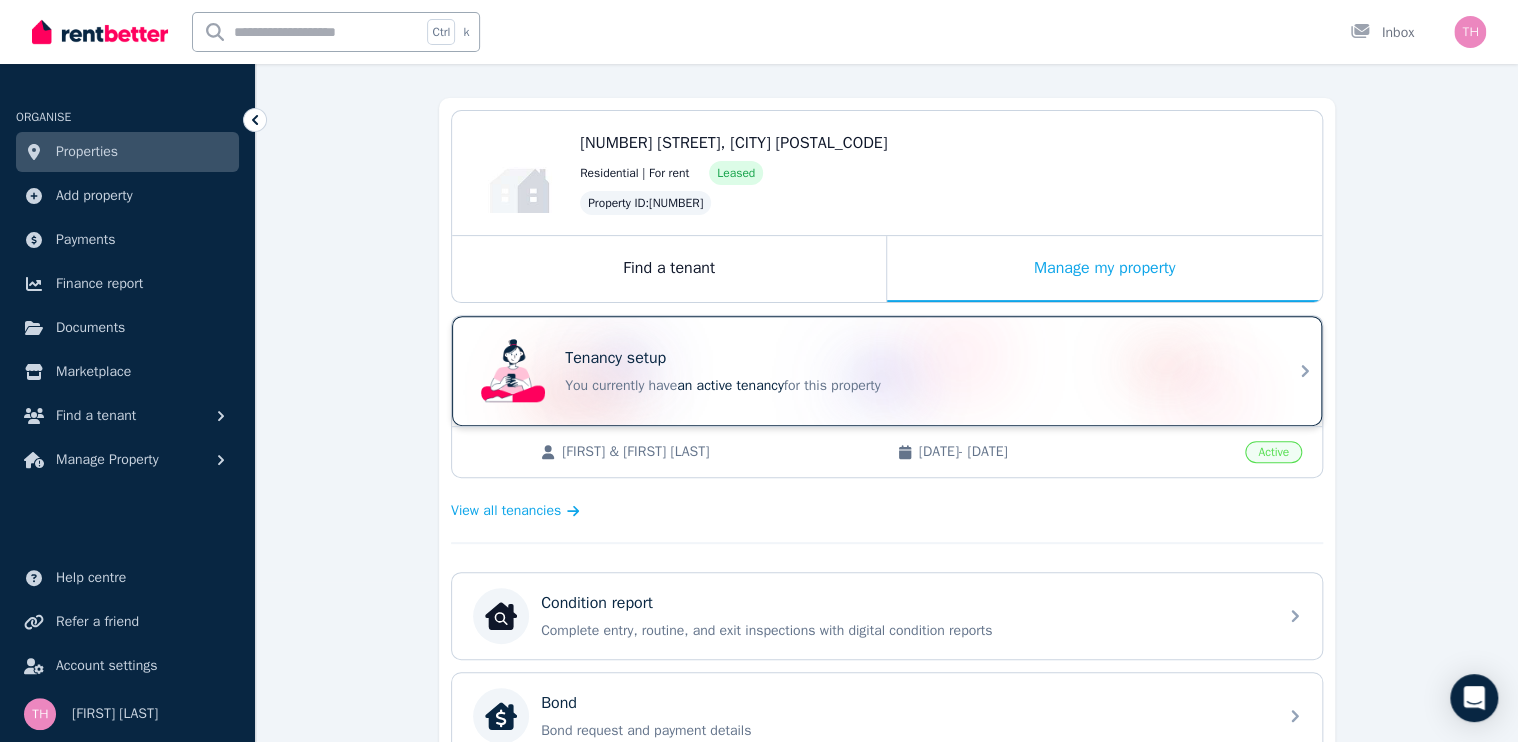 click on "You currently have  an active tenancy  for this property" at bounding box center [915, 386] 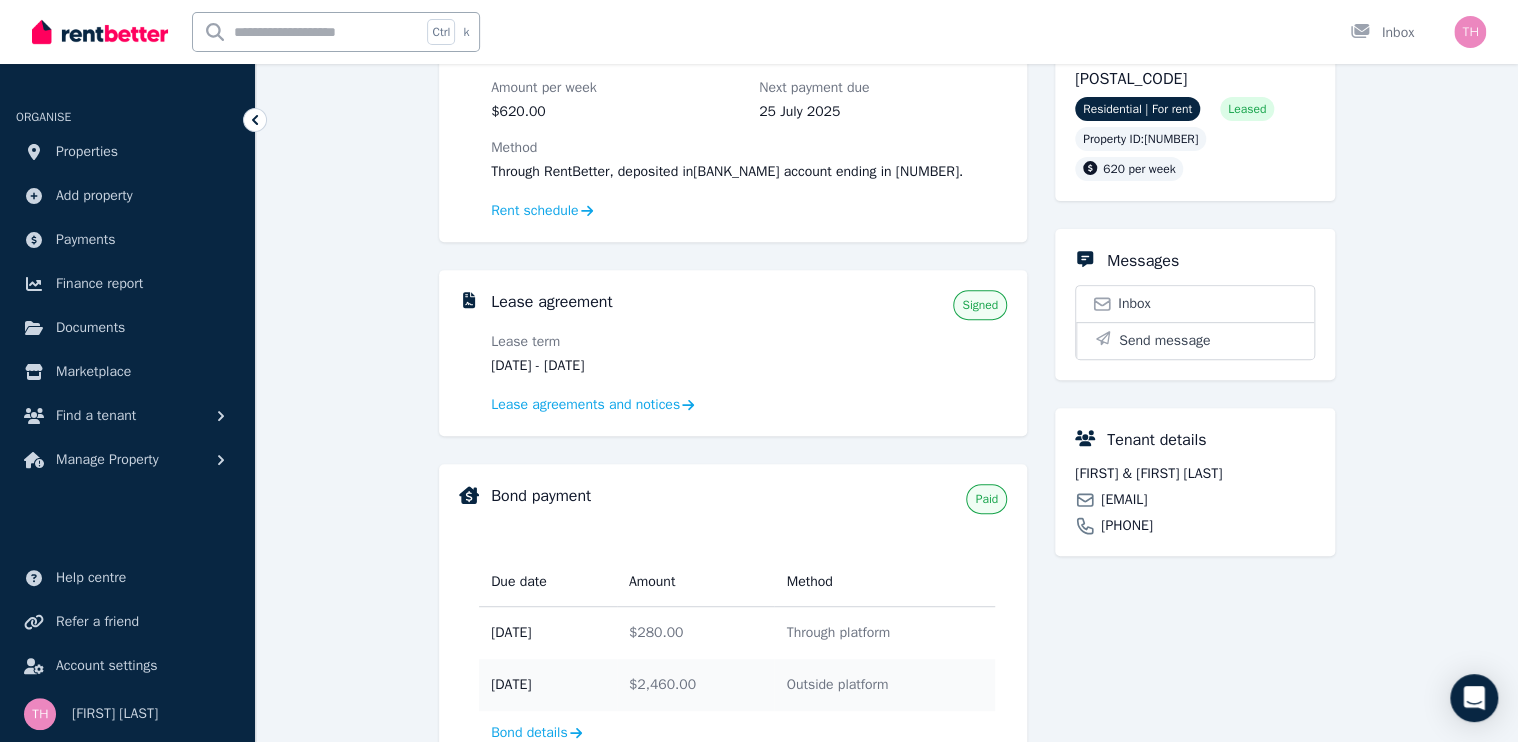 scroll, scrollTop: 220, scrollLeft: 0, axis: vertical 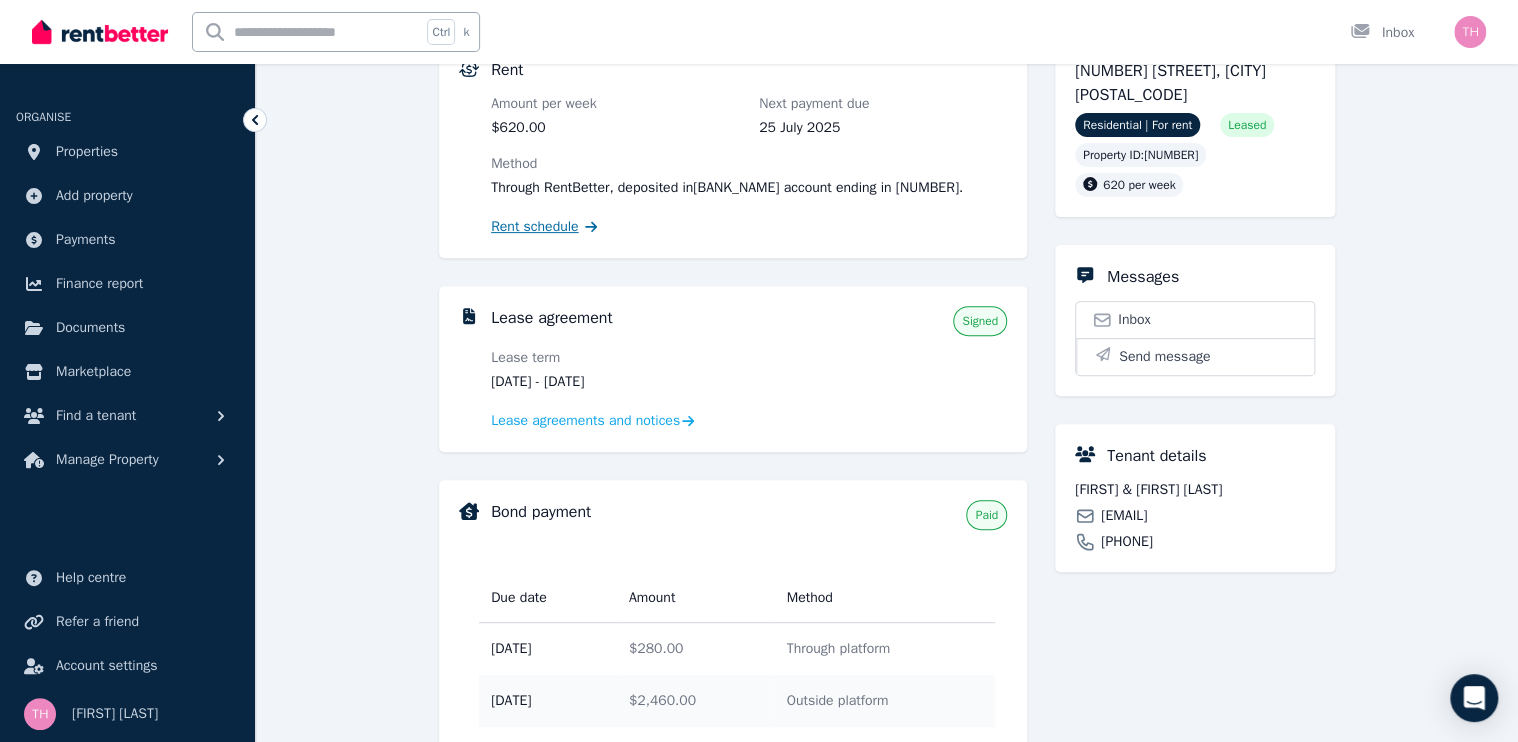 click on "Rent schedule" at bounding box center [535, 227] 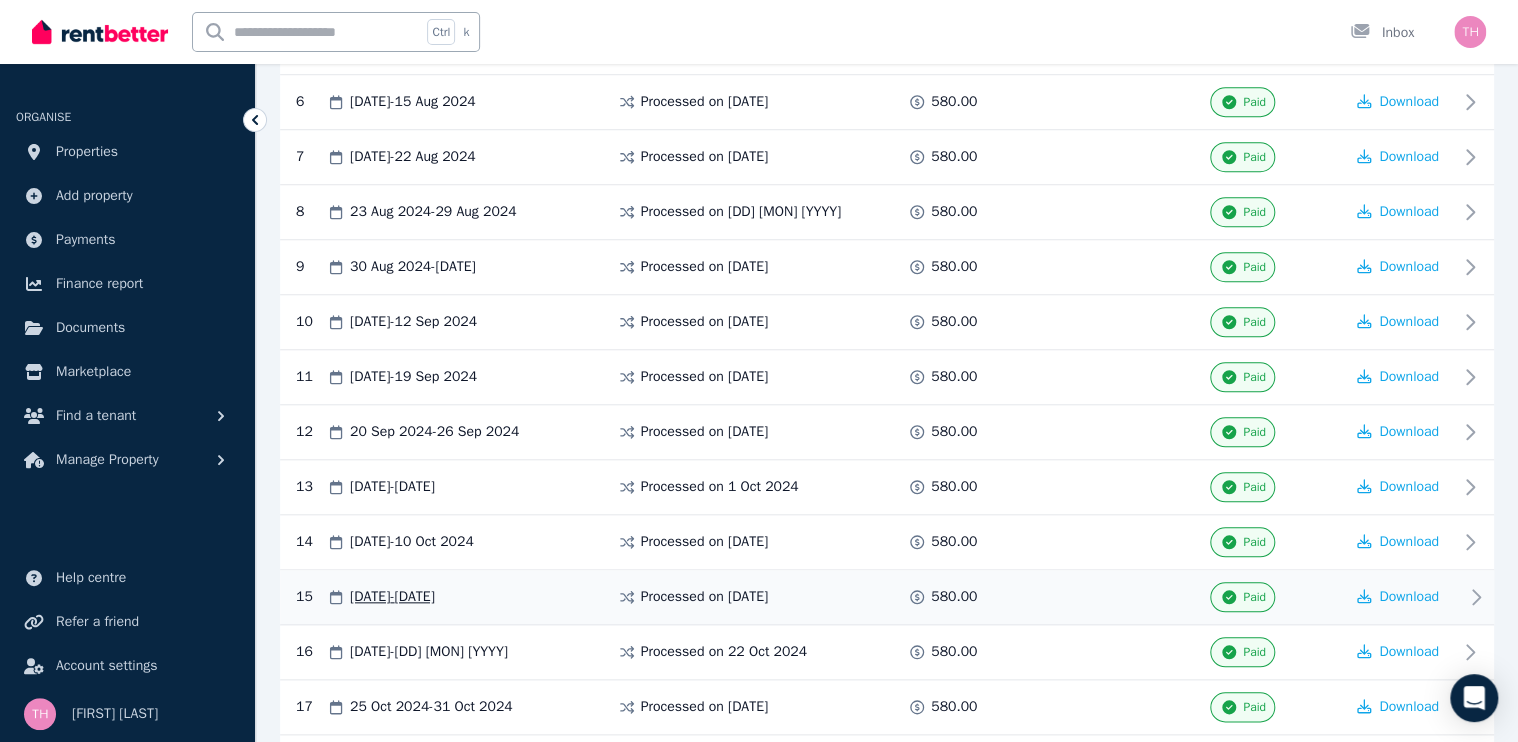 scroll, scrollTop: 160, scrollLeft: 0, axis: vertical 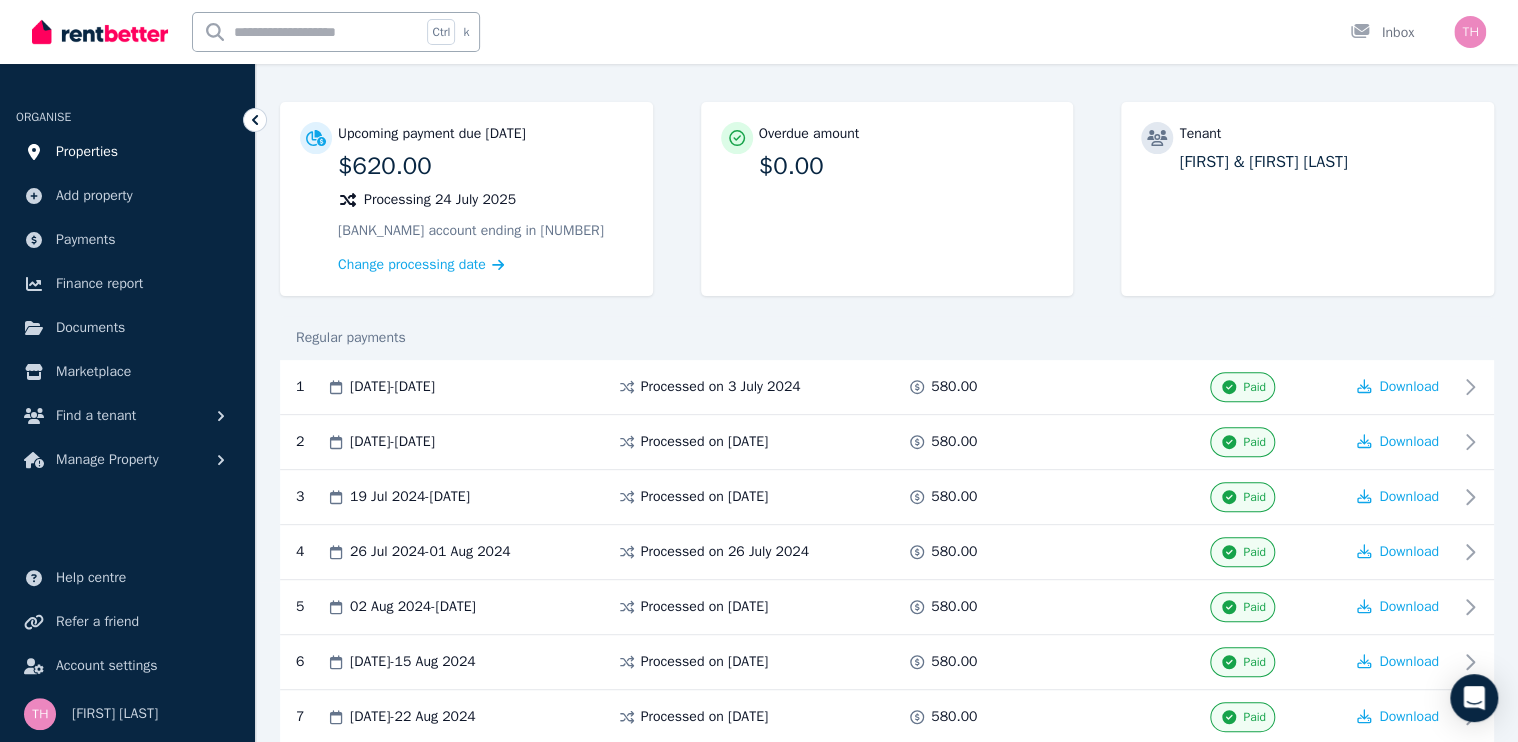 click on "Properties" at bounding box center (87, 152) 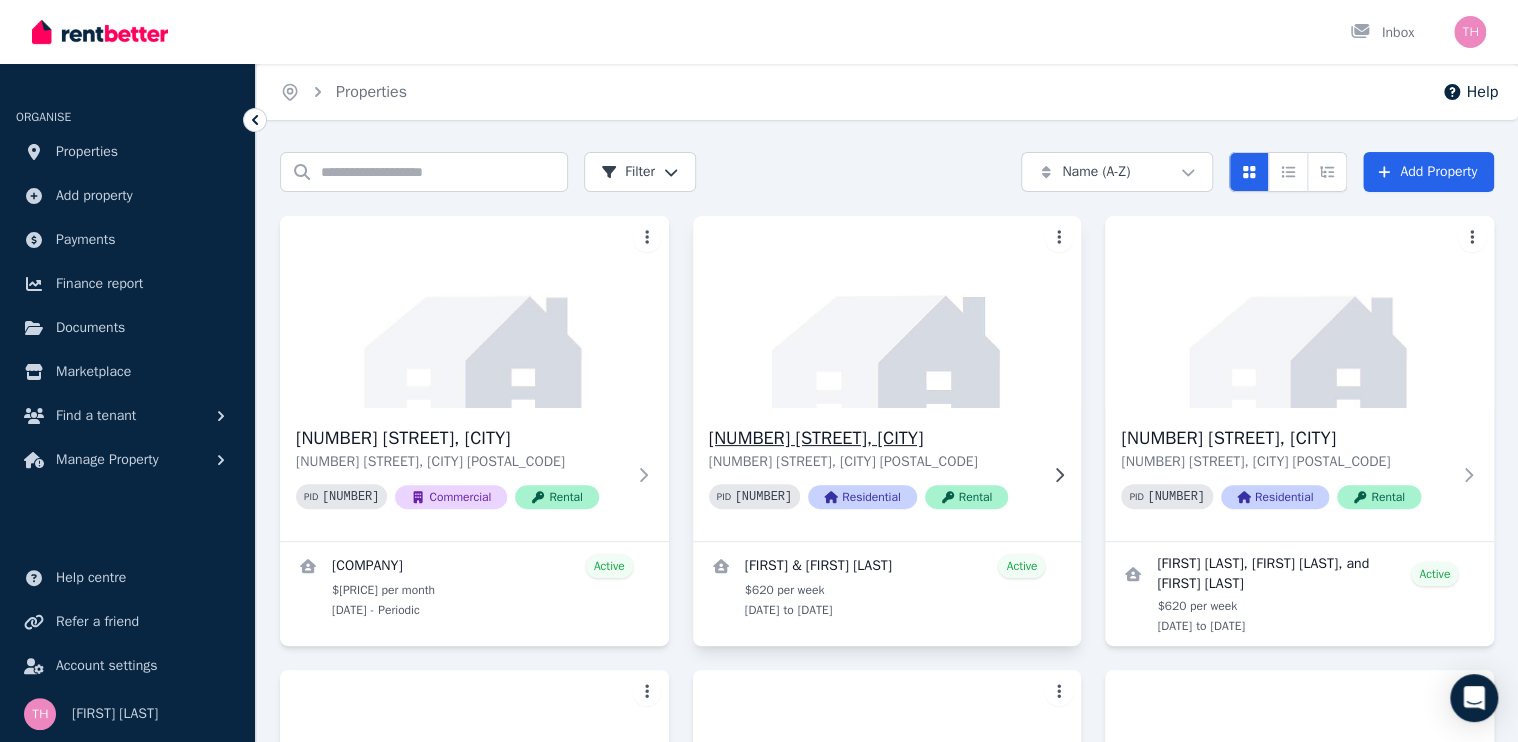 click on "[NUMBER] [STREET], [CITY]" at bounding box center [873, 438] 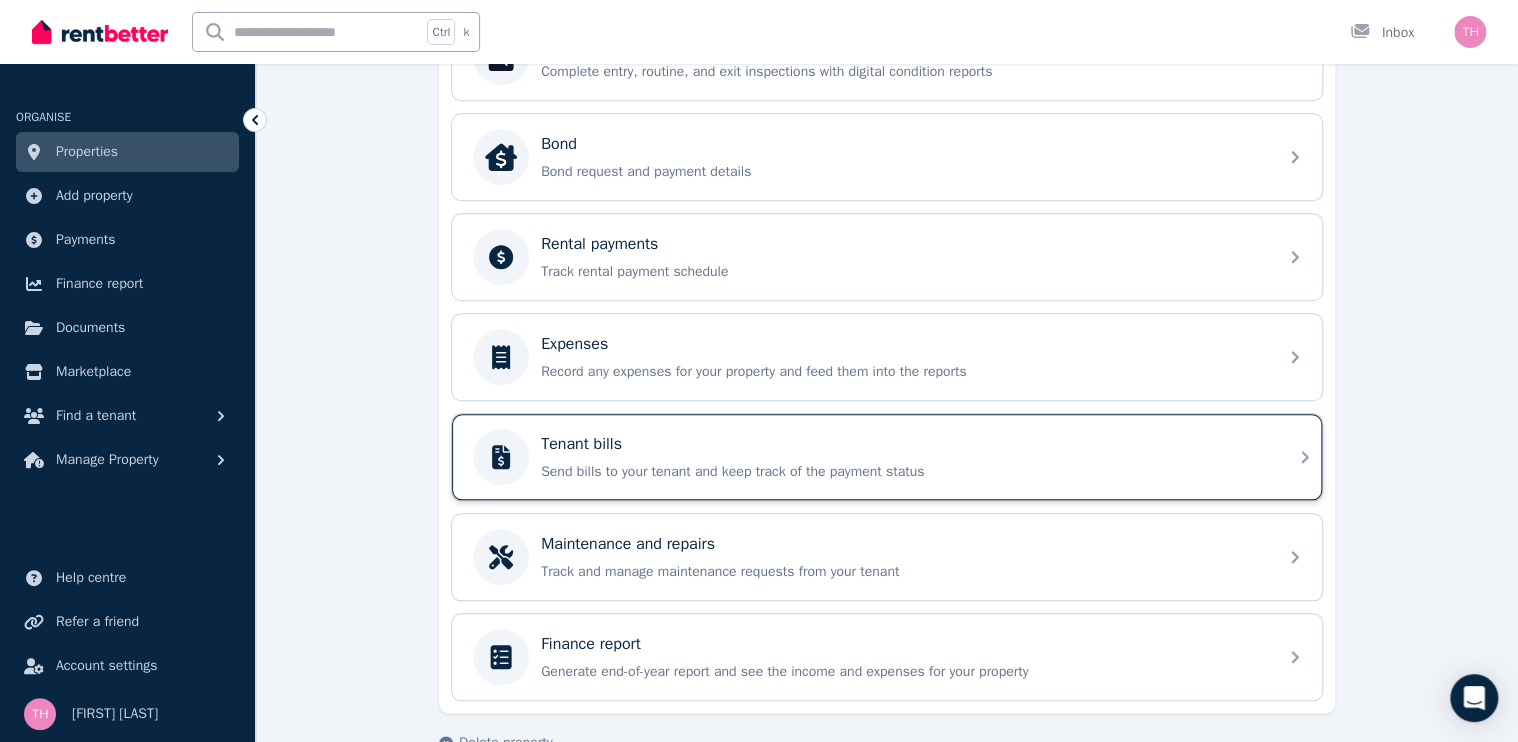 scroll, scrollTop: 720, scrollLeft: 0, axis: vertical 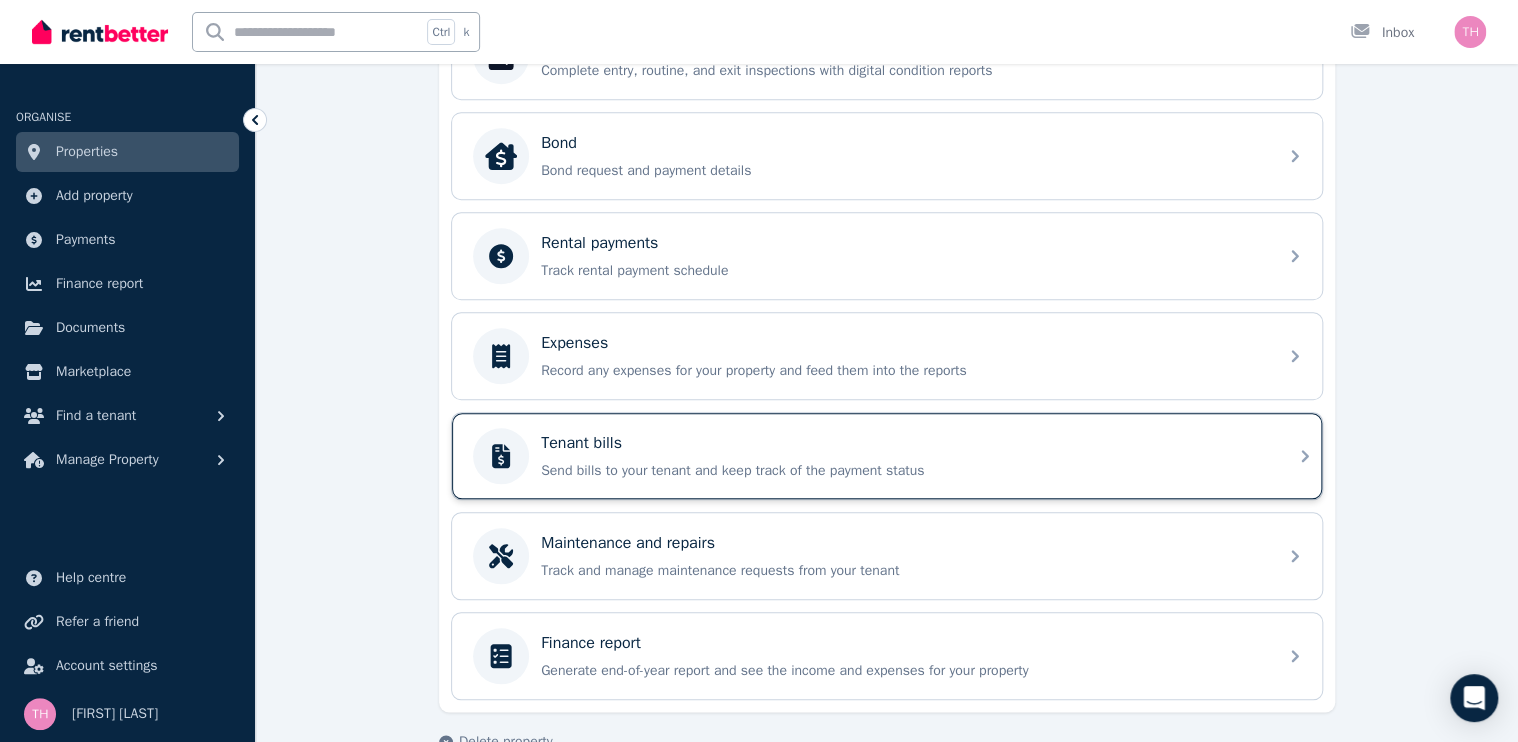 click on "Send bills to your tenant and keep track of the payment status" at bounding box center [903, 471] 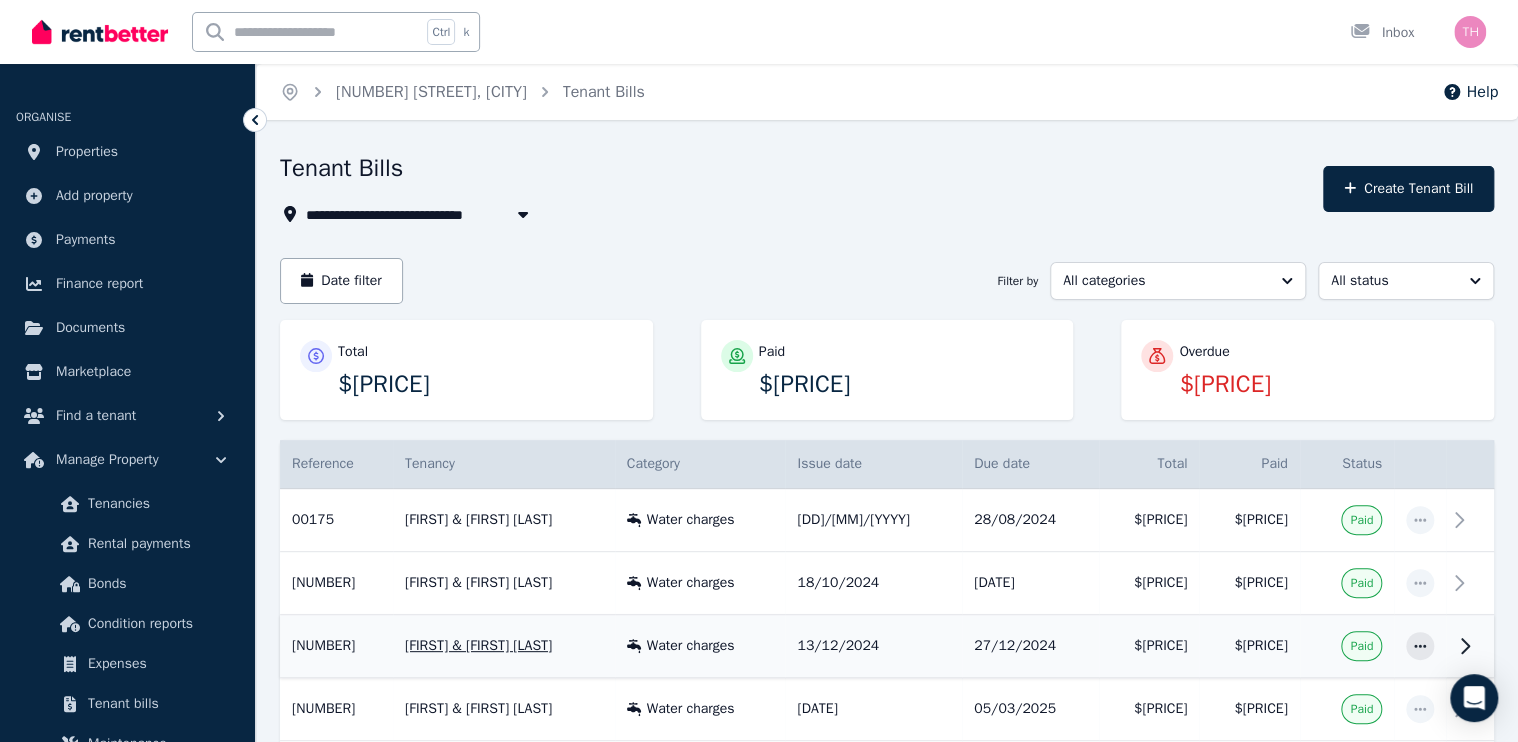 scroll, scrollTop: 228, scrollLeft: 0, axis: vertical 